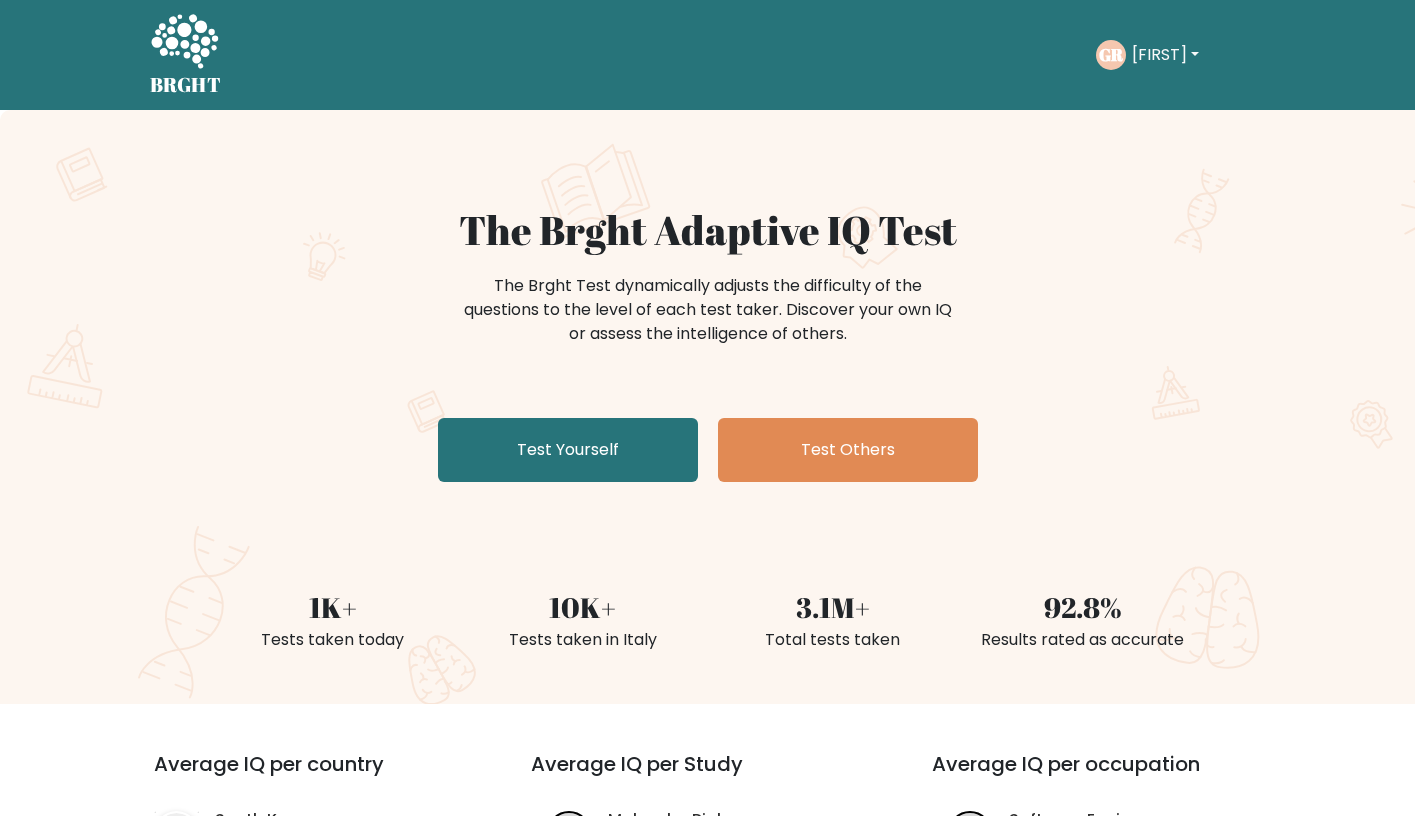 scroll, scrollTop: 0, scrollLeft: 0, axis: both 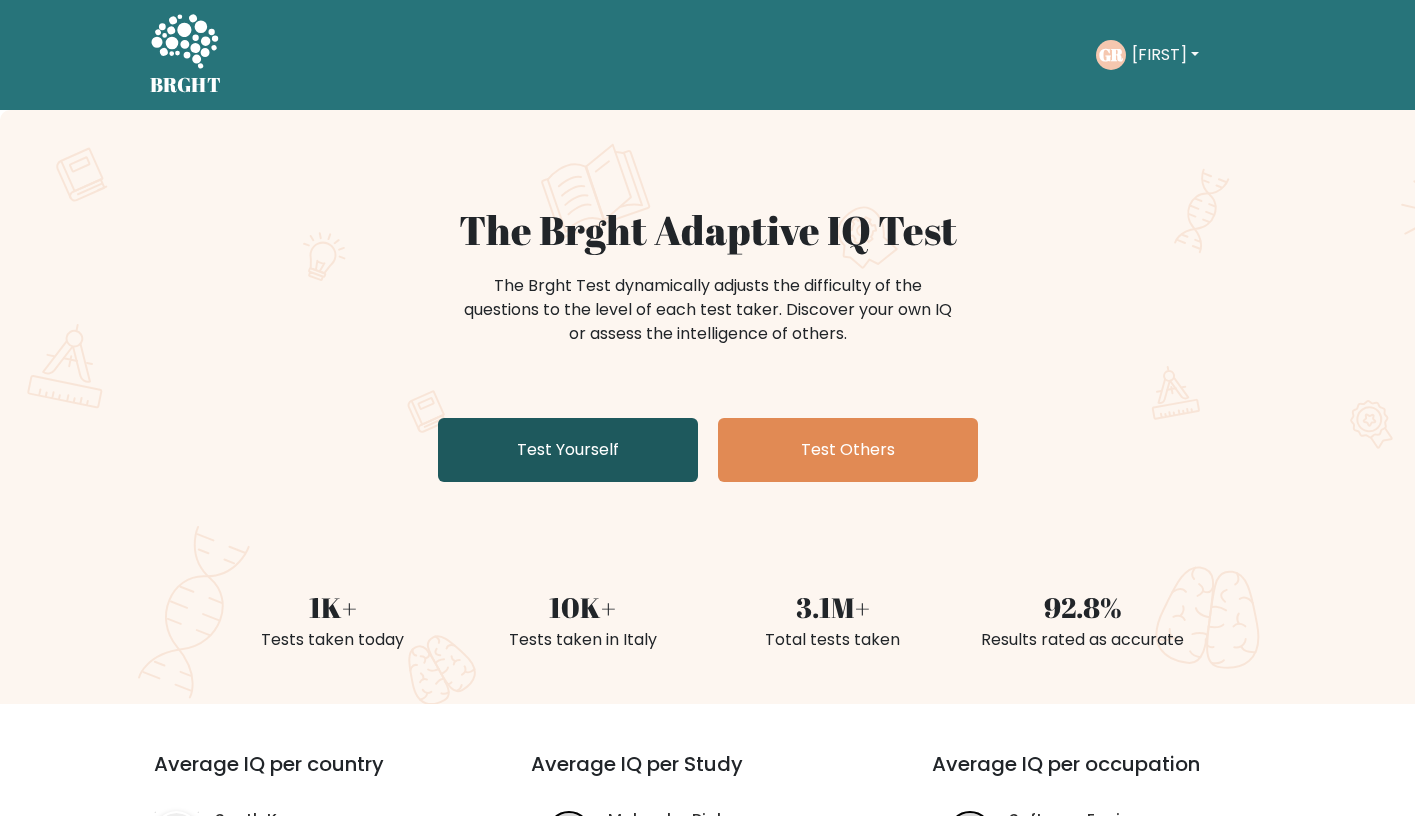 click on "Test Yourself" at bounding box center (568, 450) 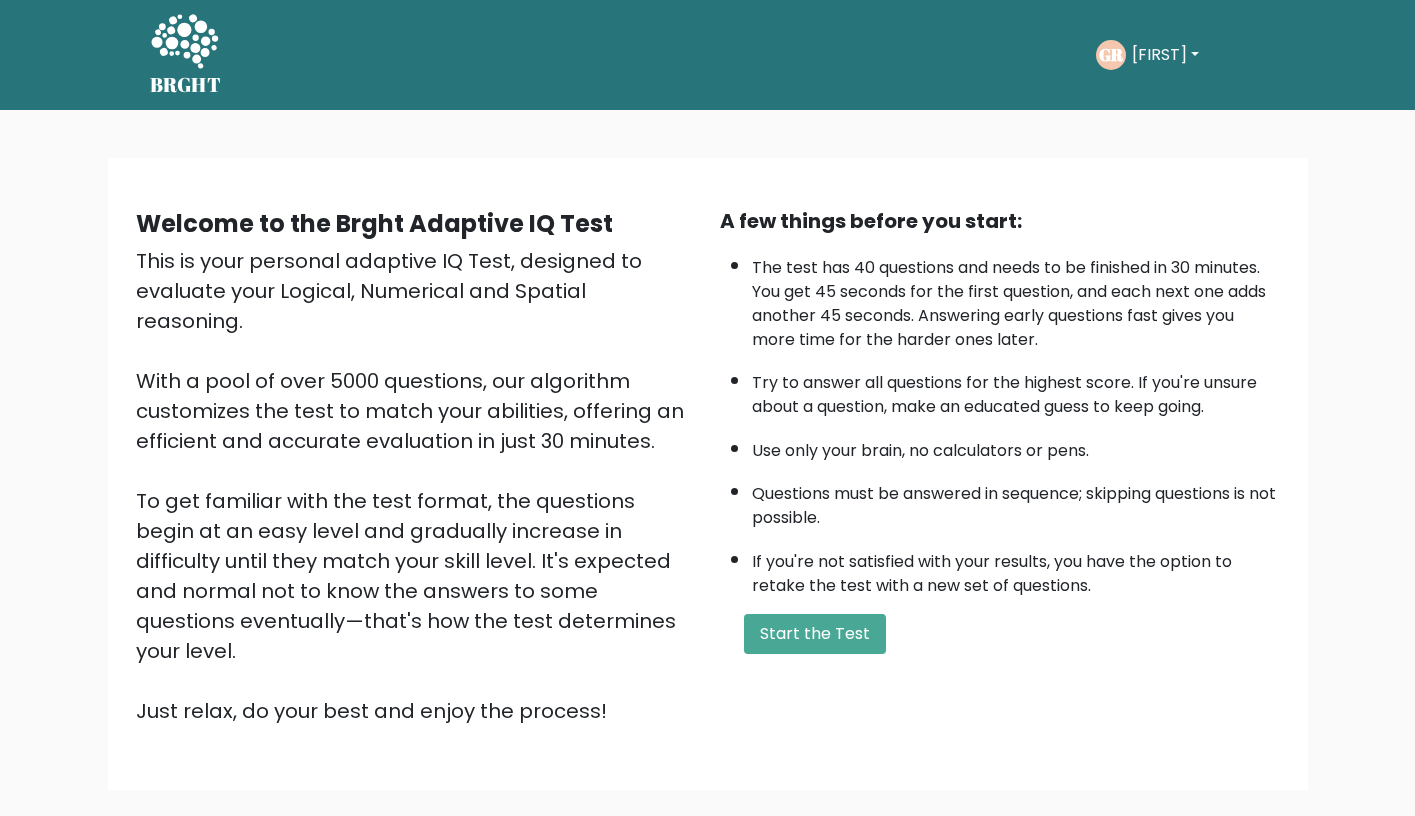 scroll, scrollTop: 0, scrollLeft: 0, axis: both 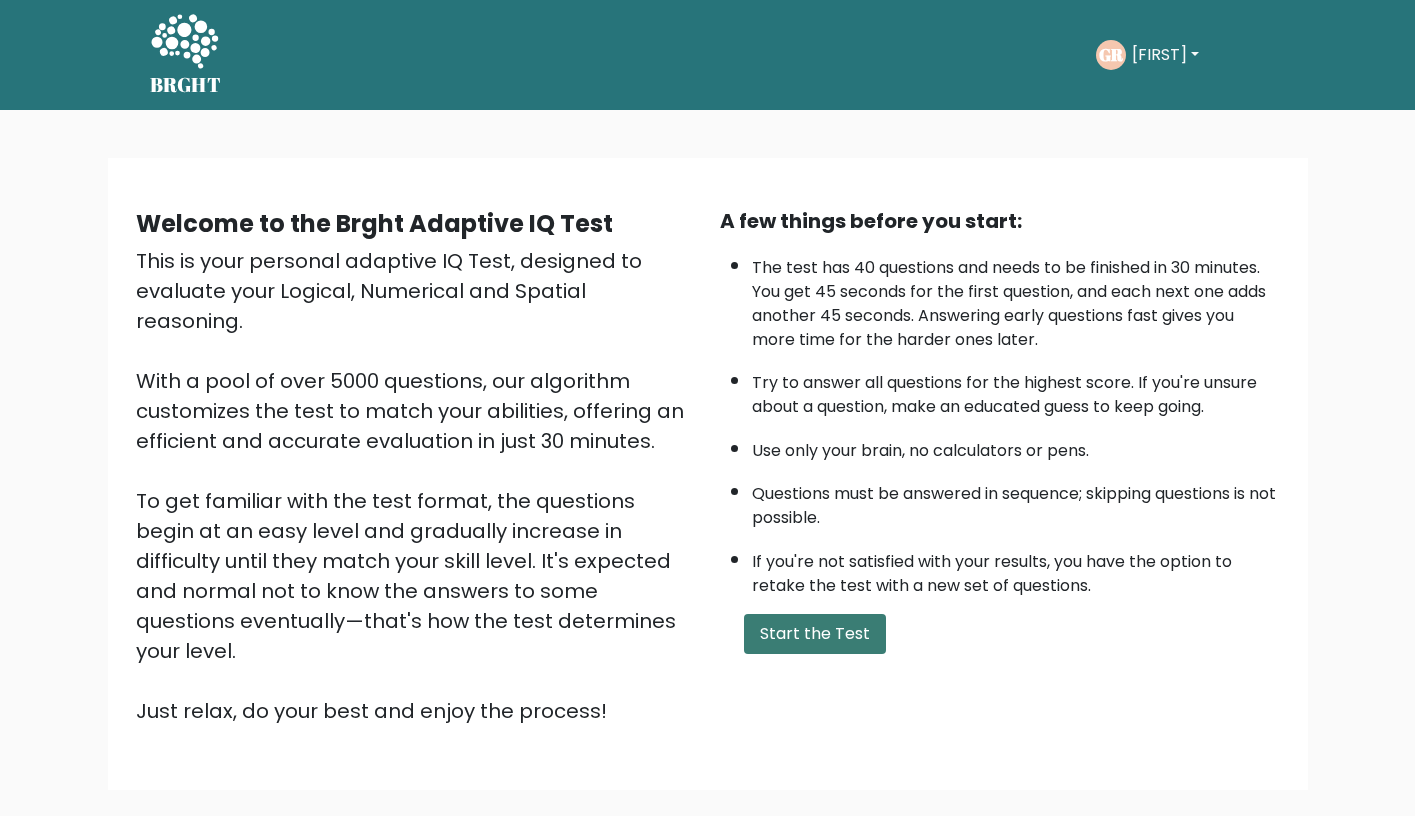 click on "Start the Test" at bounding box center [815, 634] 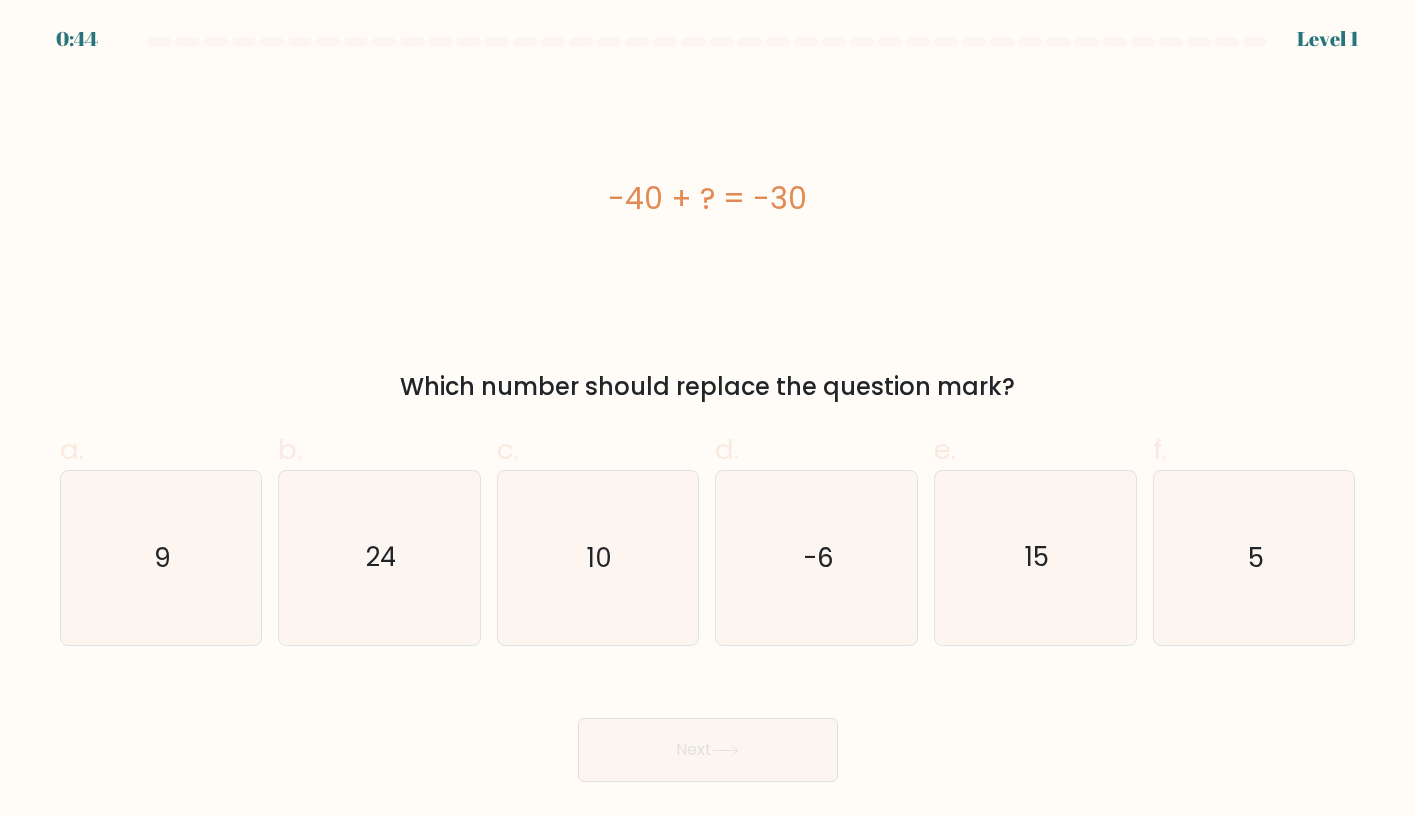 scroll, scrollTop: 0, scrollLeft: 0, axis: both 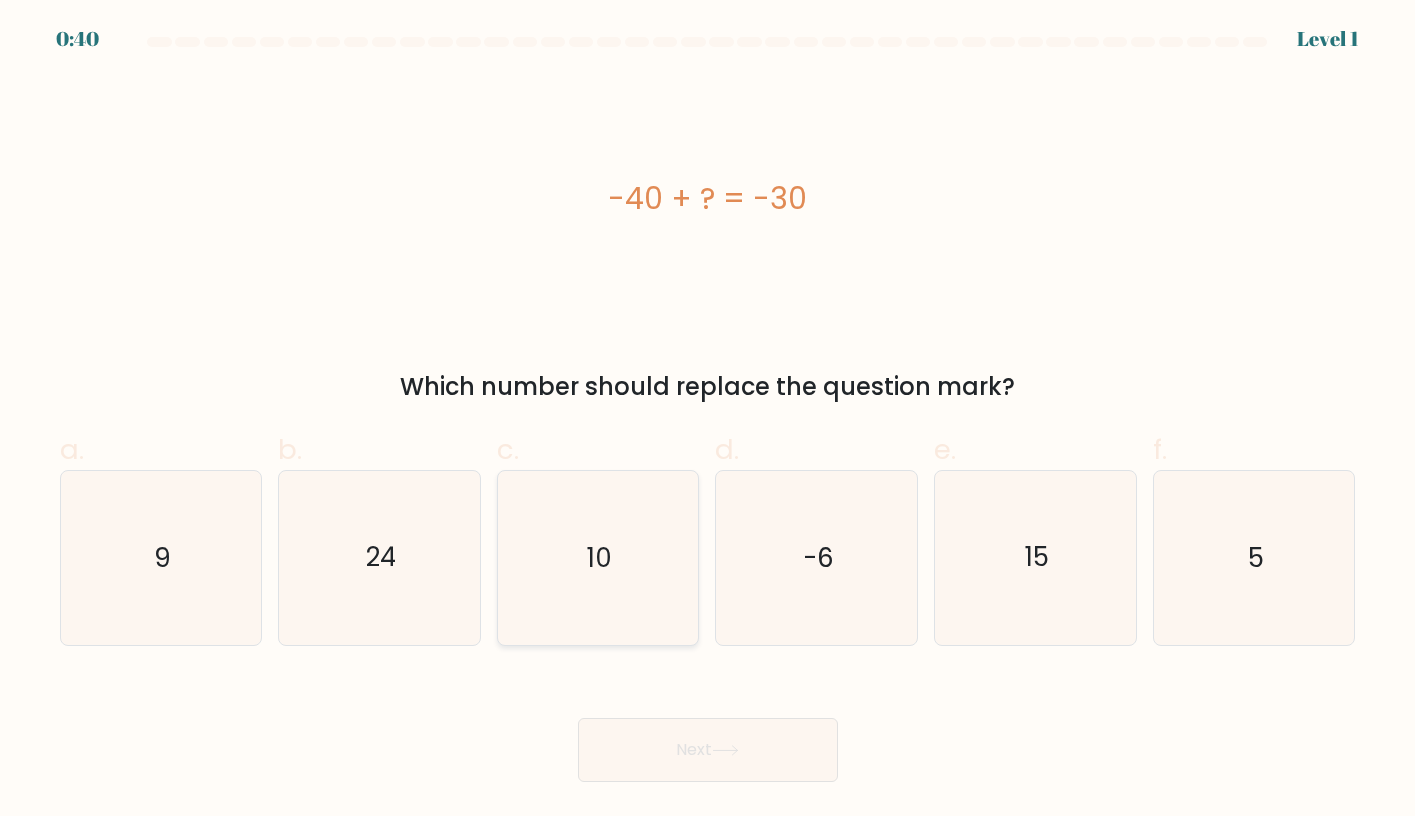 click on "10" at bounding box center (597, 557) 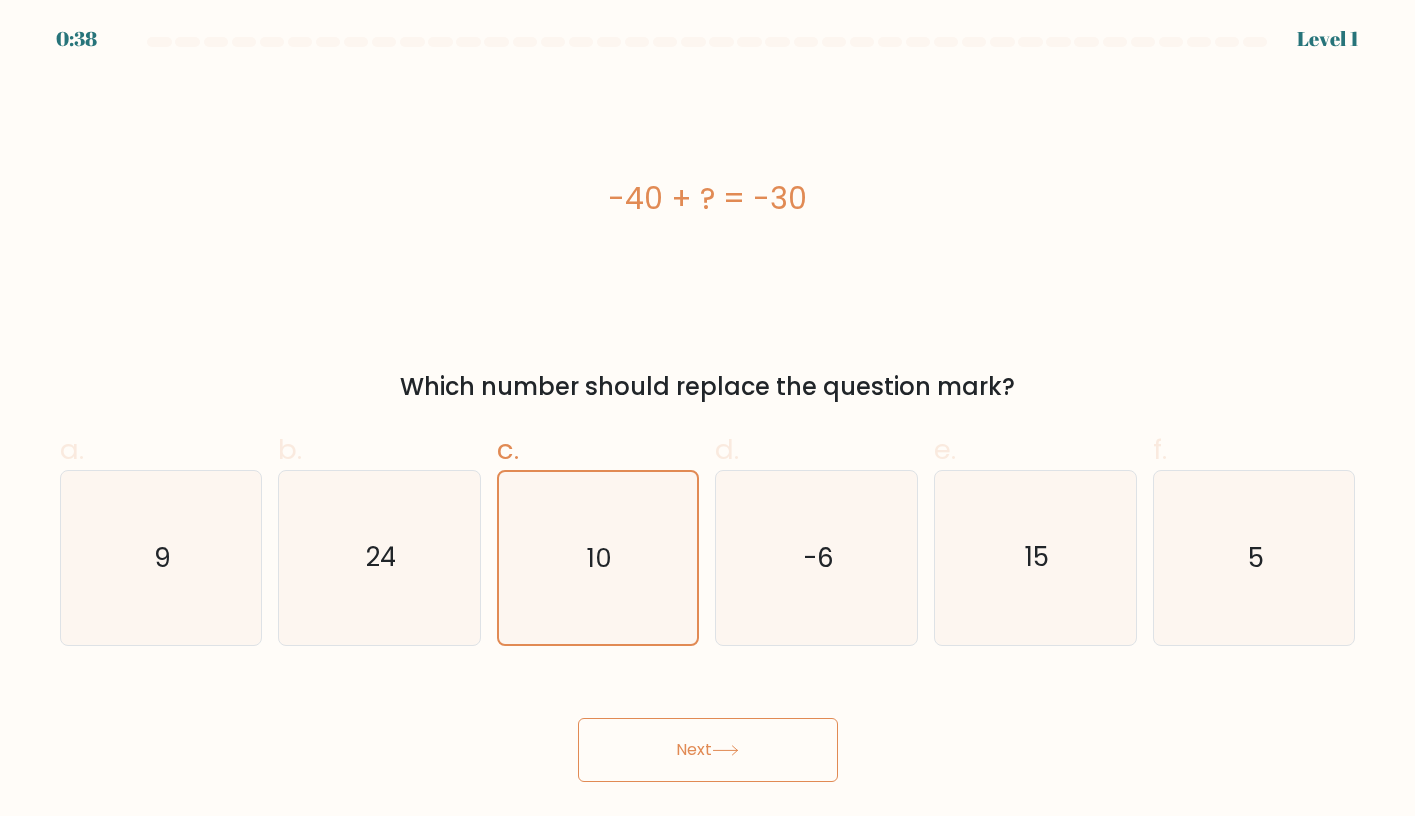 click on "Next" at bounding box center [708, 750] 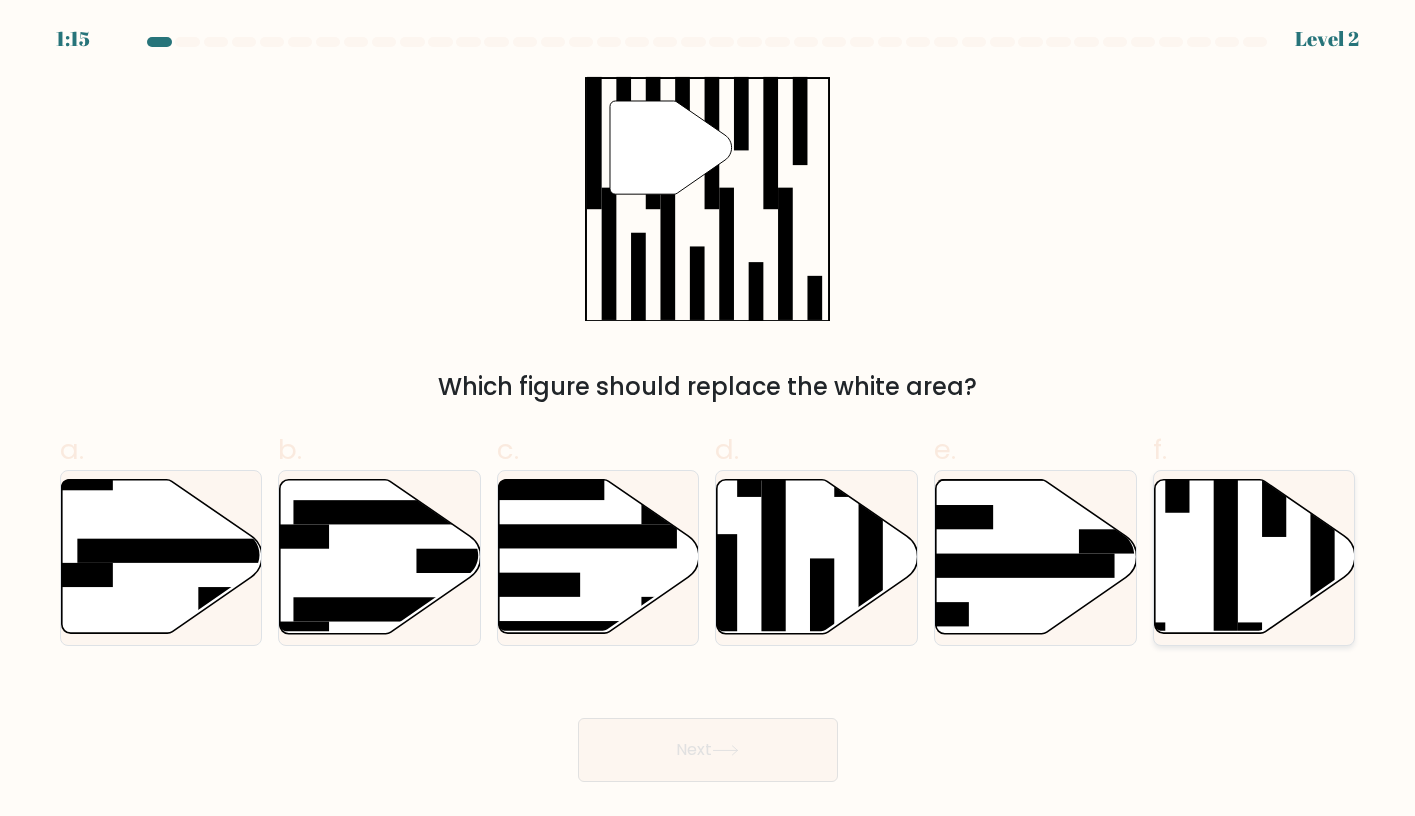 click at bounding box center [1255, 557] 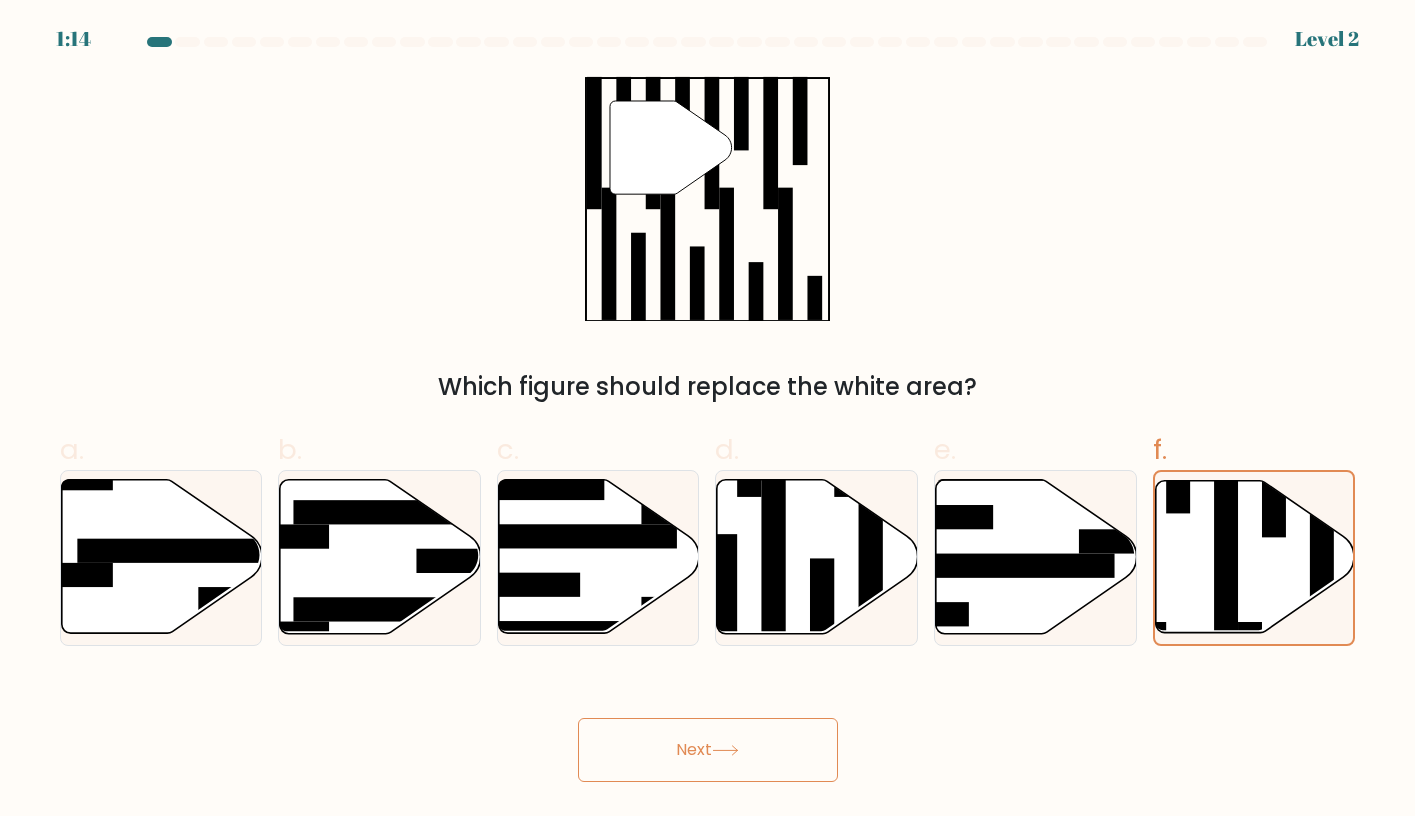 click at bounding box center (725, 750) 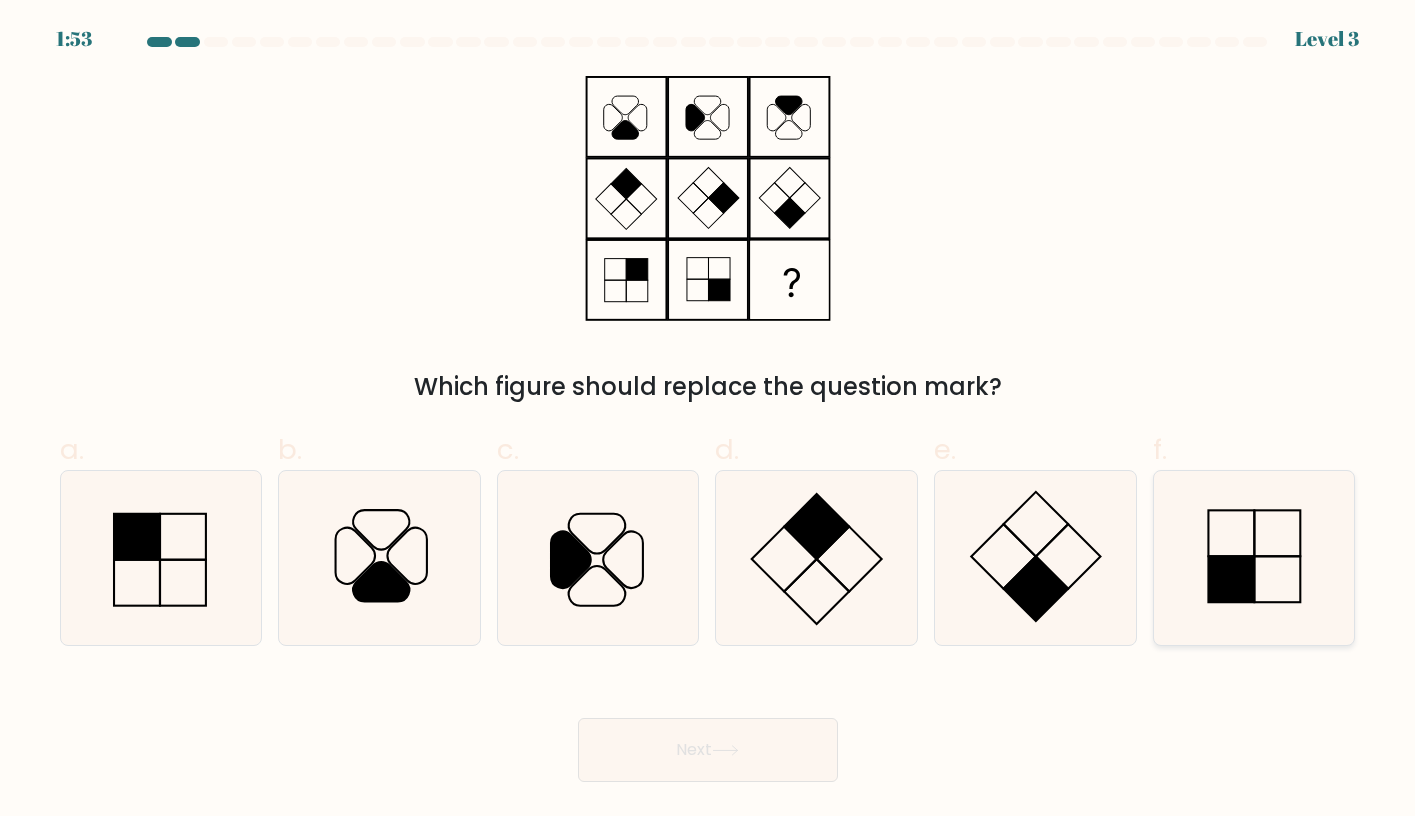 click at bounding box center [1253, 557] 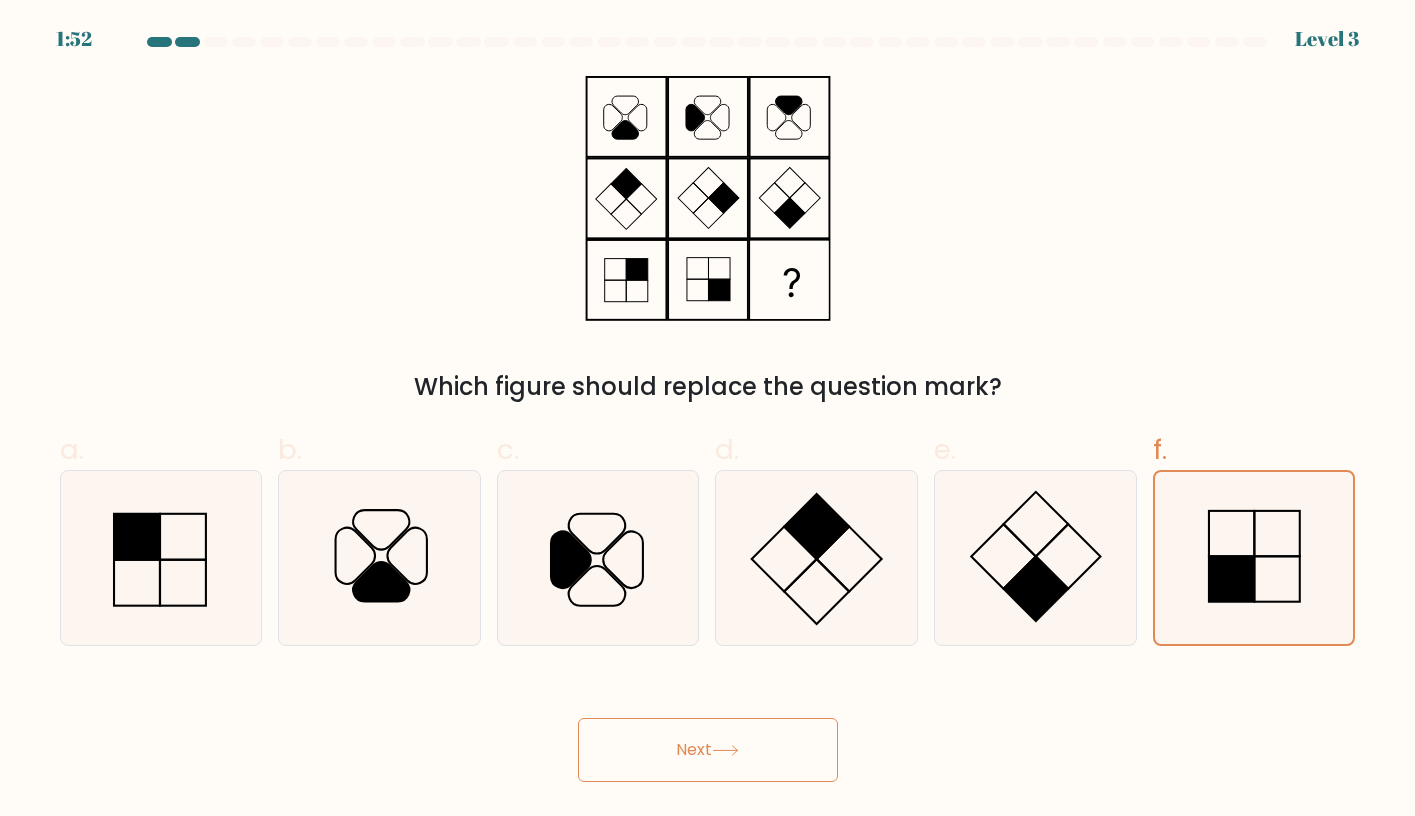 click on "Next" at bounding box center [708, 750] 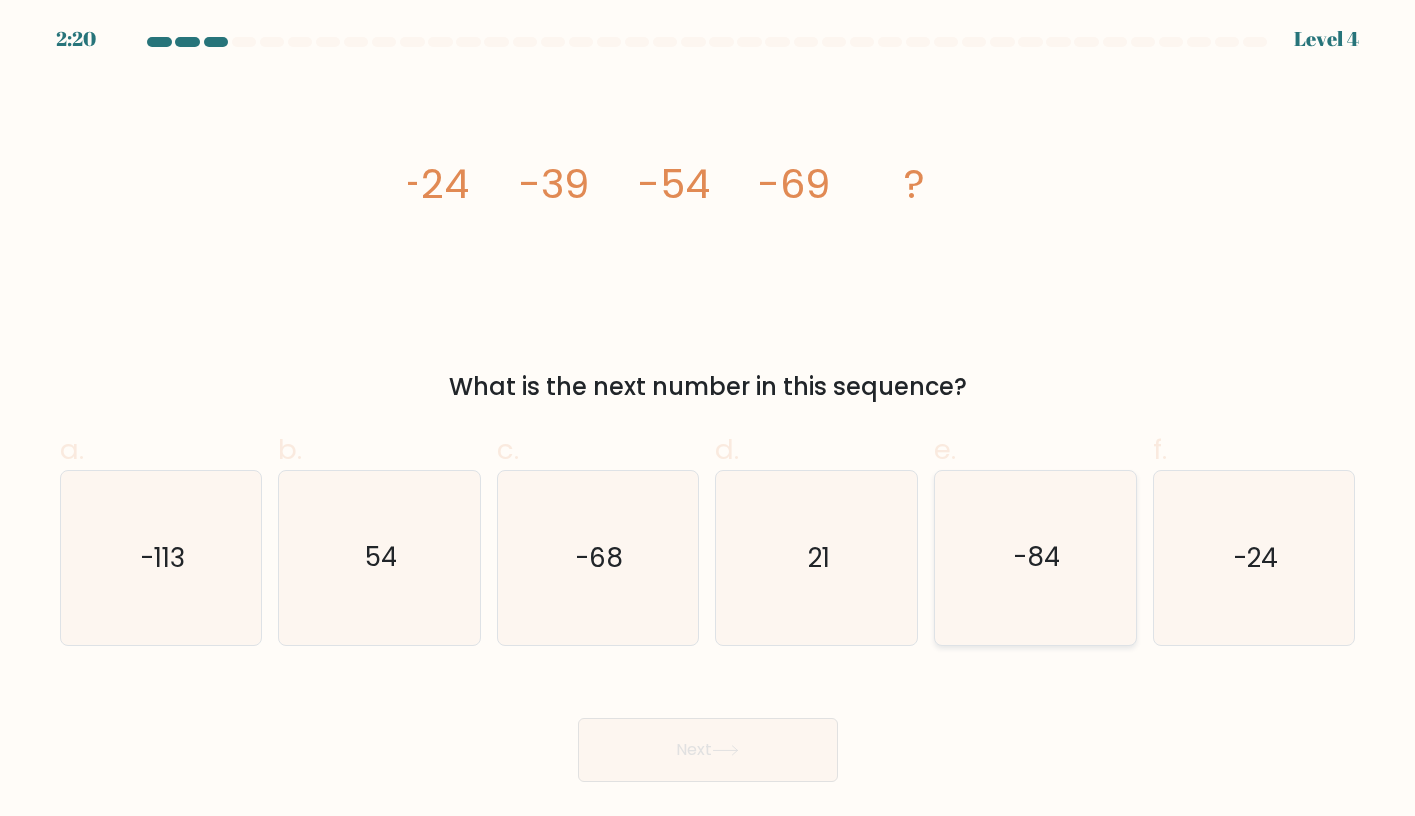 click on "-84" at bounding box center [1035, 557] 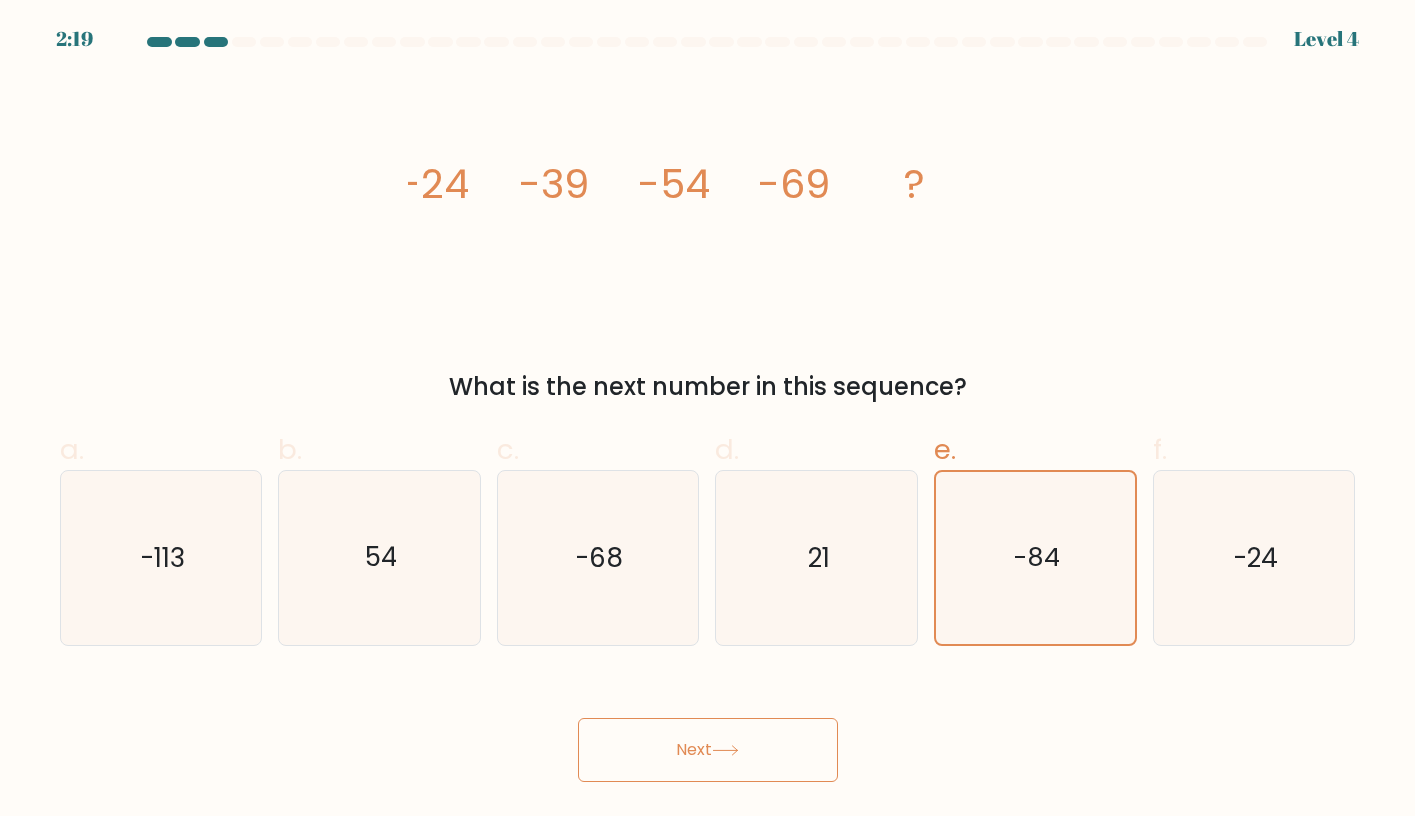 click on "Next" at bounding box center [708, 750] 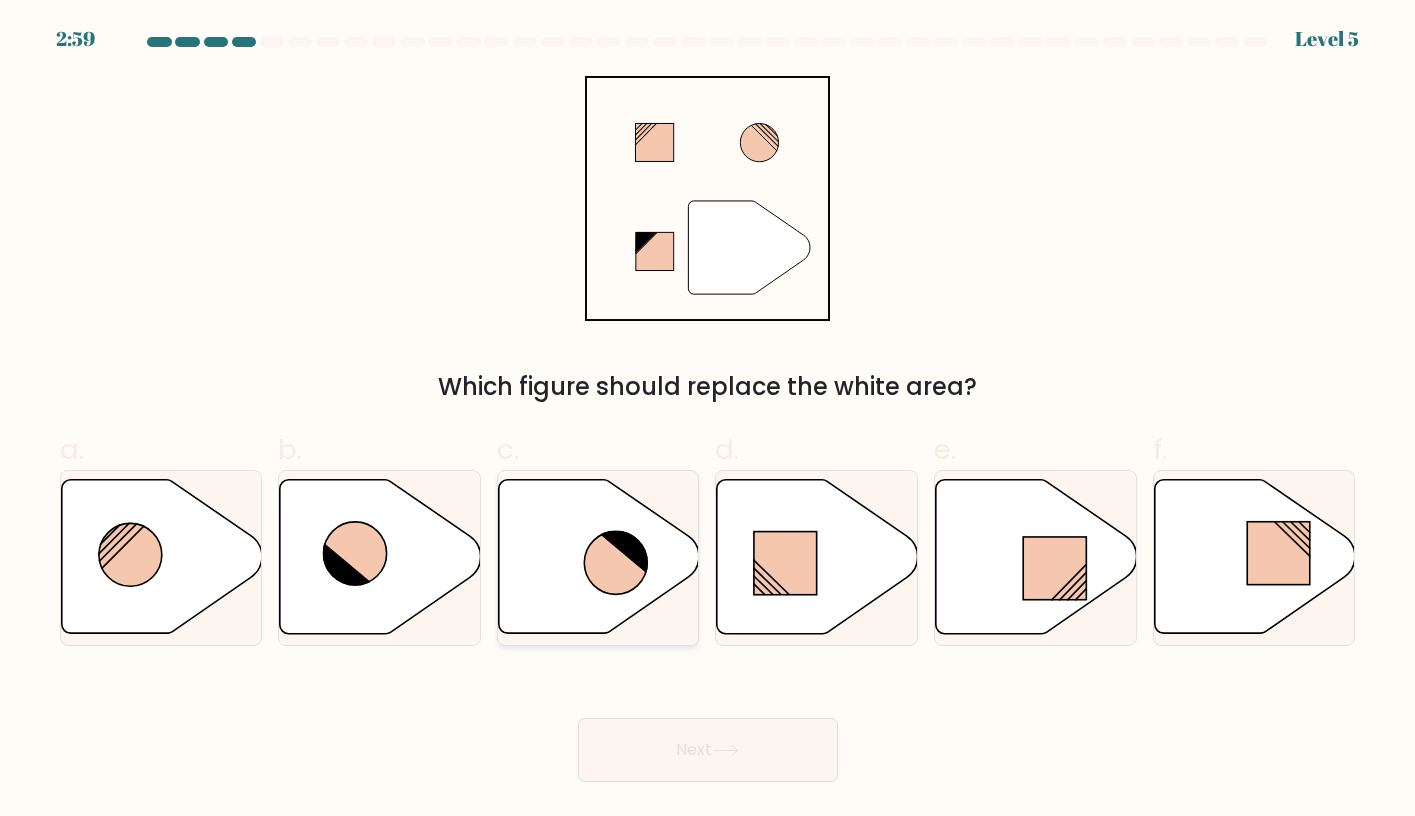 click at bounding box center (599, 557) 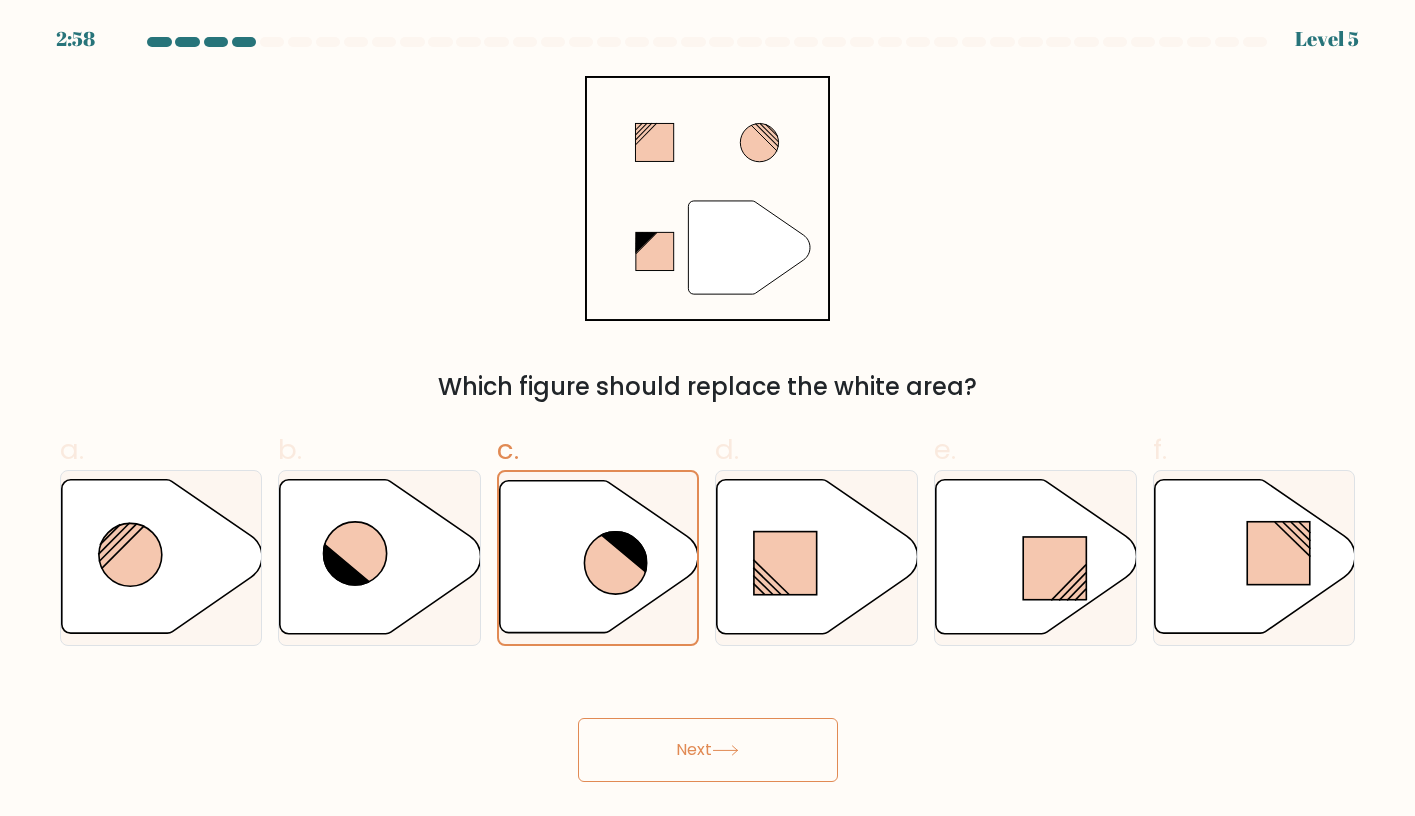click on "Next" at bounding box center (708, 750) 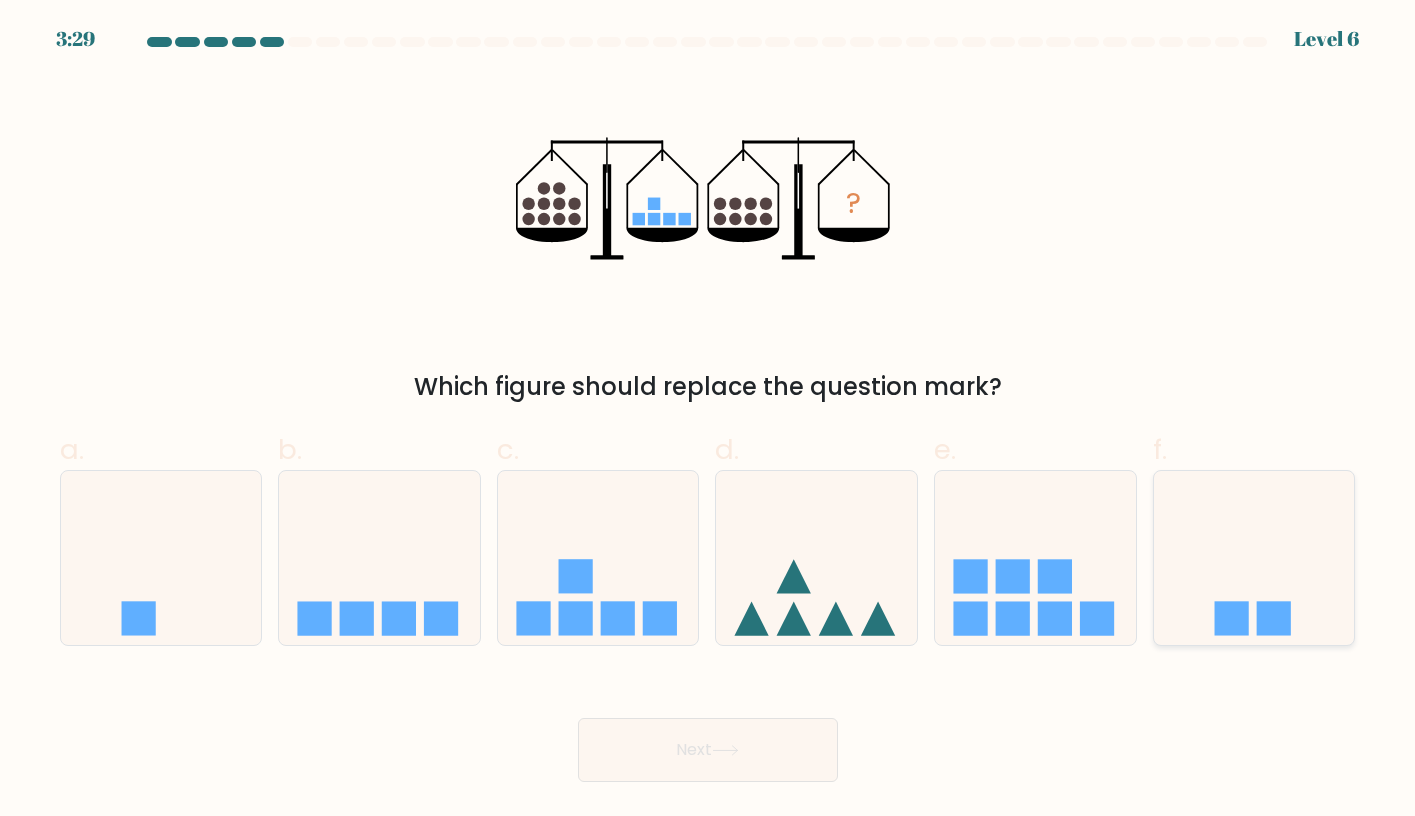 click at bounding box center (1254, 558) 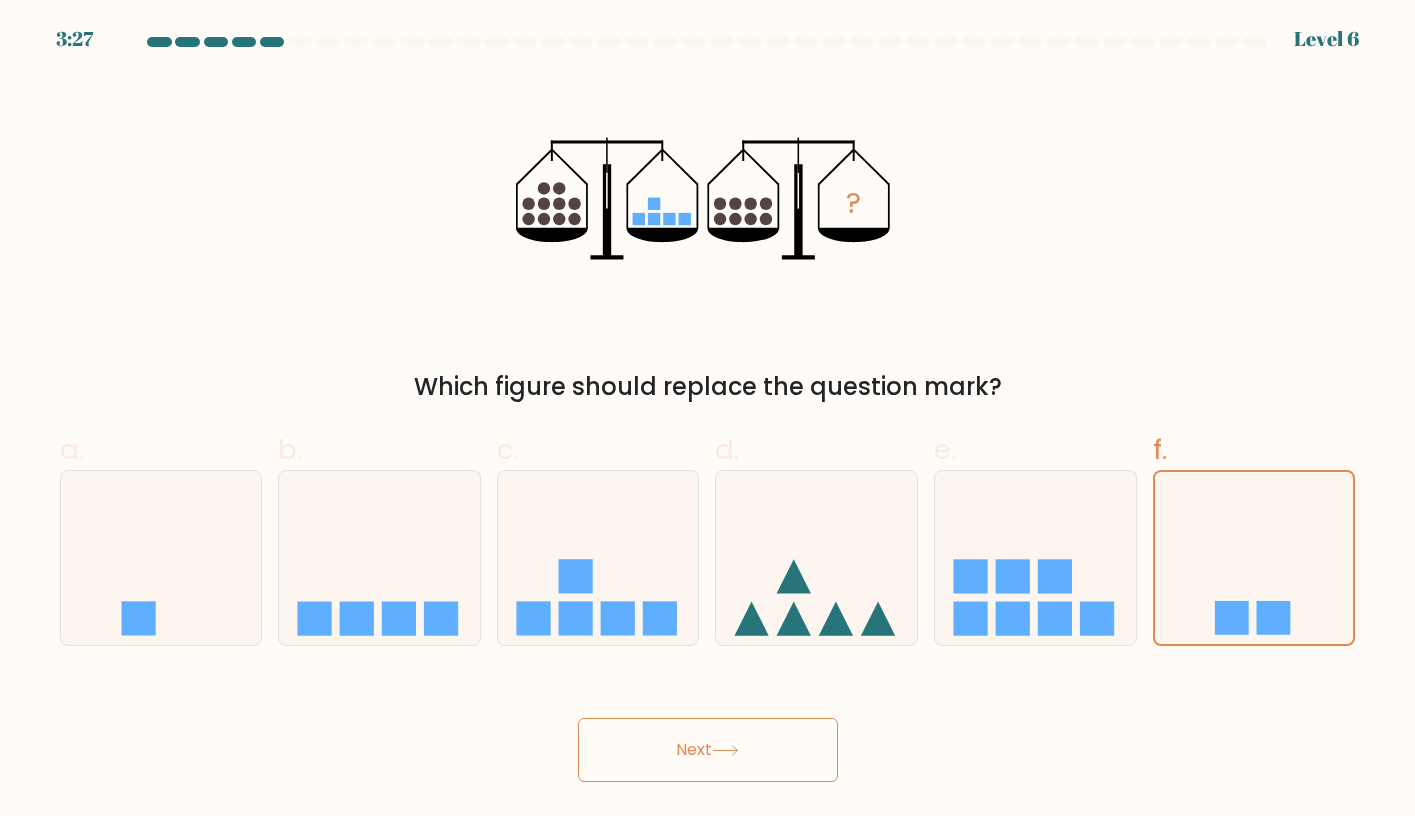 click on "Next" at bounding box center [708, 750] 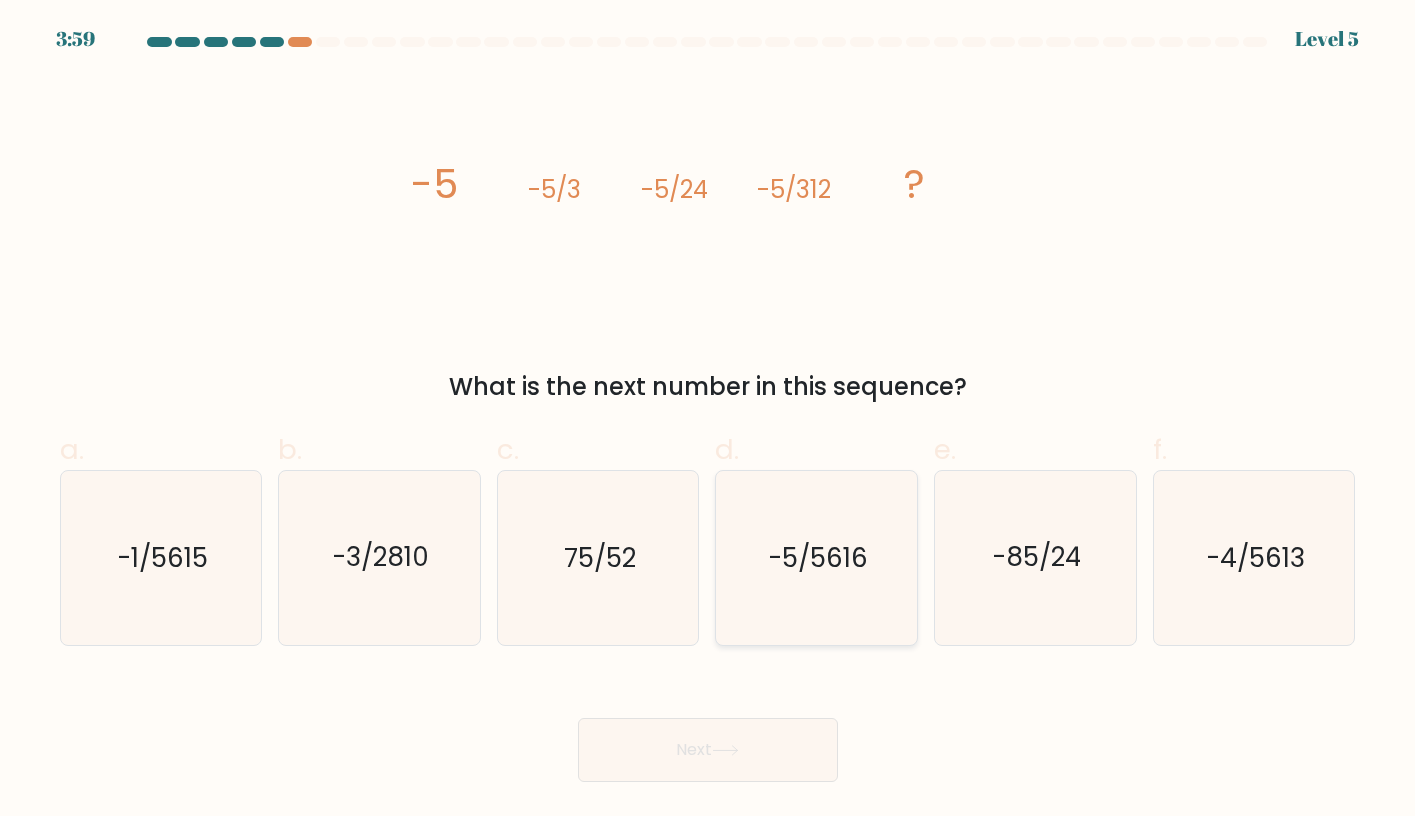 click on "-5/5616" at bounding box center (816, 557) 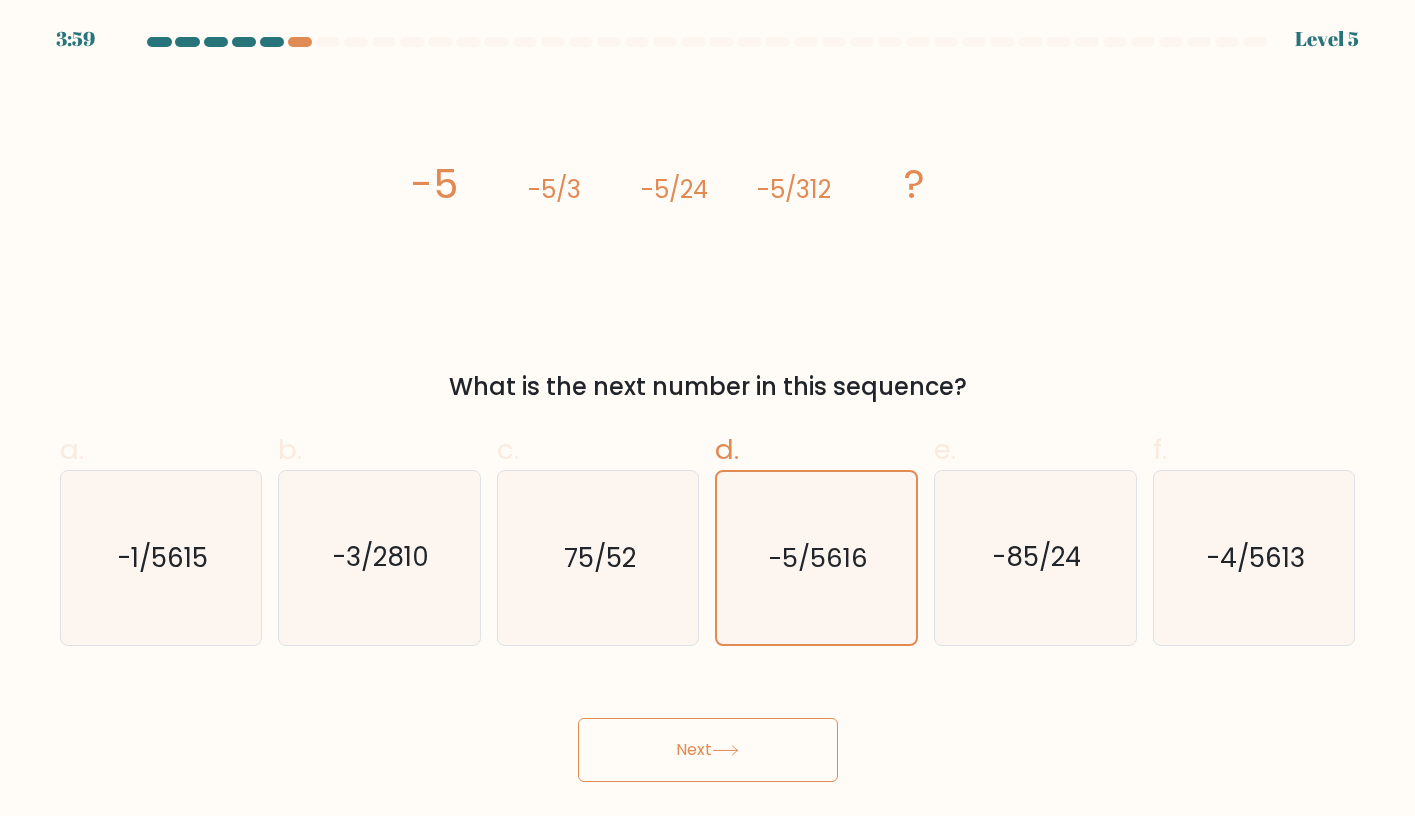 click on "Next" at bounding box center (708, 750) 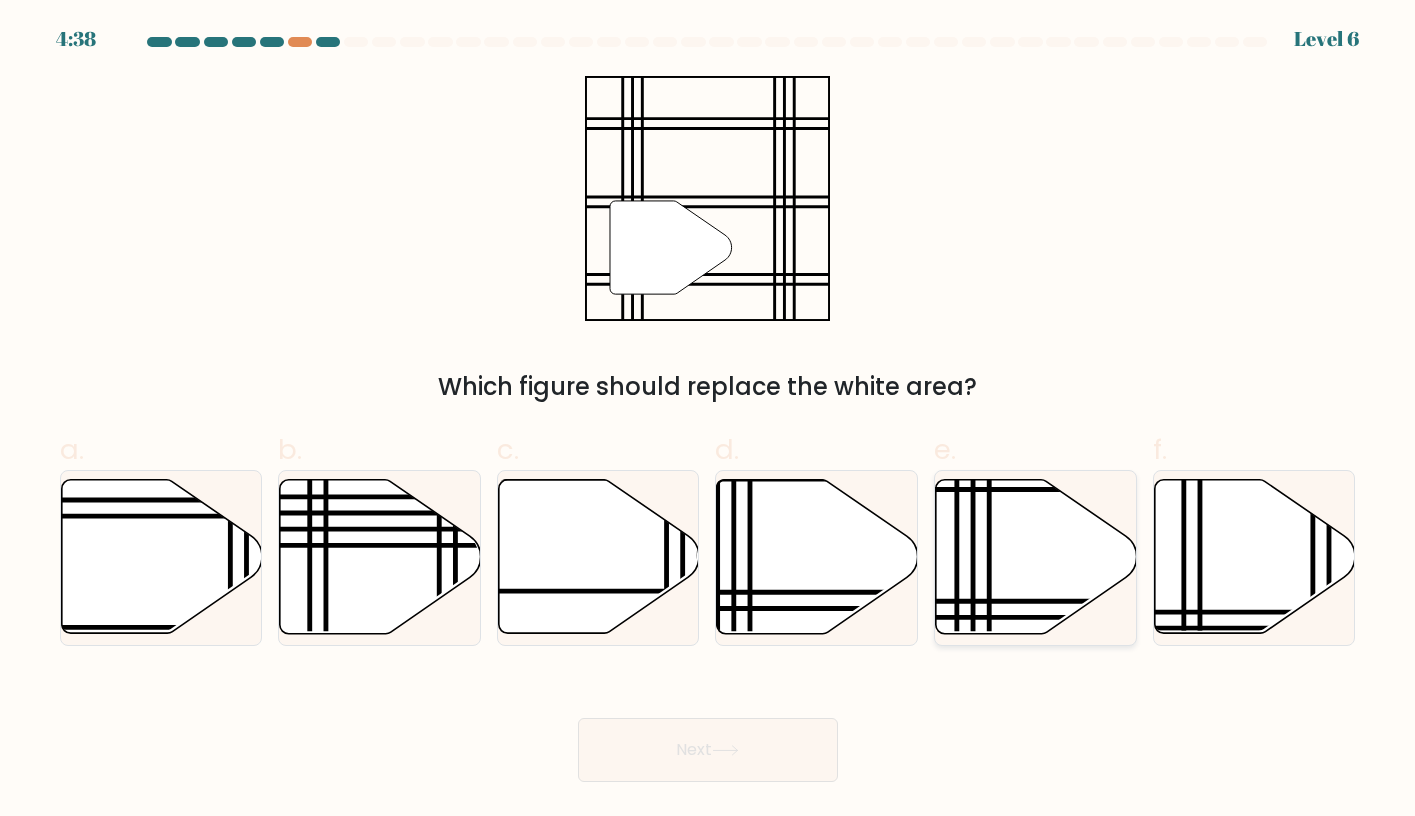 click at bounding box center [1036, 557] 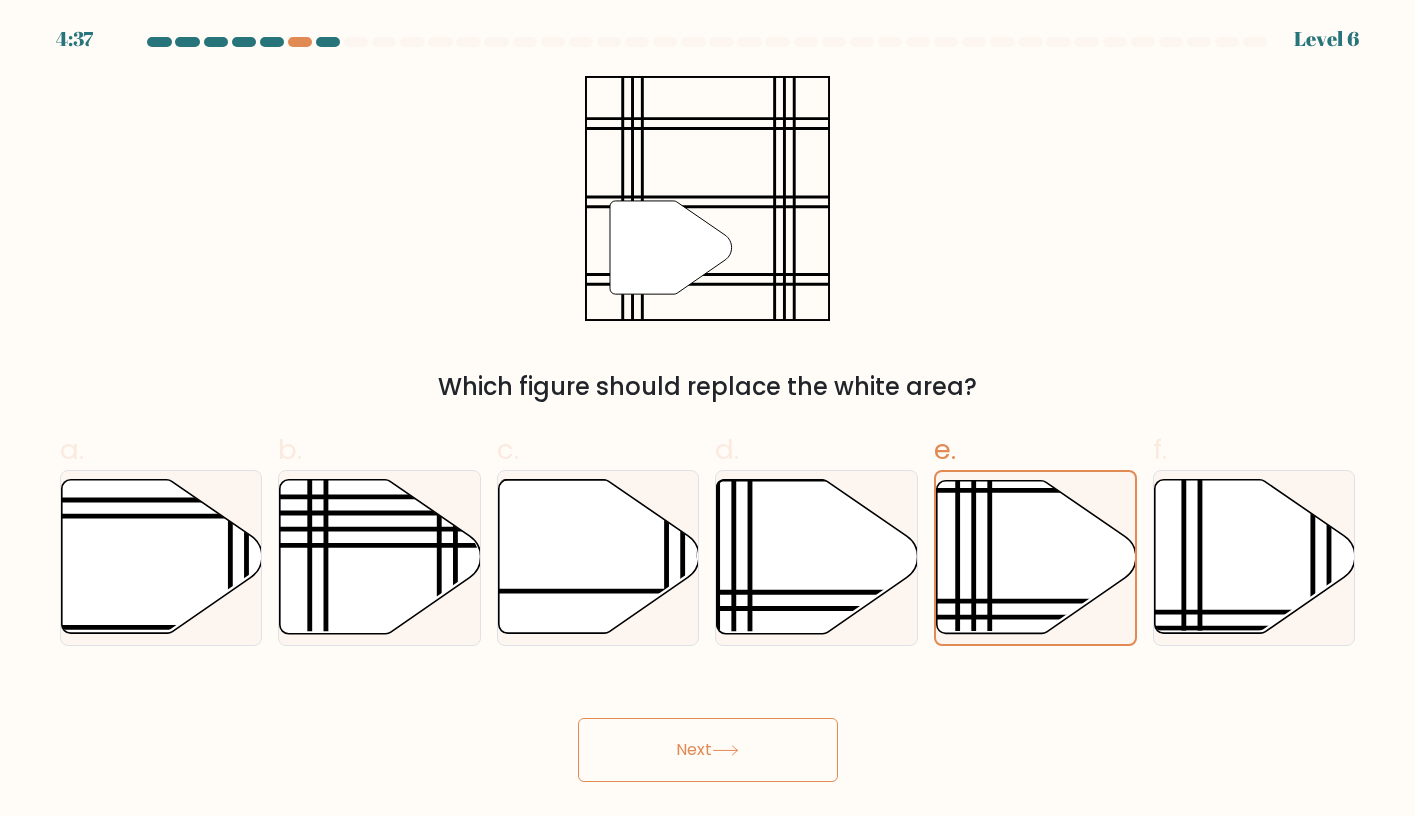 click at bounding box center [725, 750] 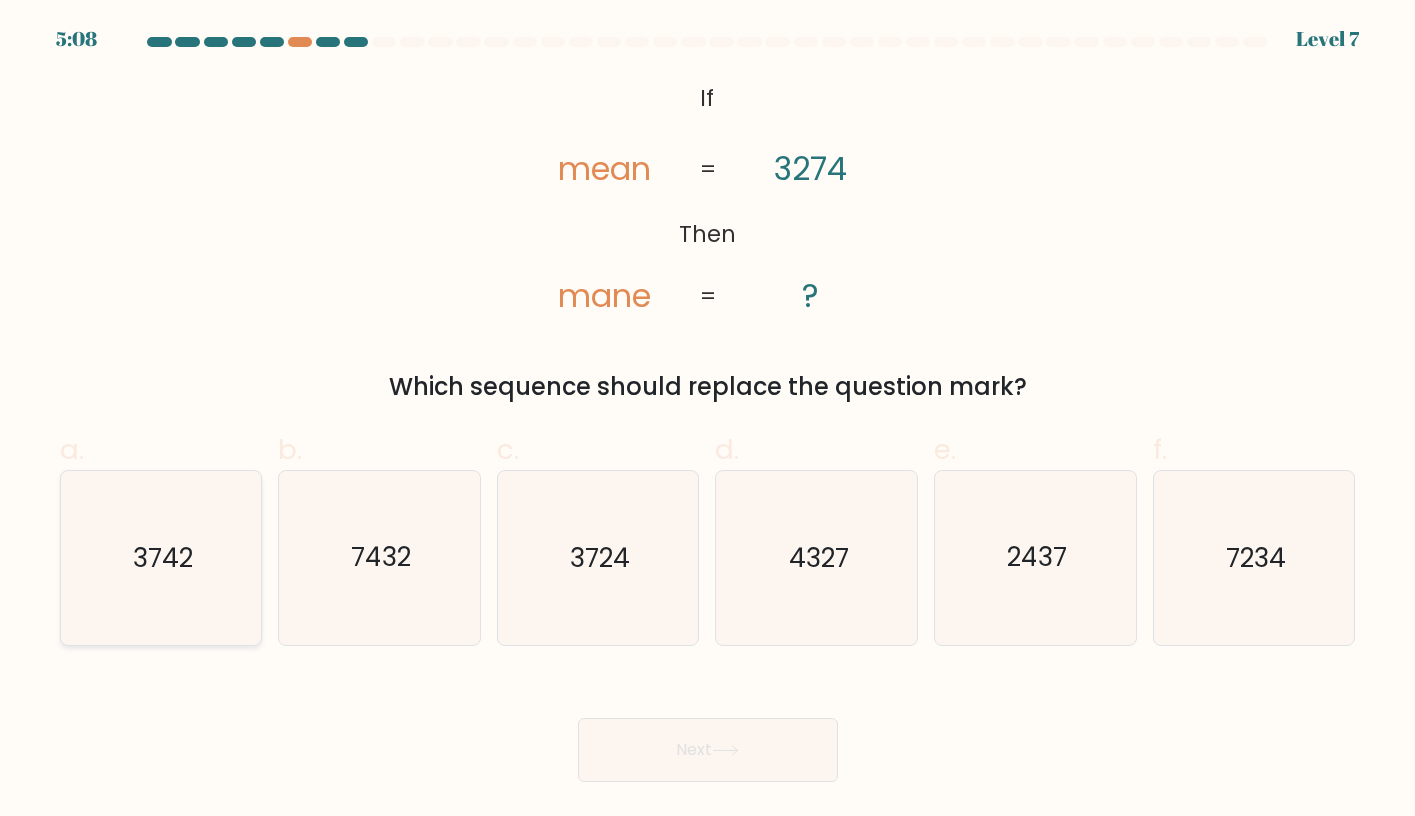 click on "3742" at bounding box center [160, 557] 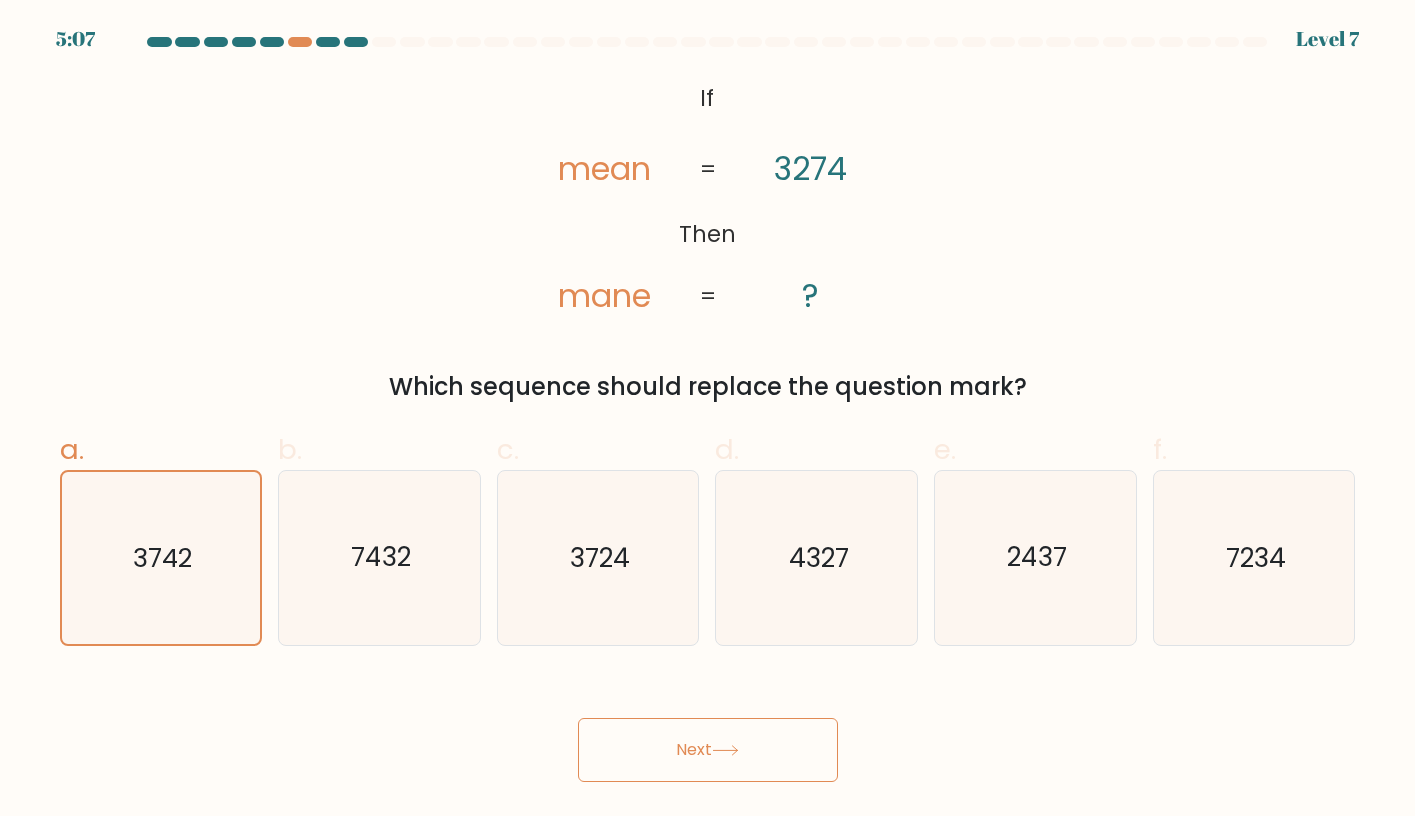 click on "Next" at bounding box center (708, 750) 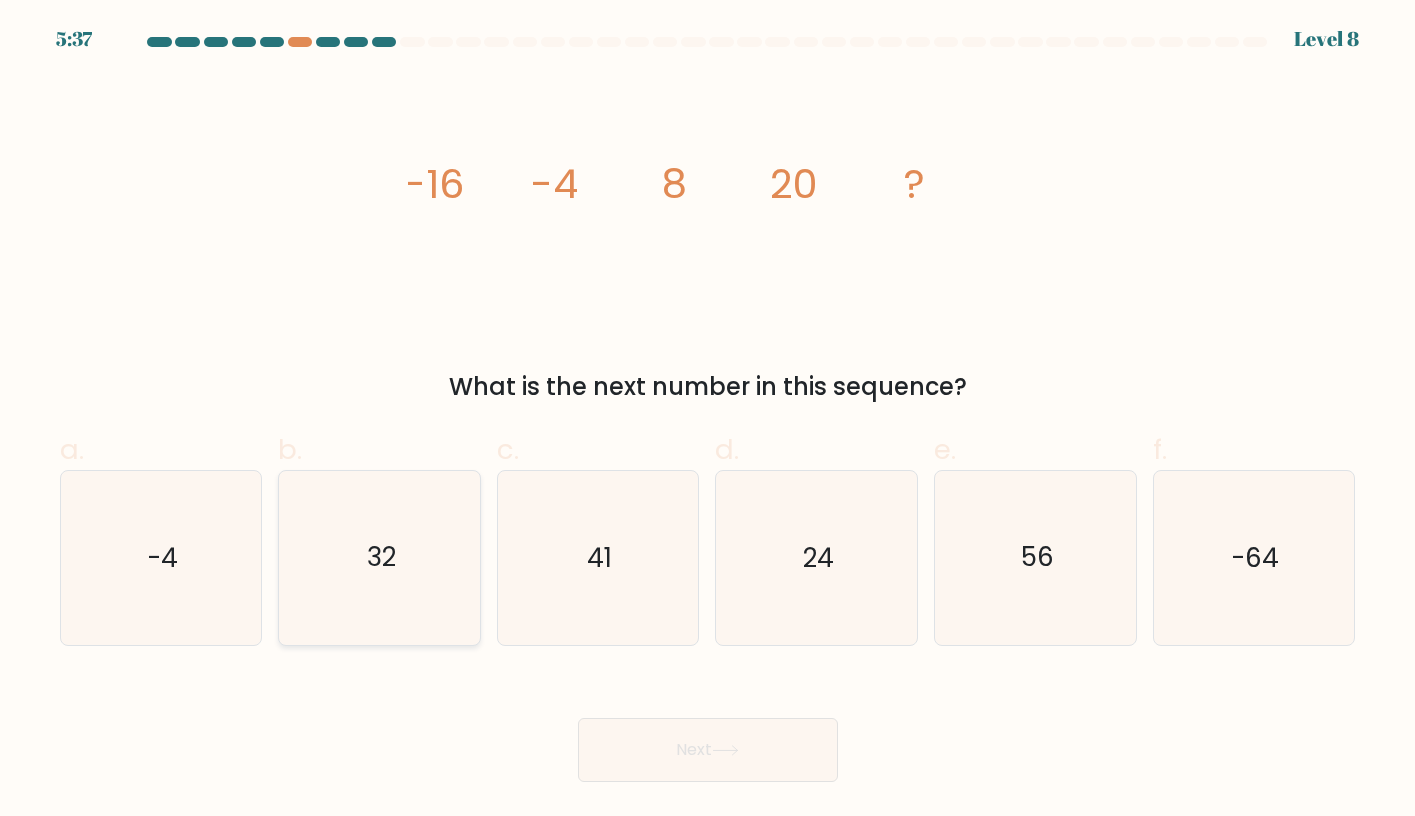 click on "32" at bounding box center (379, 557) 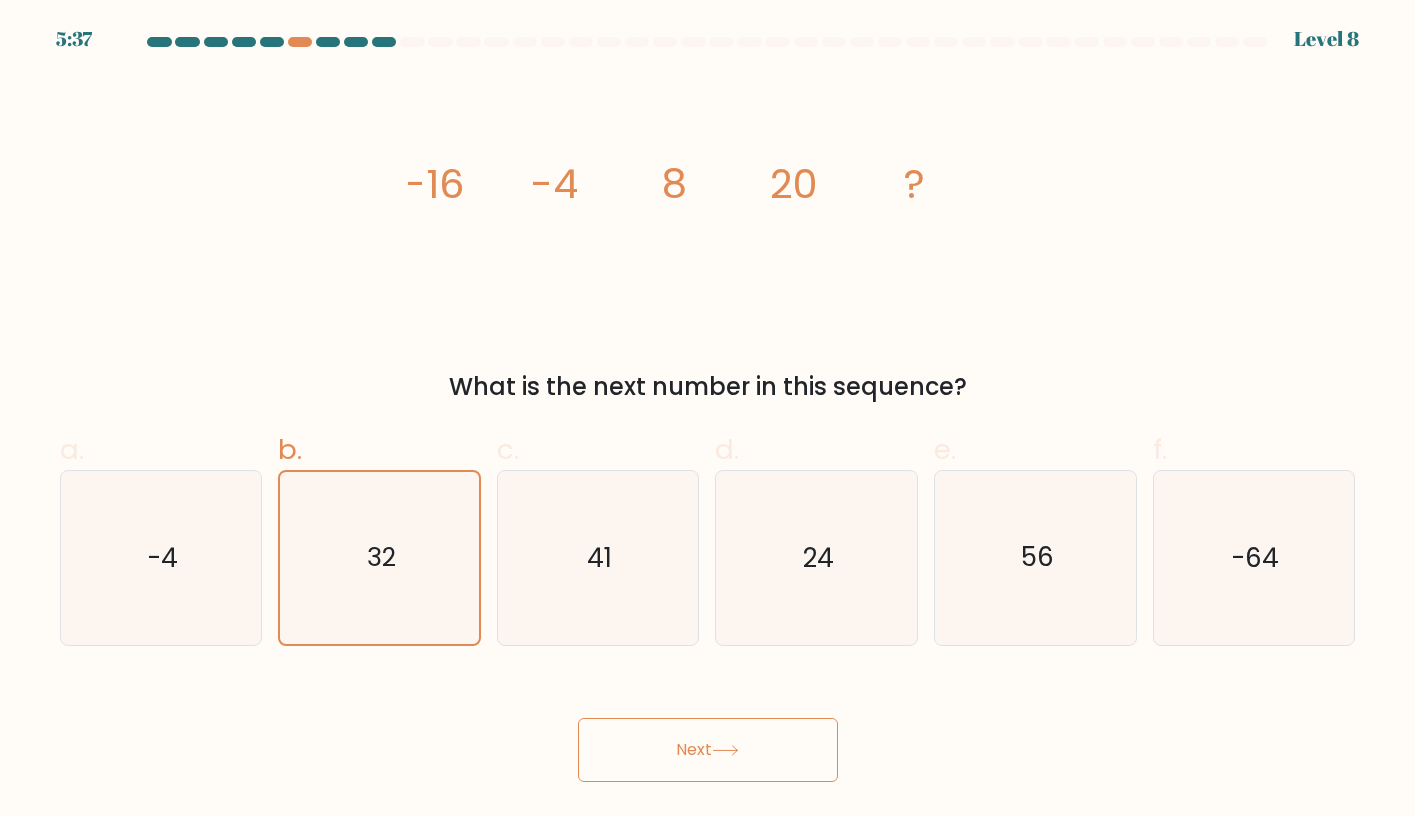 click on "Next" at bounding box center [708, 750] 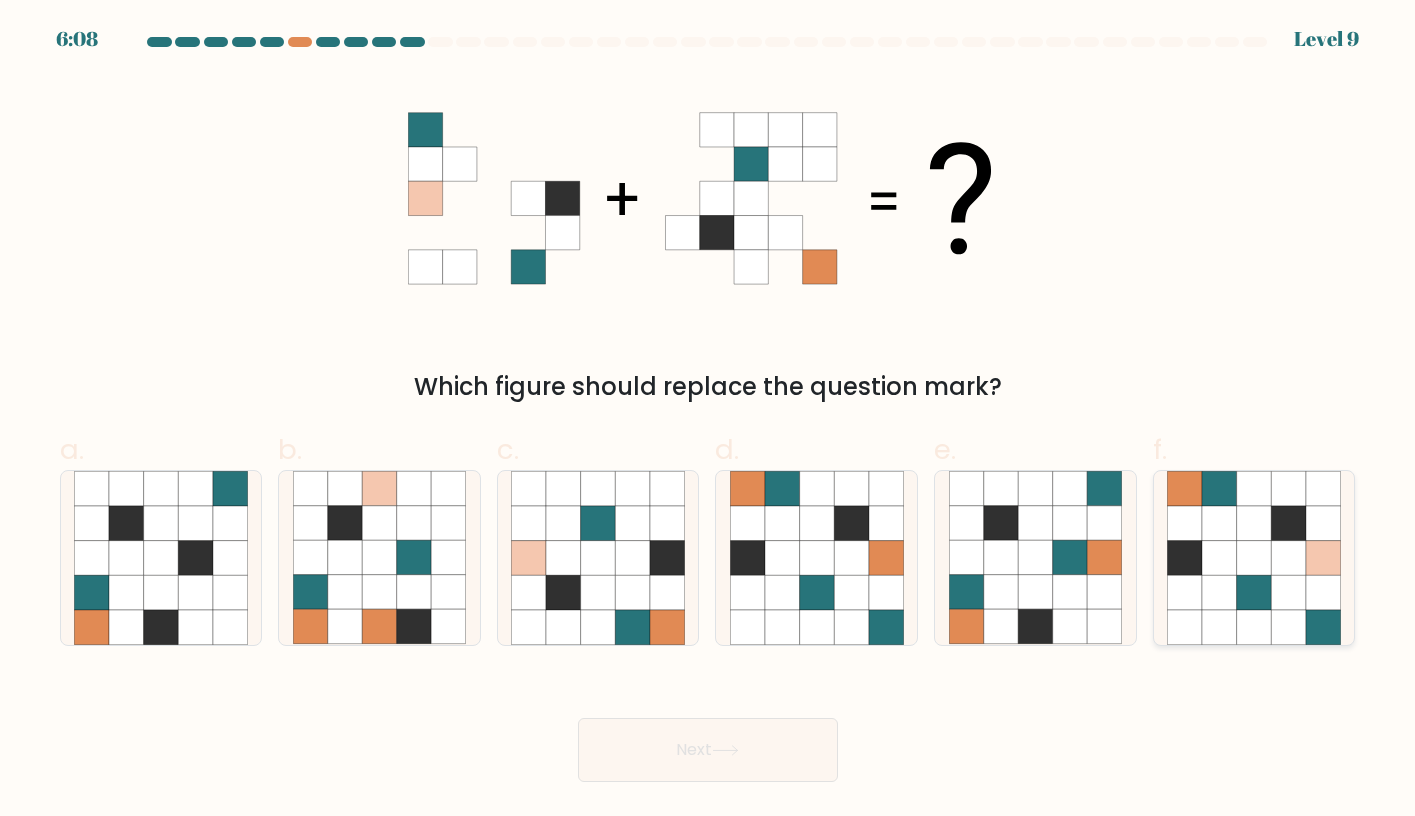 click at bounding box center [1254, 523] 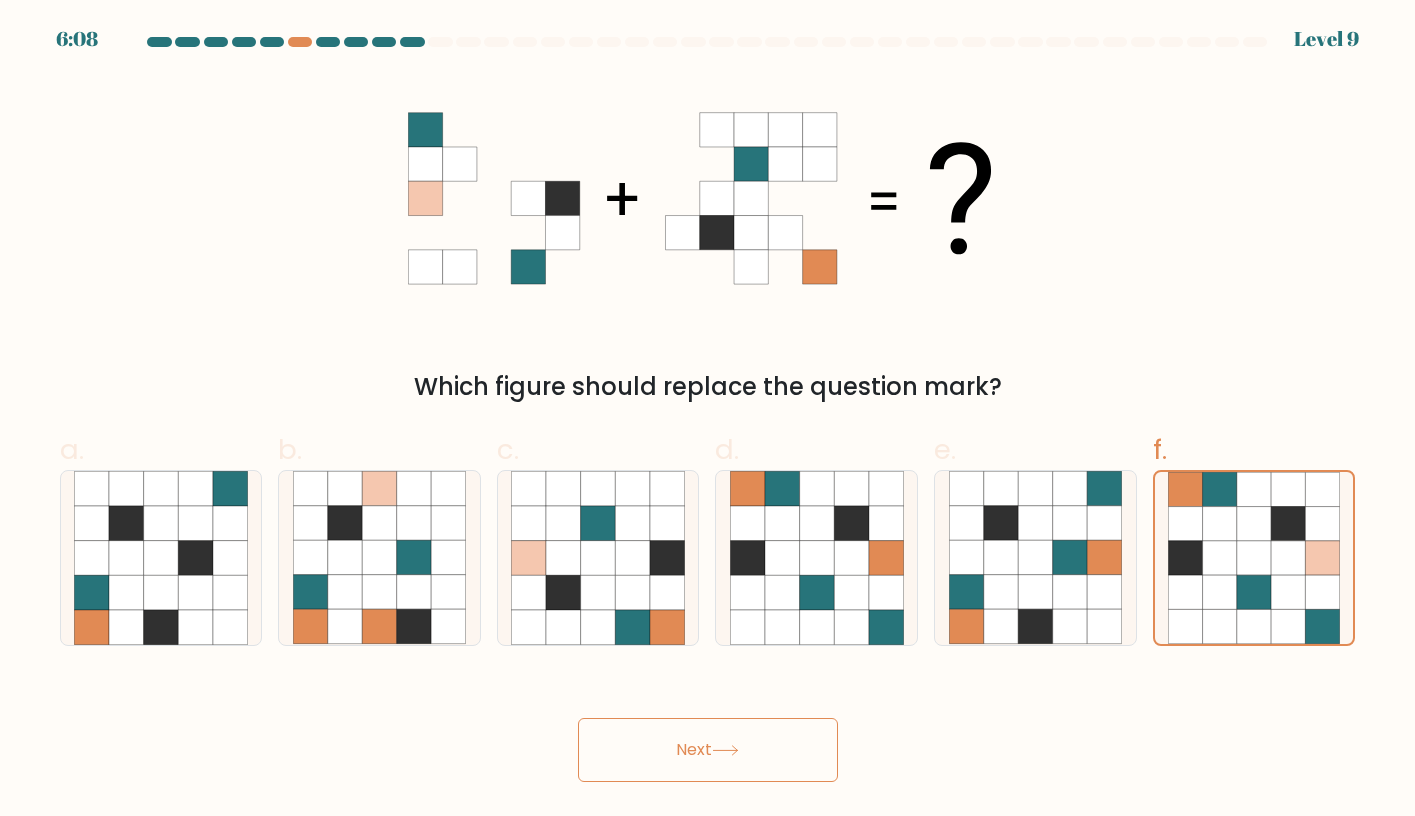 click on "Next" at bounding box center [708, 750] 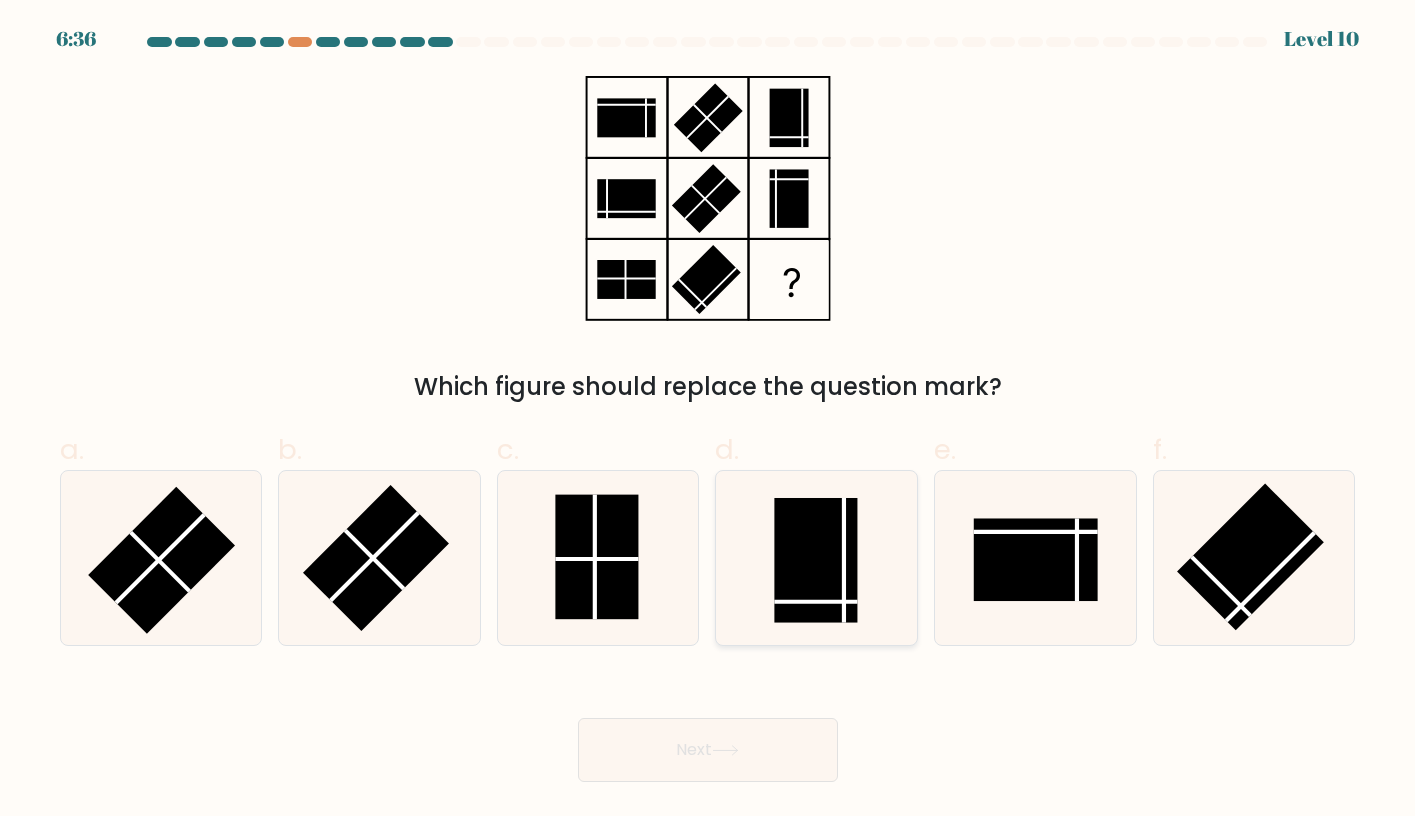 click at bounding box center [815, 560] 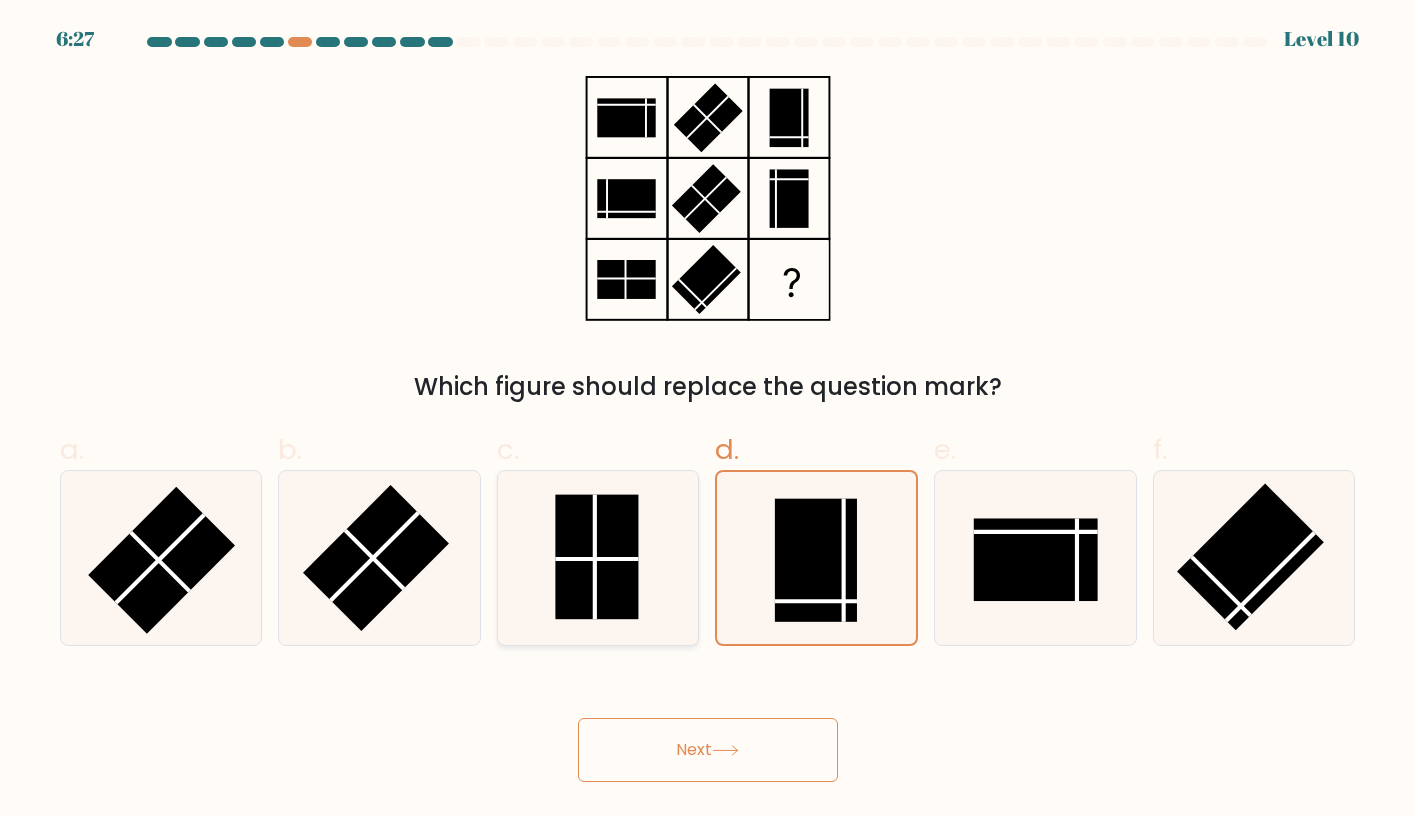 click at bounding box center (597, 557) 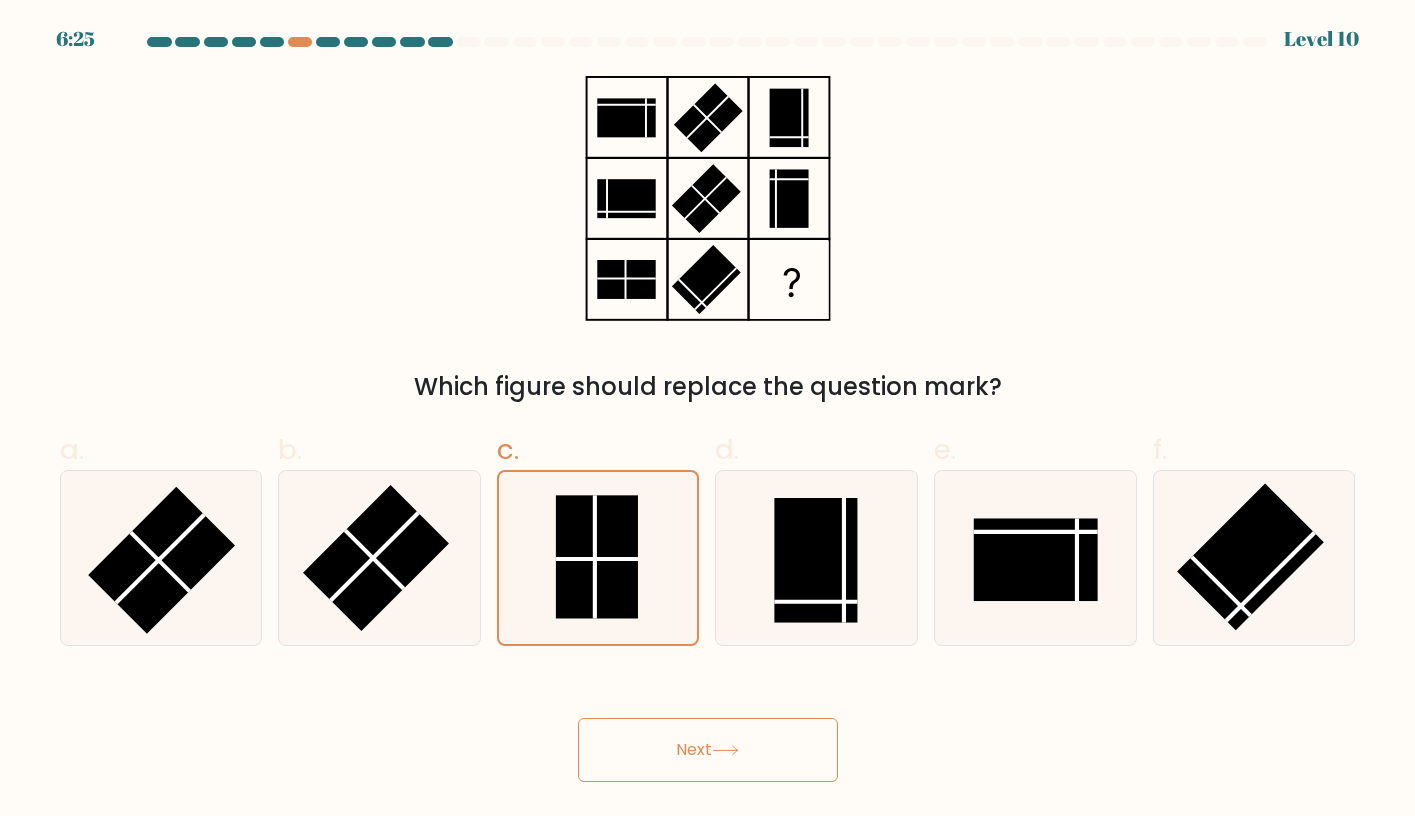 click on "Next" at bounding box center (708, 750) 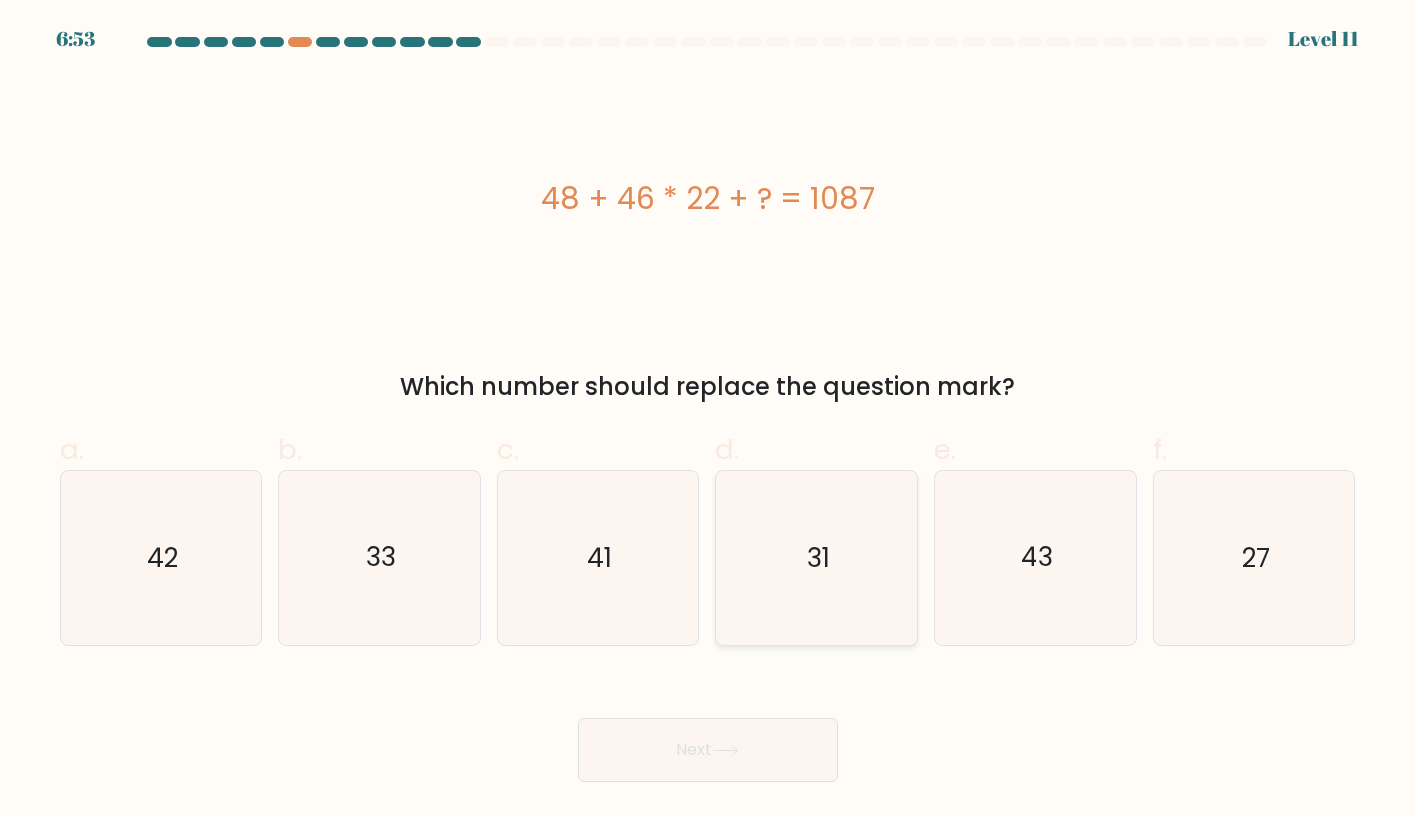 click on "31" at bounding box center [816, 557] 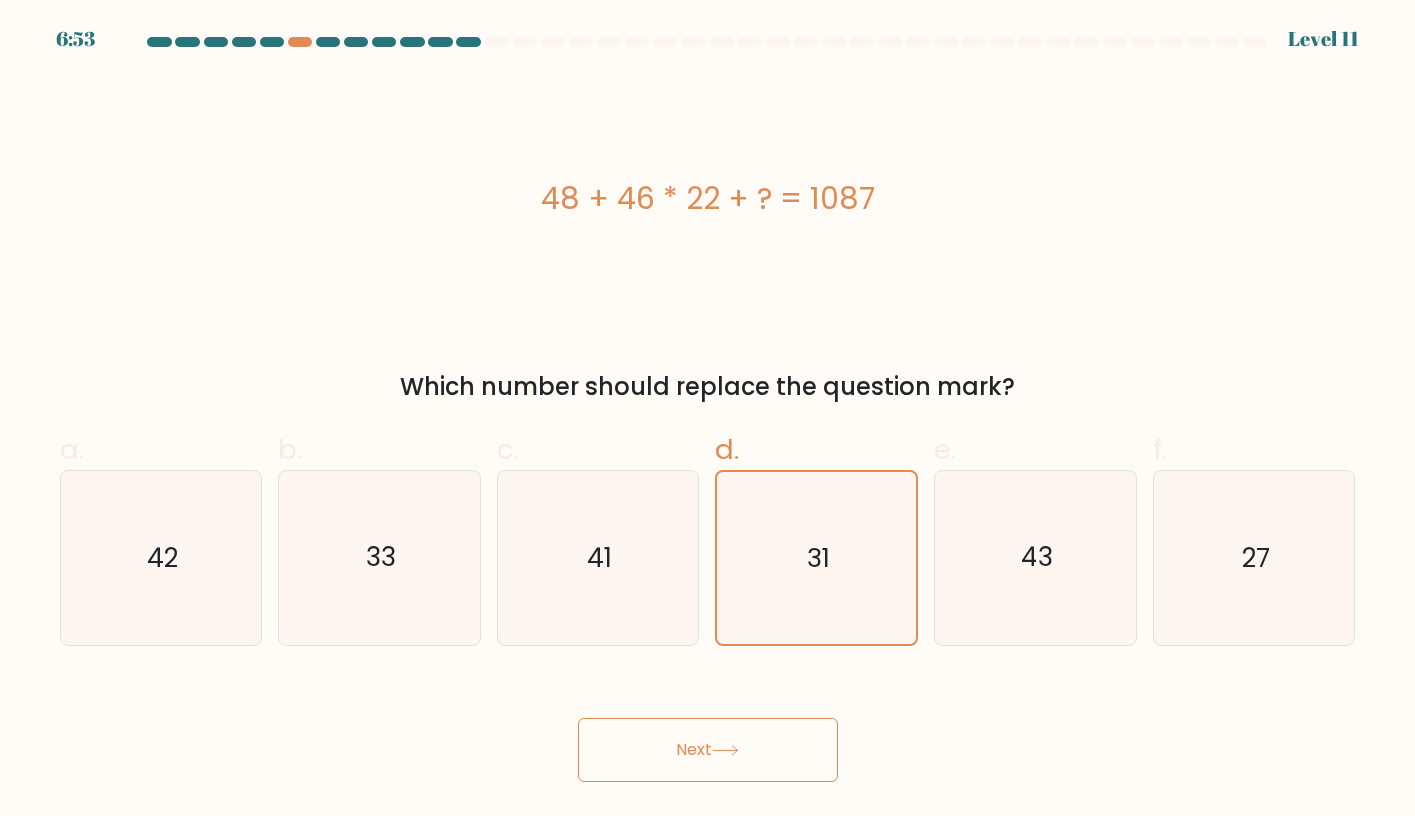 click on "Next" at bounding box center [708, 750] 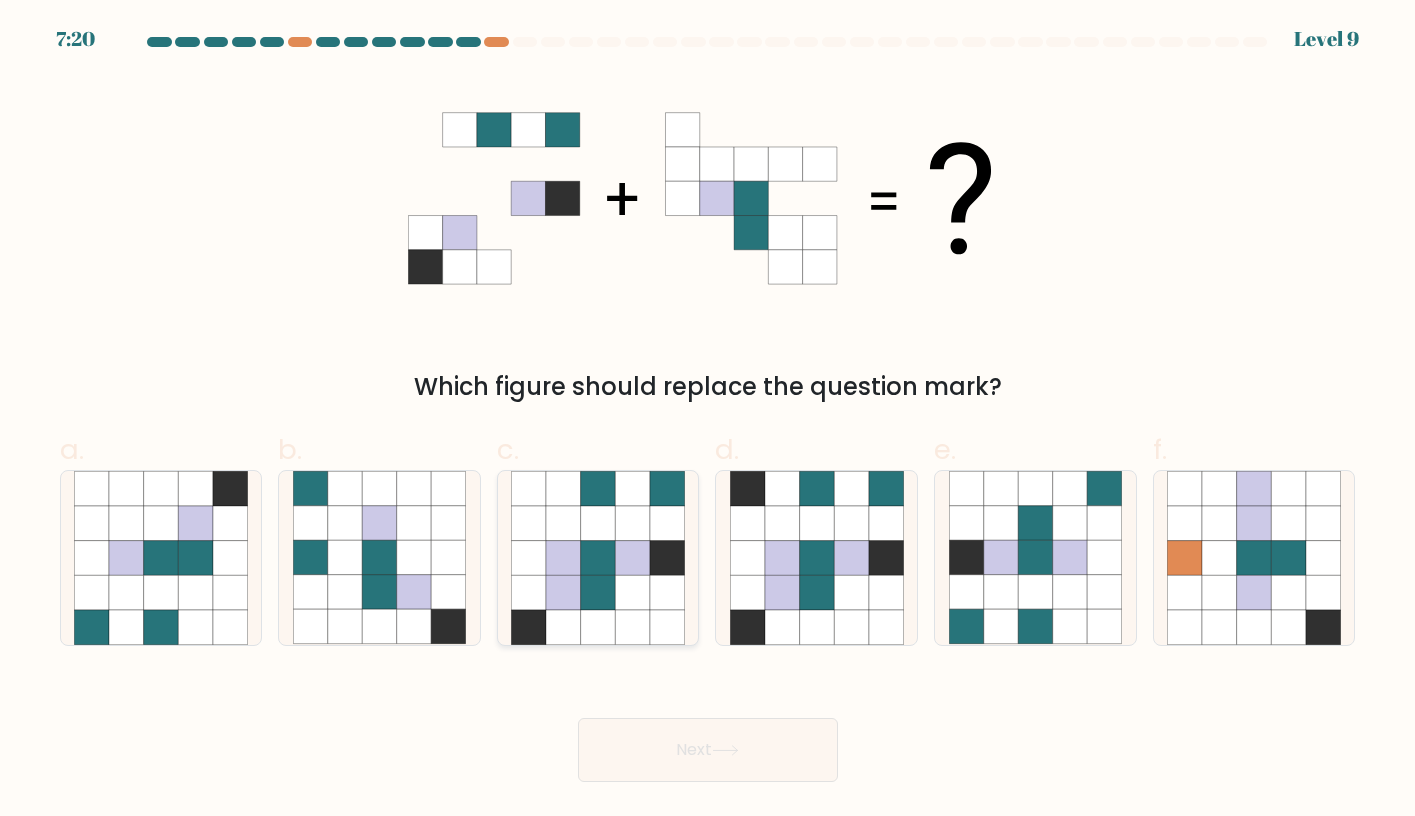 click at bounding box center [632, 558] 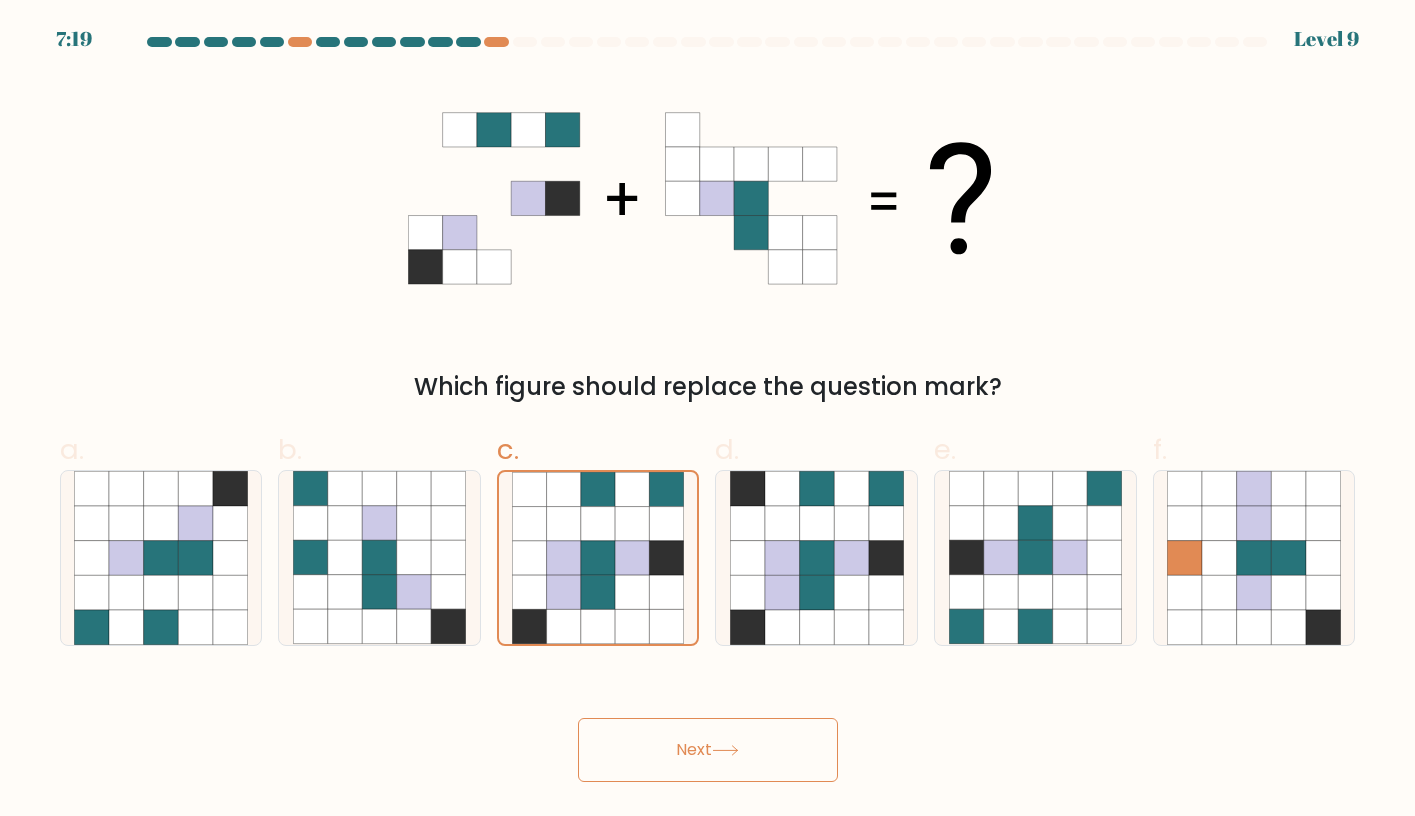click on "Next" at bounding box center [708, 750] 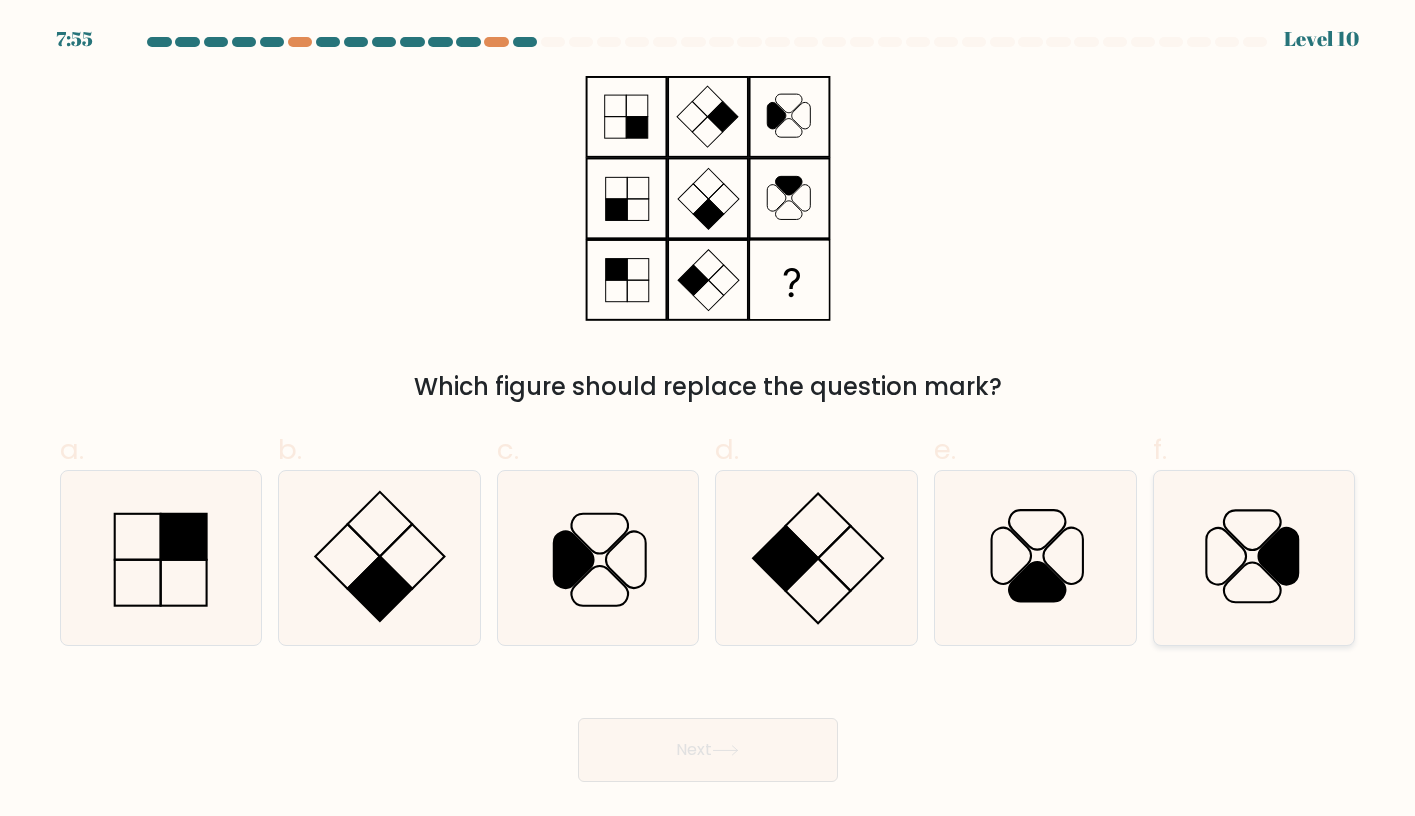 click at bounding box center (1279, 556) 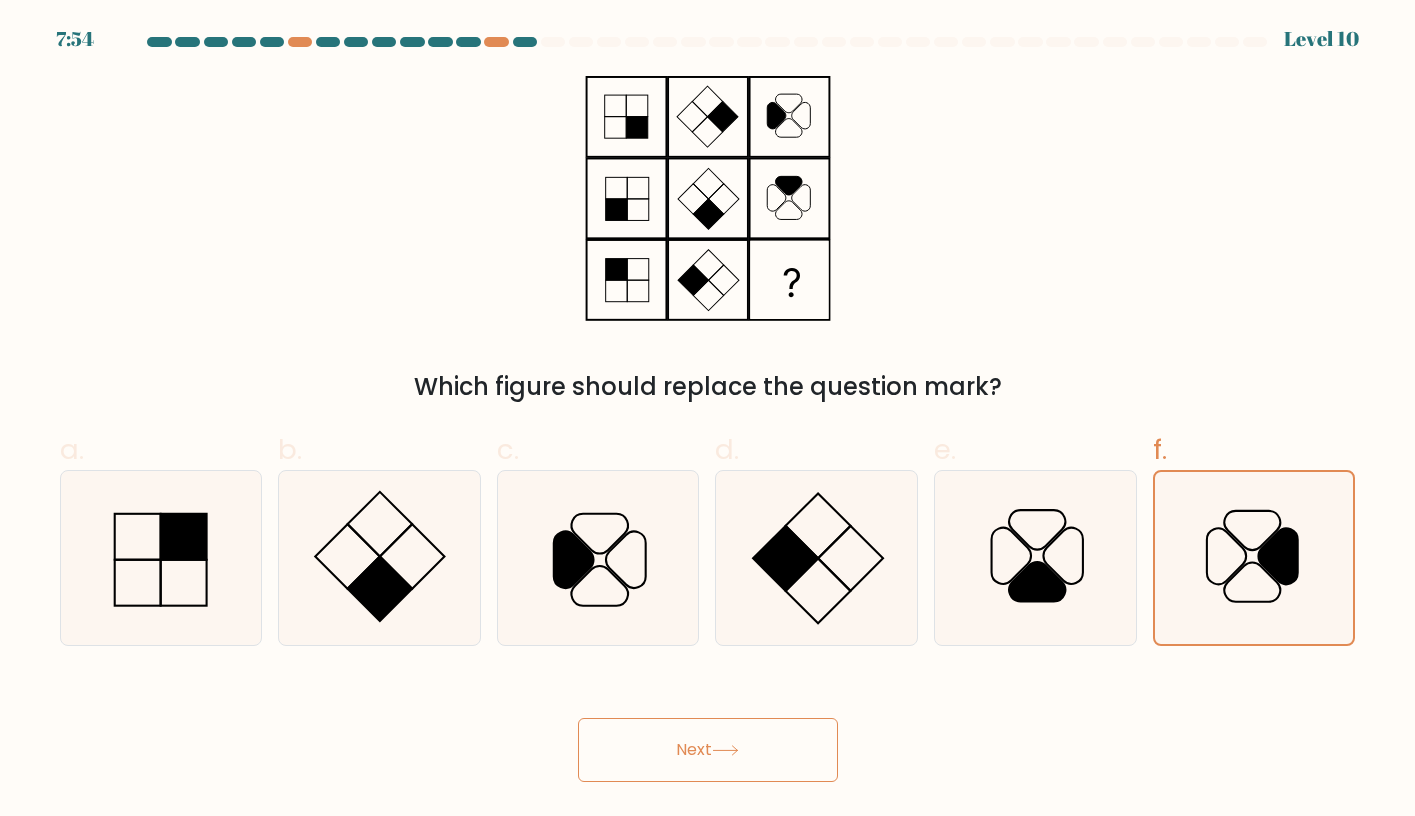 click at bounding box center (725, 750) 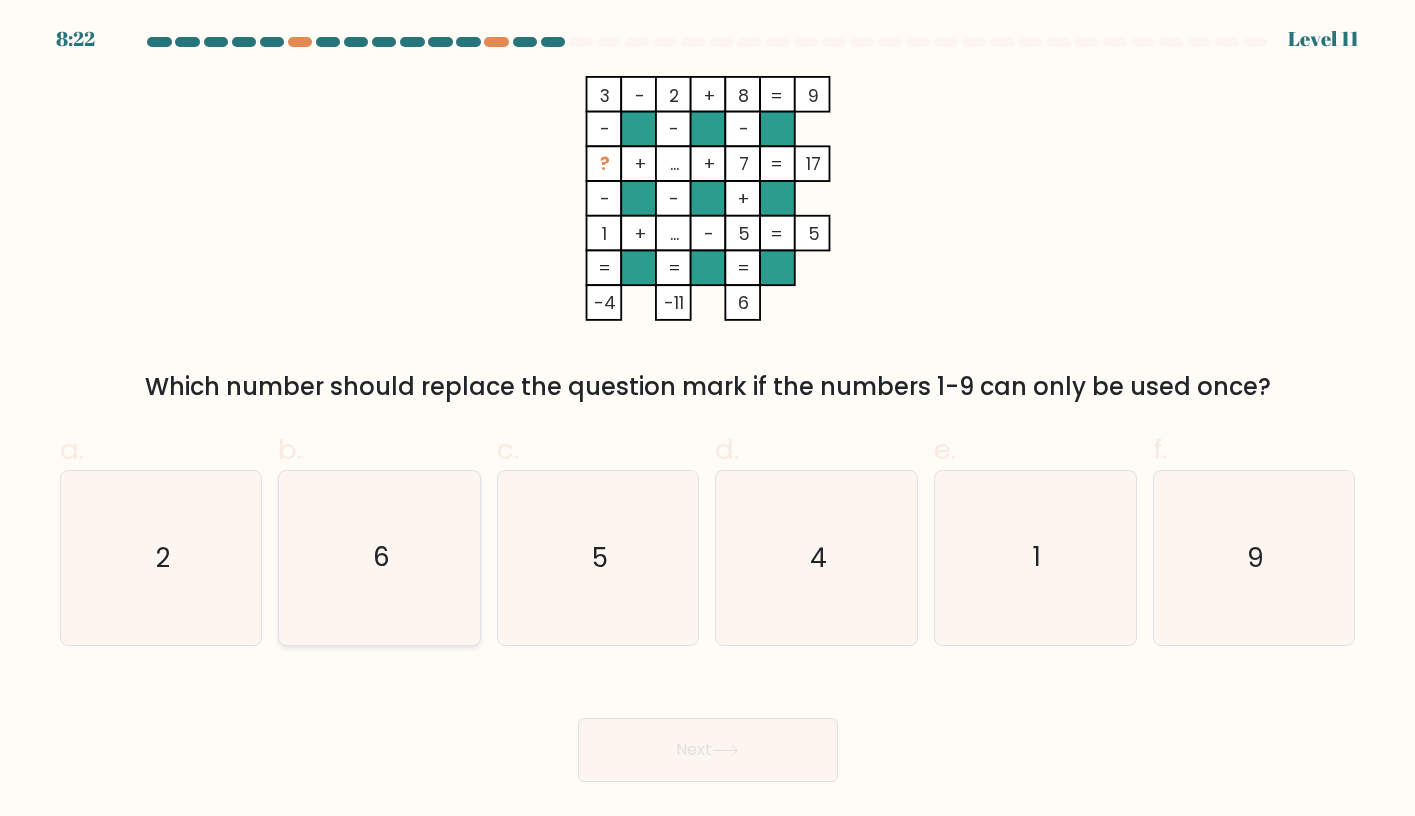 click on "6" at bounding box center (379, 557) 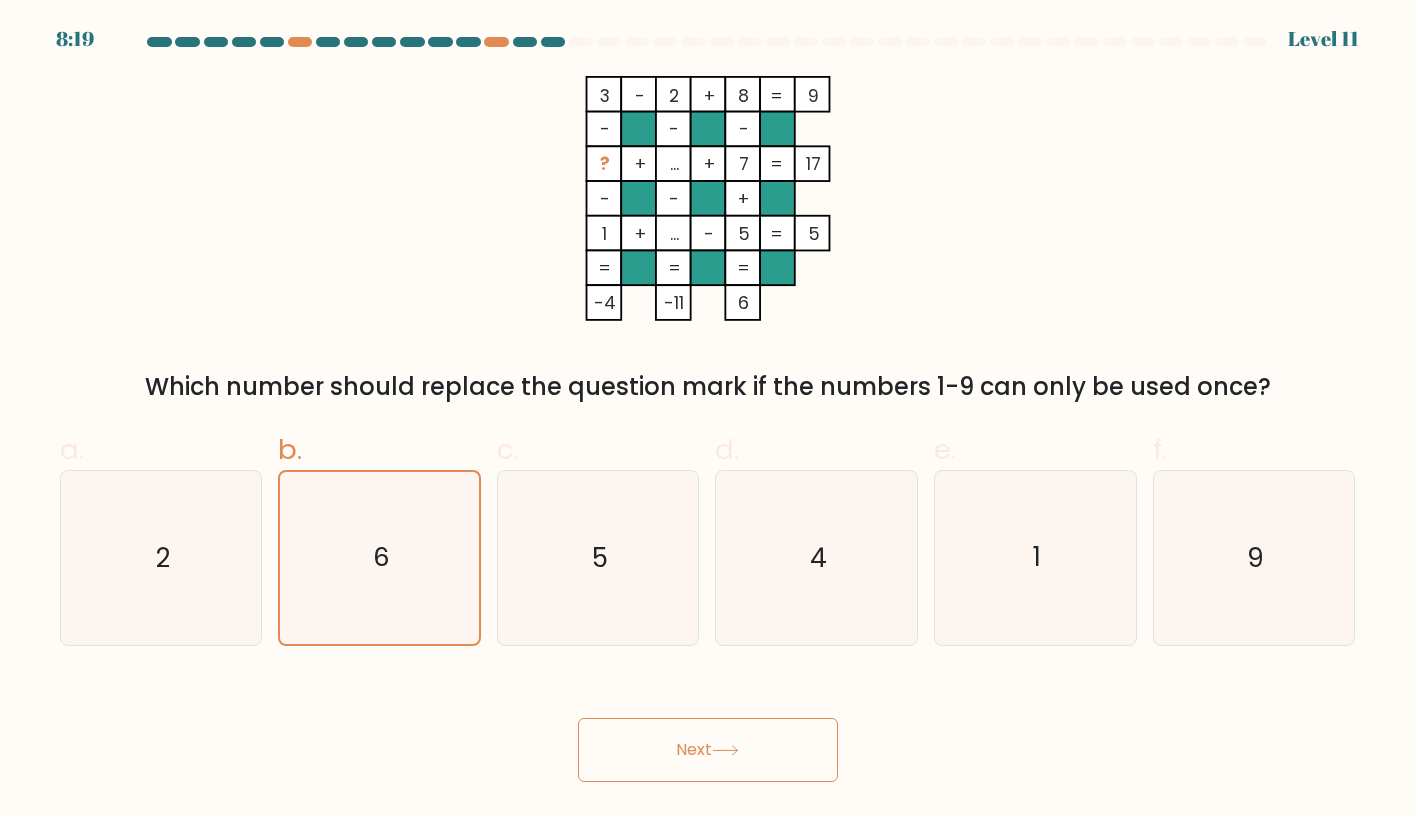 click on "Next" at bounding box center (708, 750) 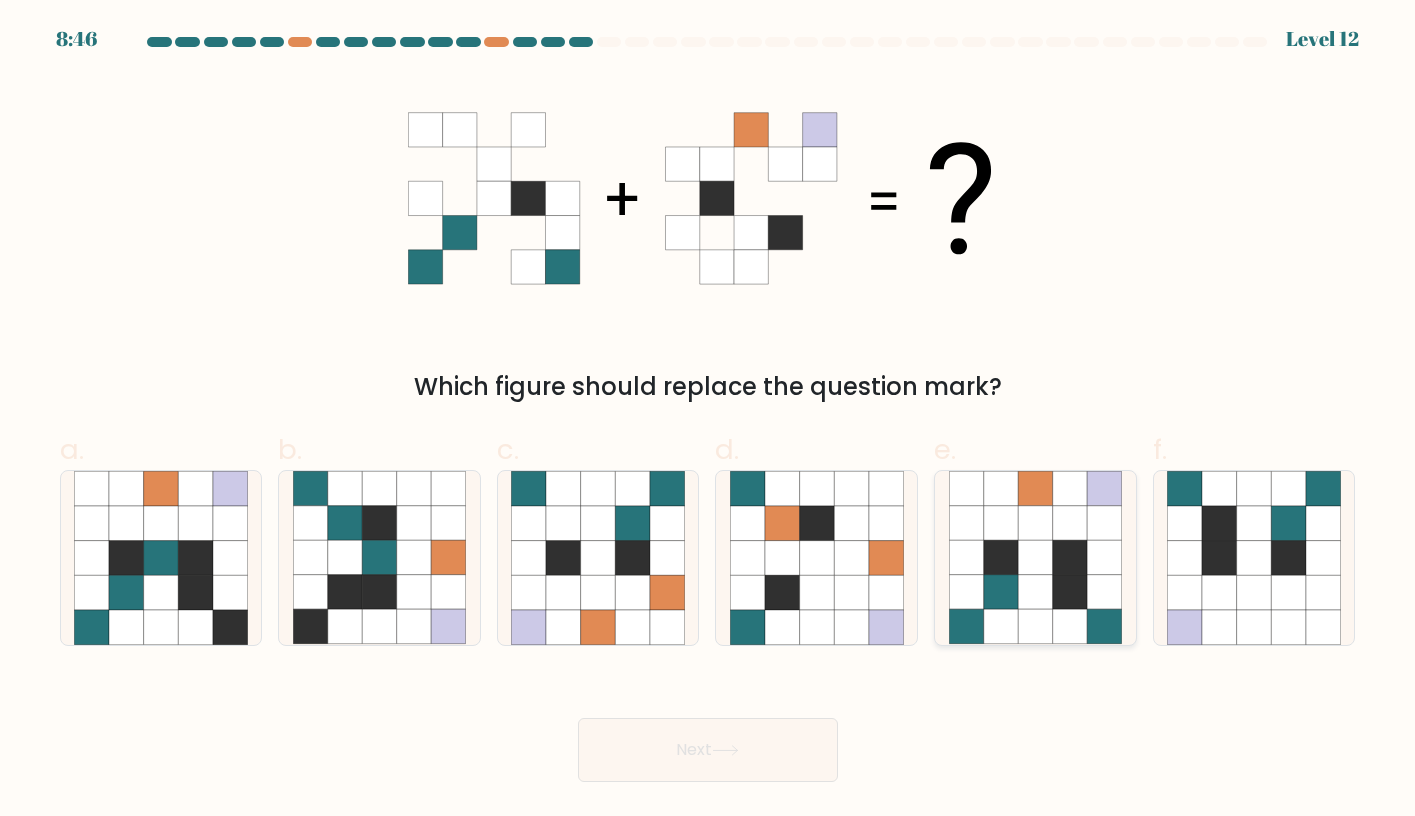 click at bounding box center (1035, 523) 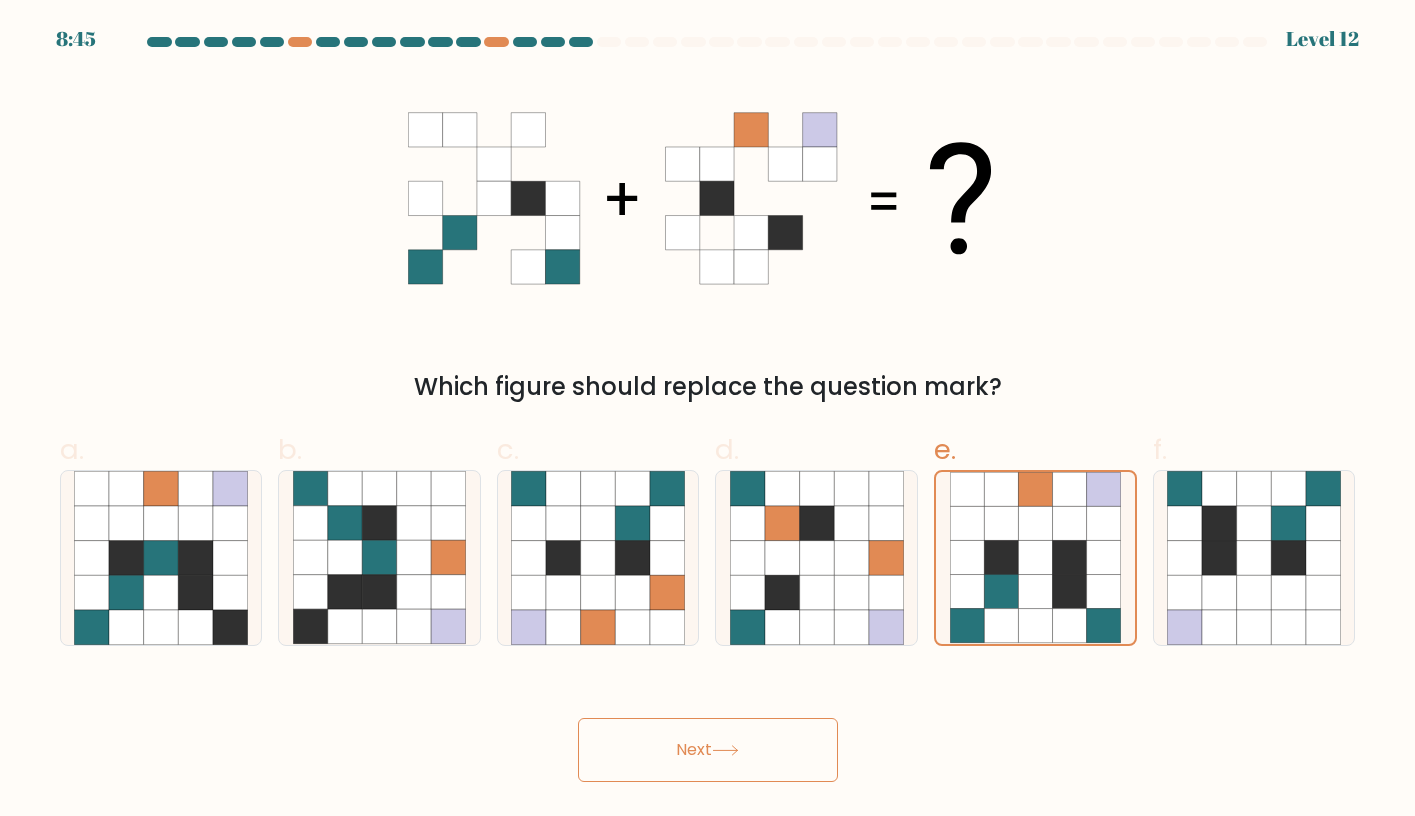 click at bounding box center [725, 750] 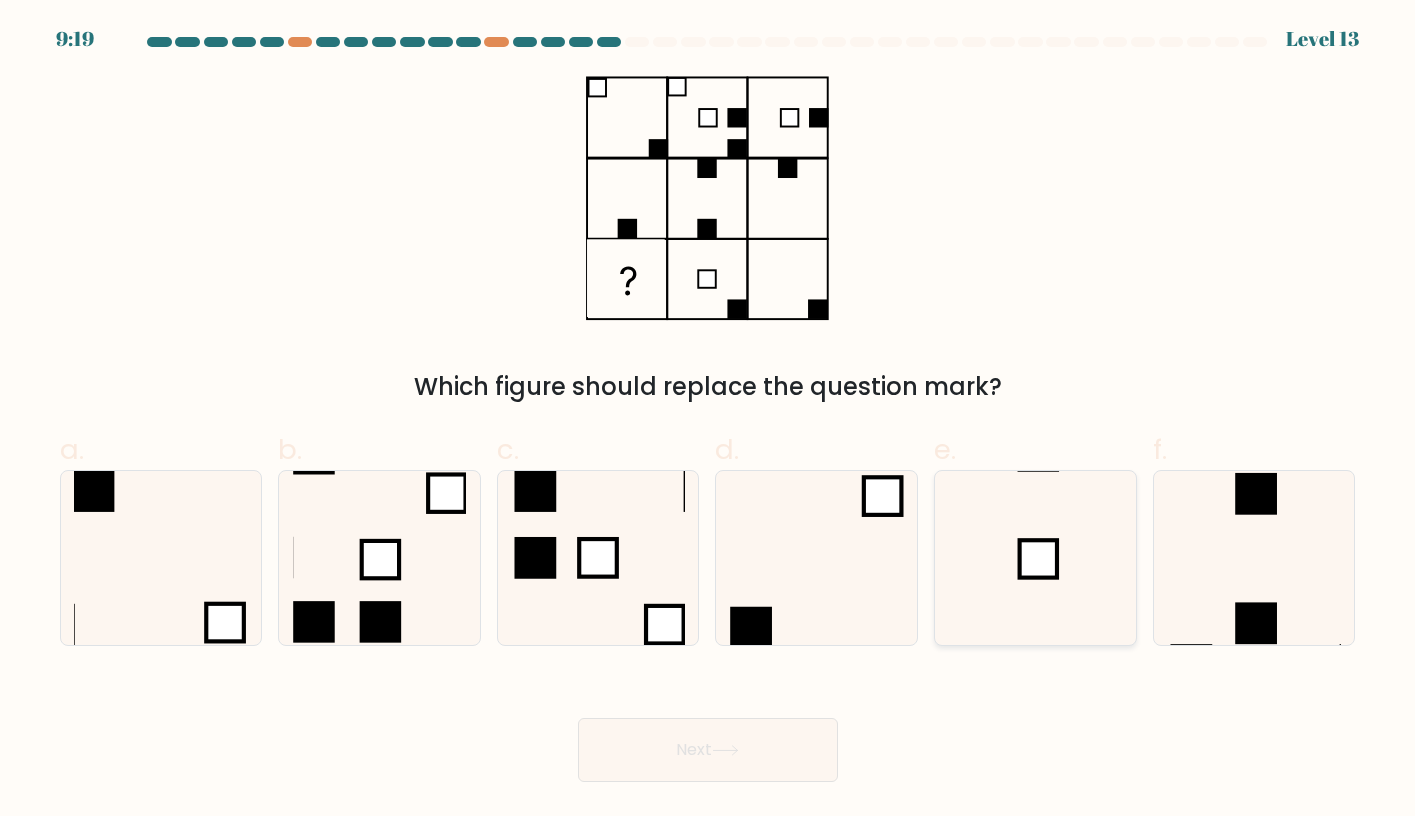 click at bounding box center [1035, 557] 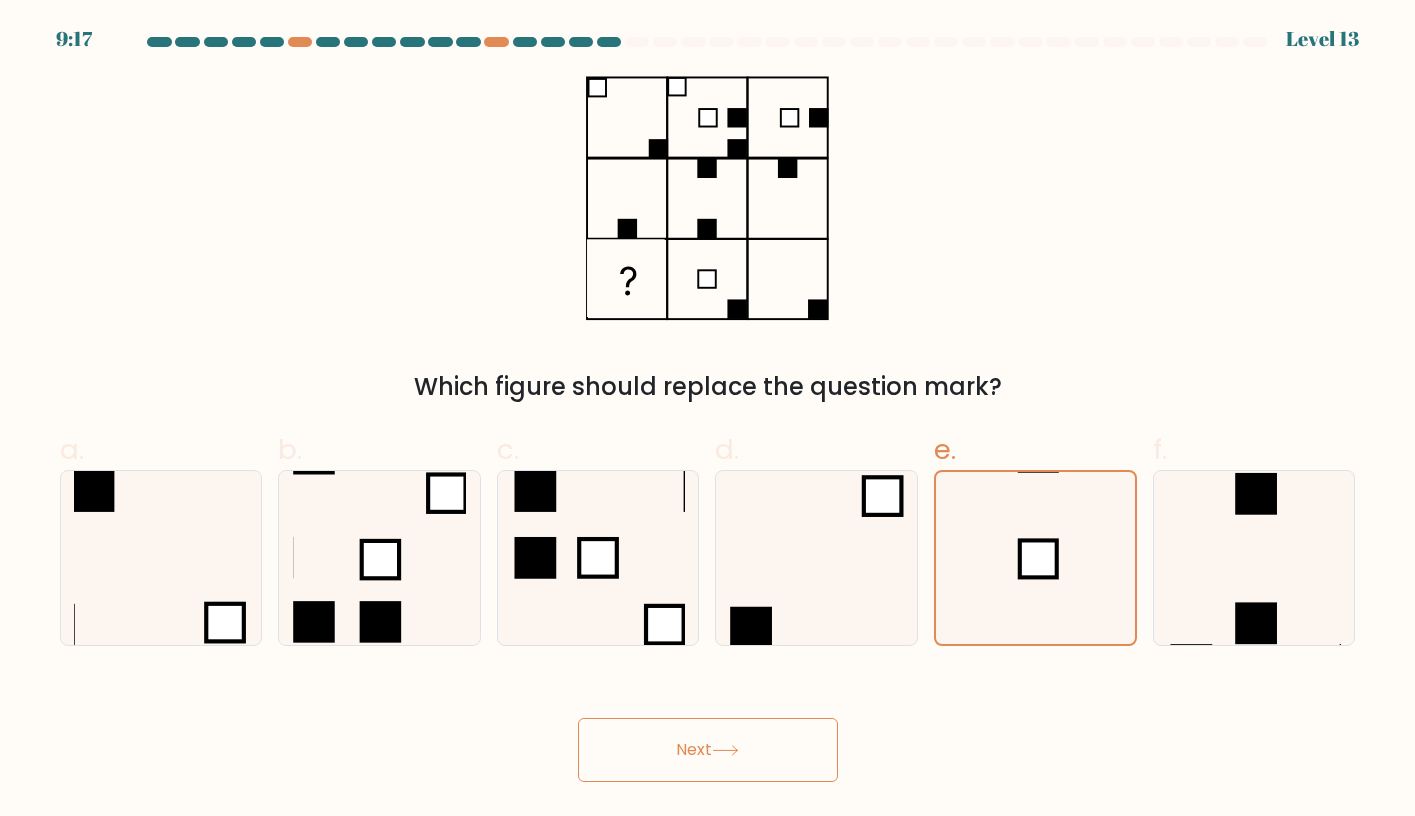 click on "Next" at bounding box center [708, 750] 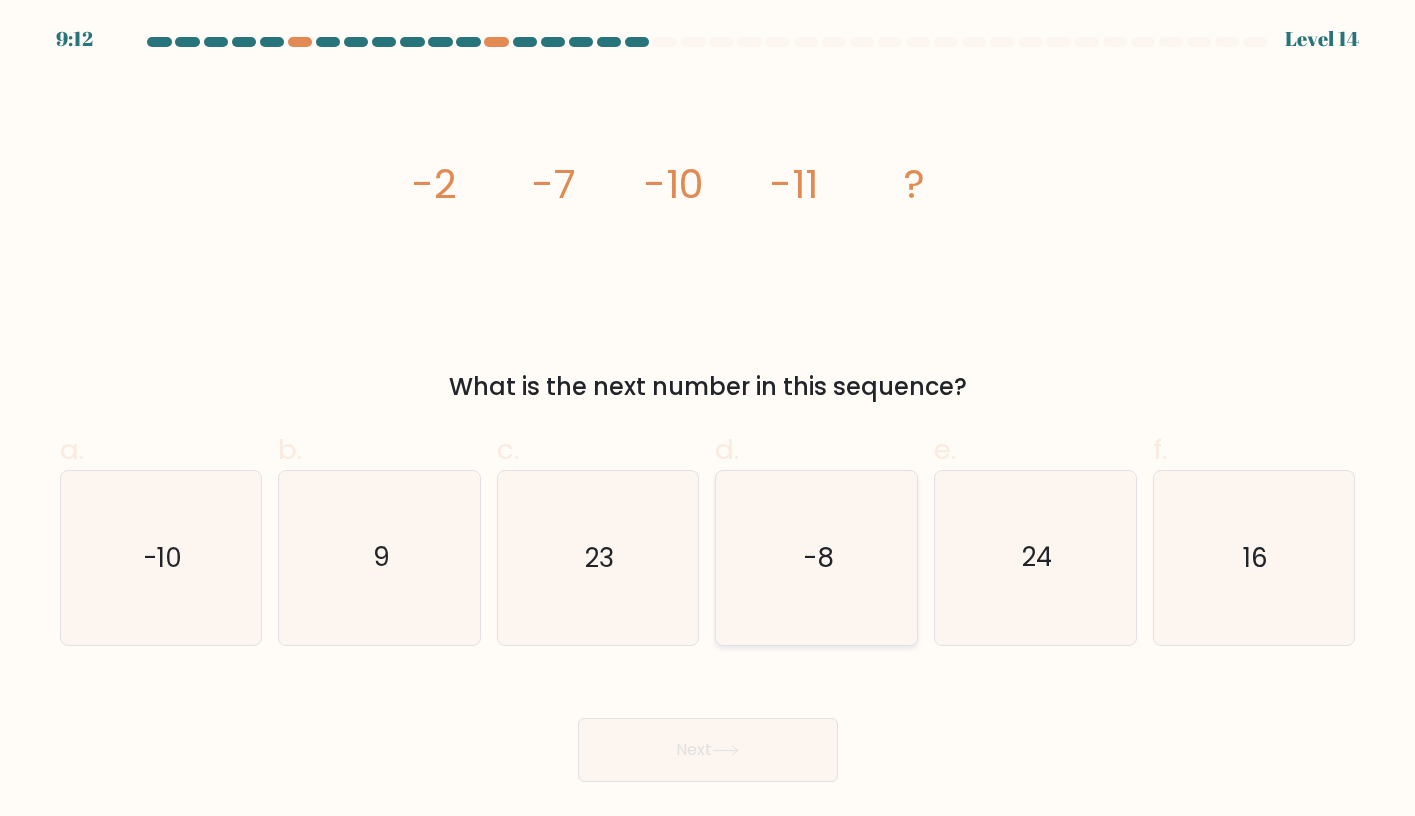 click on "-8" at bounding box center [819, 558] 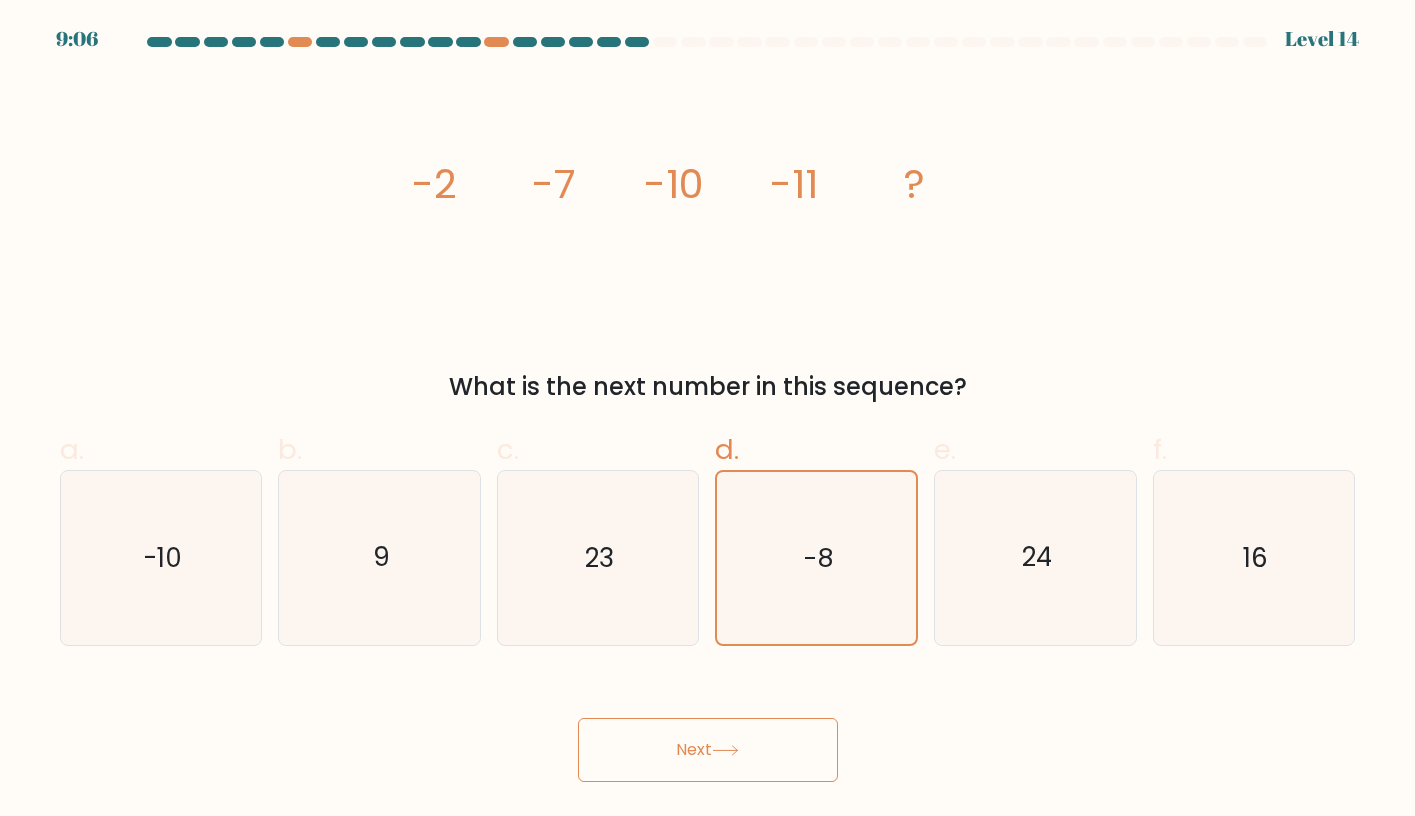 click on "Next" at bounding box center (708, 750) 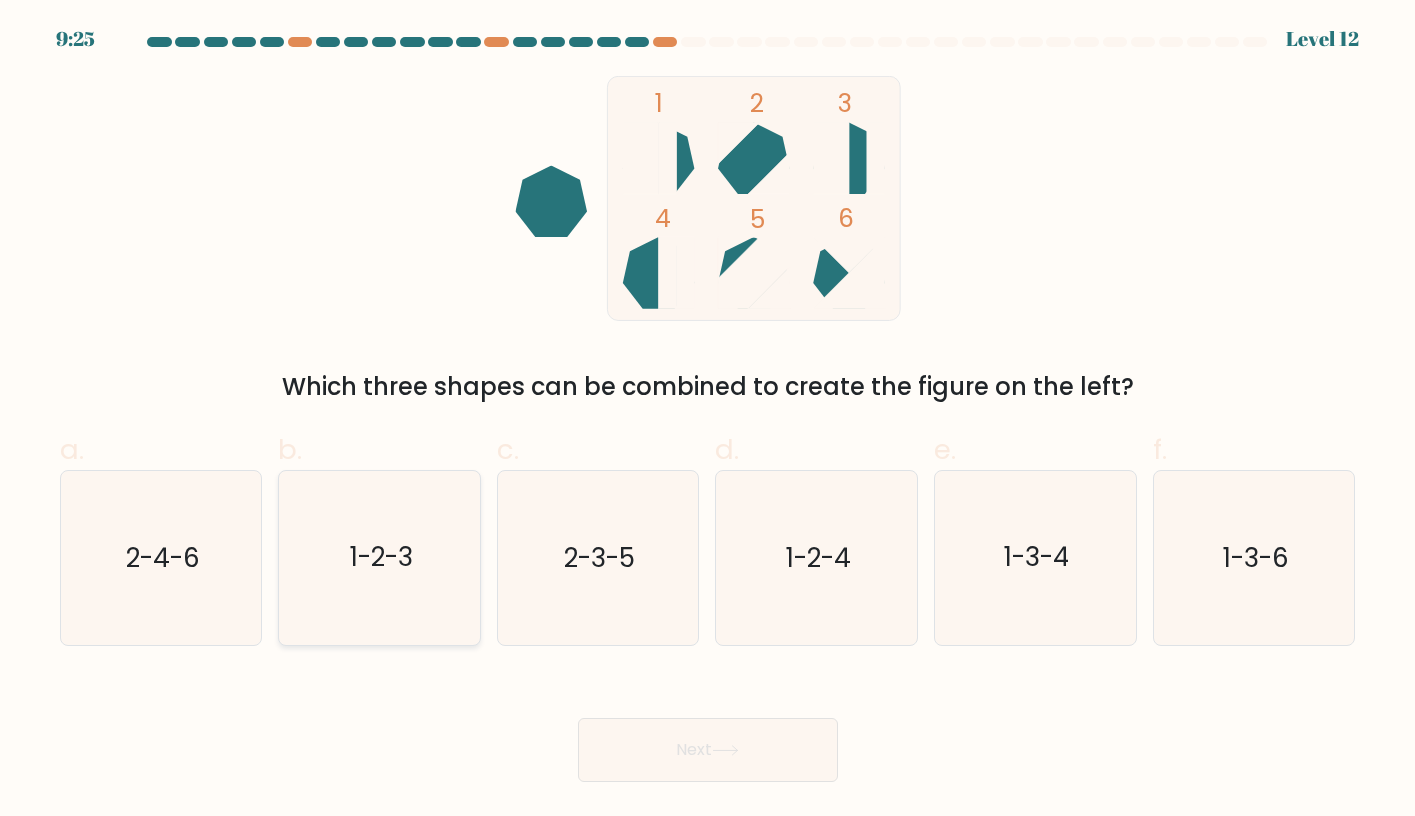 click on "1-2-3" at bounding box center (381, 558) 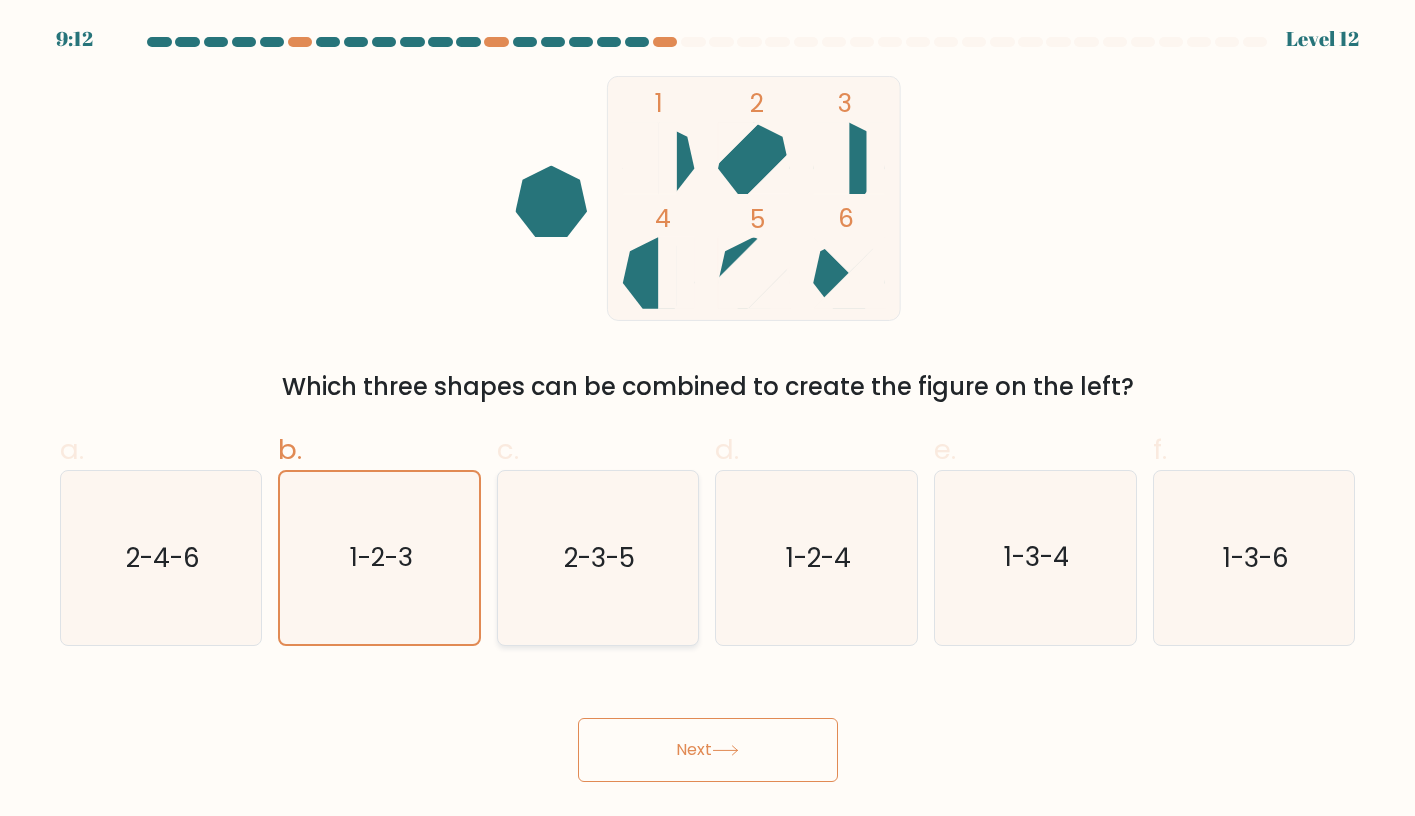 click on "2-3-5" at bounding box center (599, 558) 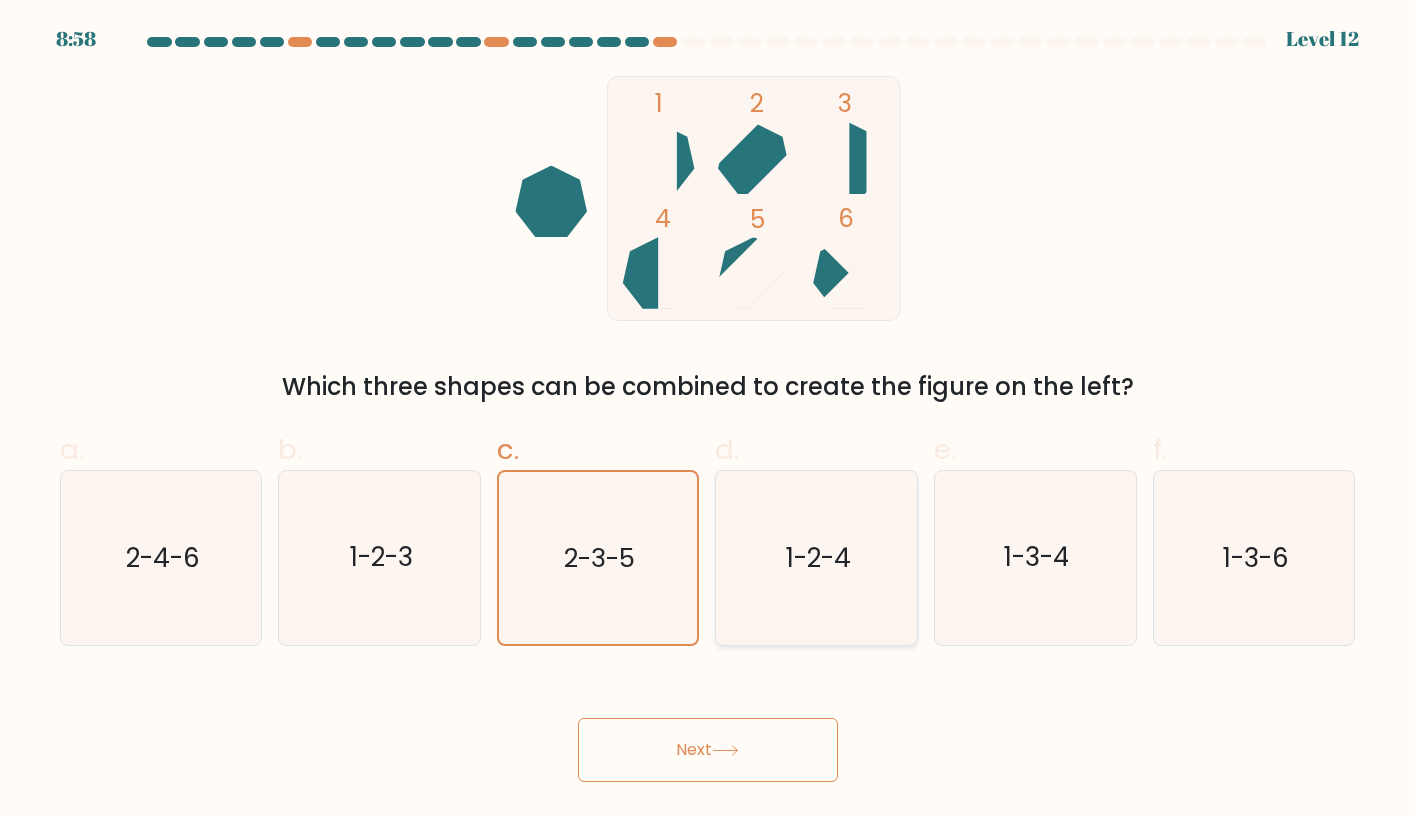 click on "1-2-4" at bounding box center (816, 557) 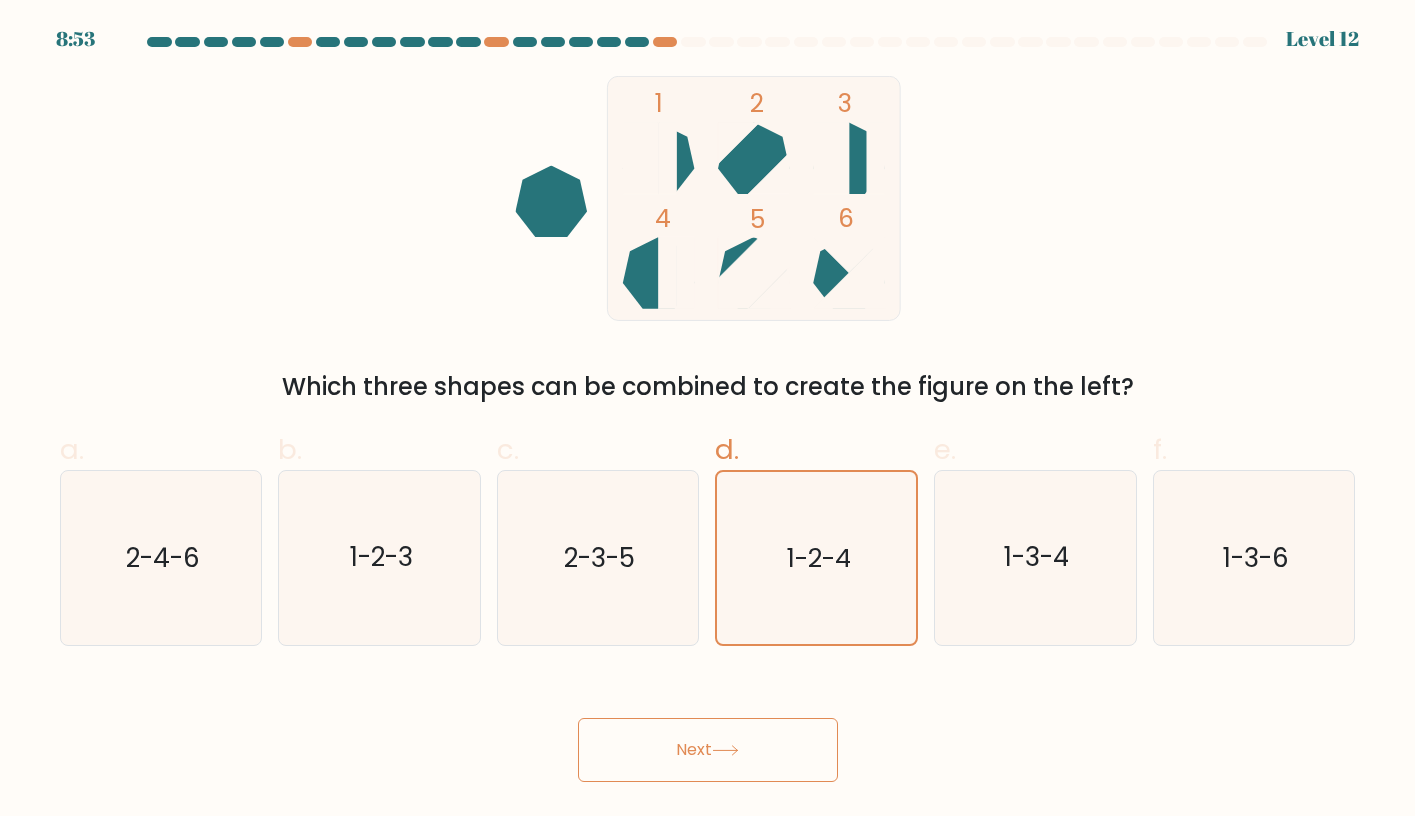 click on "Next" at bounding box center (708, 750) 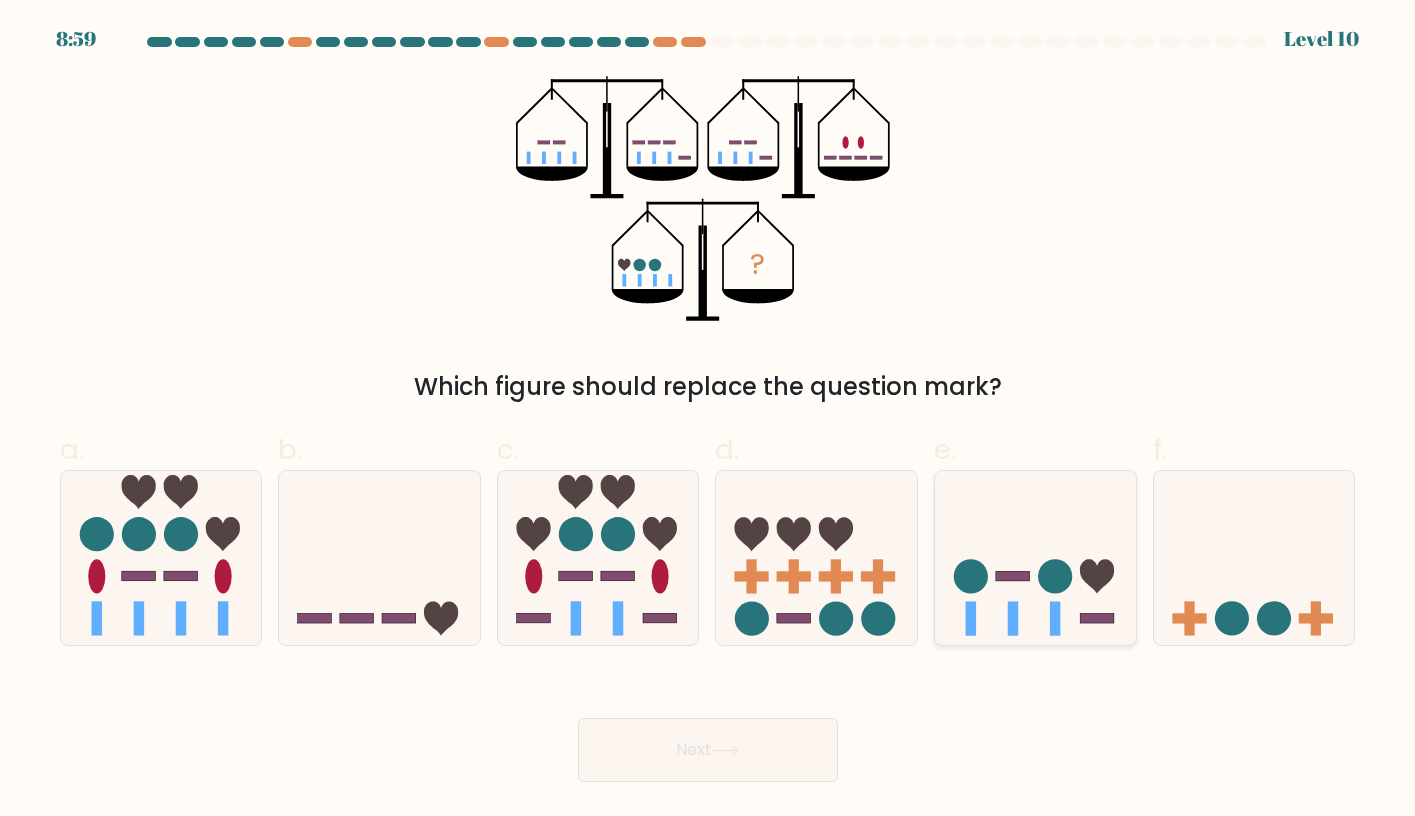 click at bounding box center (1035, 558) 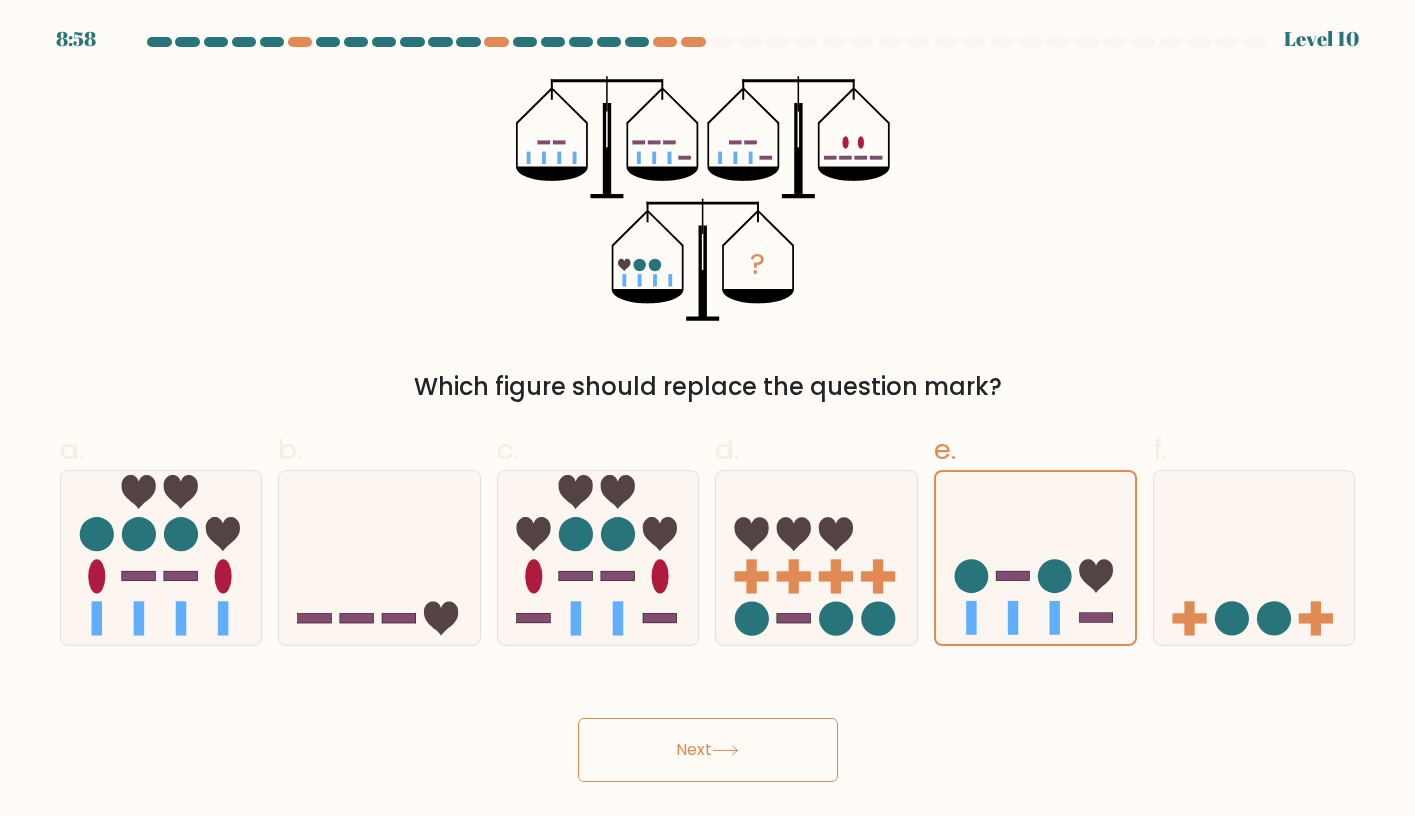 click on "Next" at bounding box center (708, 750) 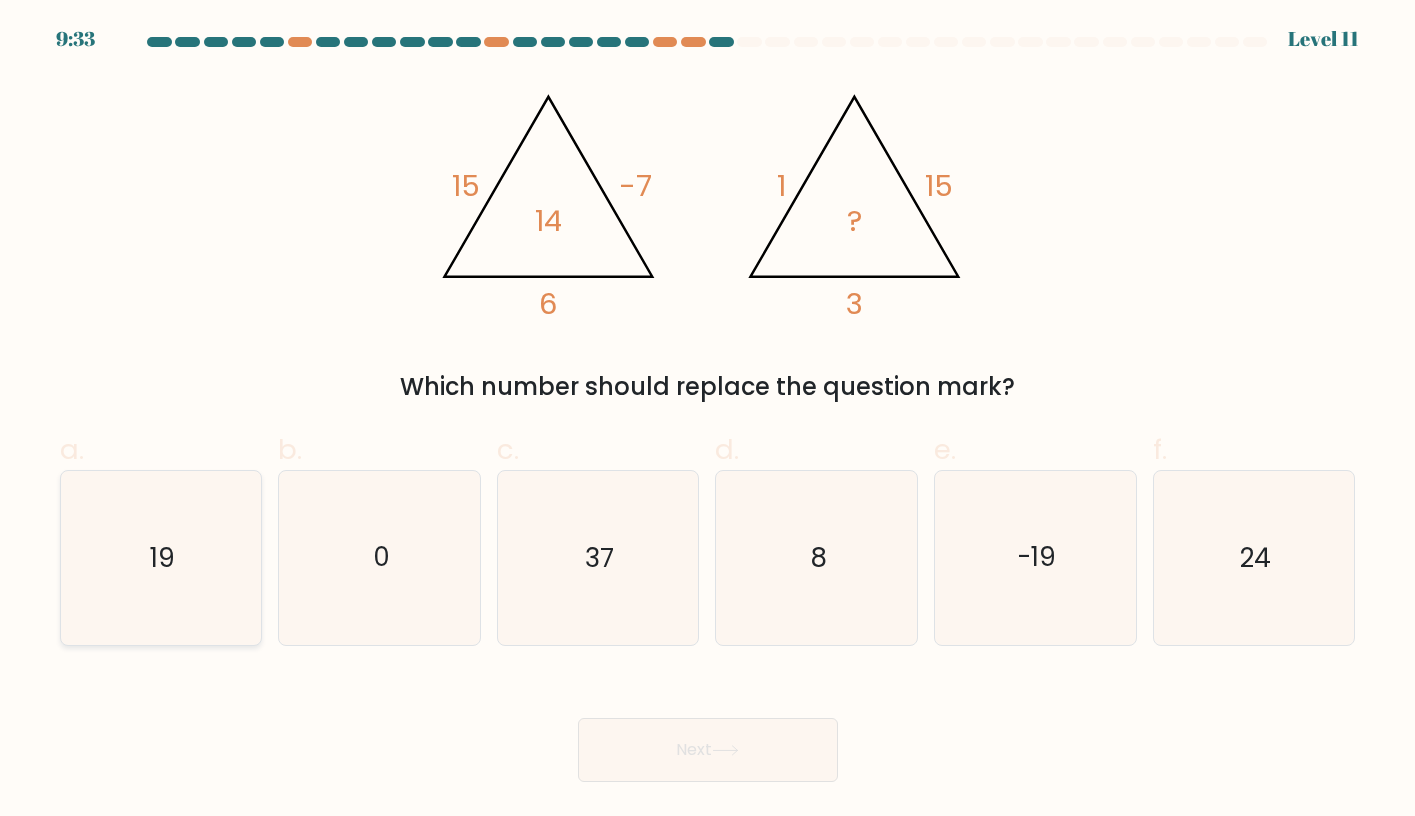 click on "19" at bounding box center [160, 557] 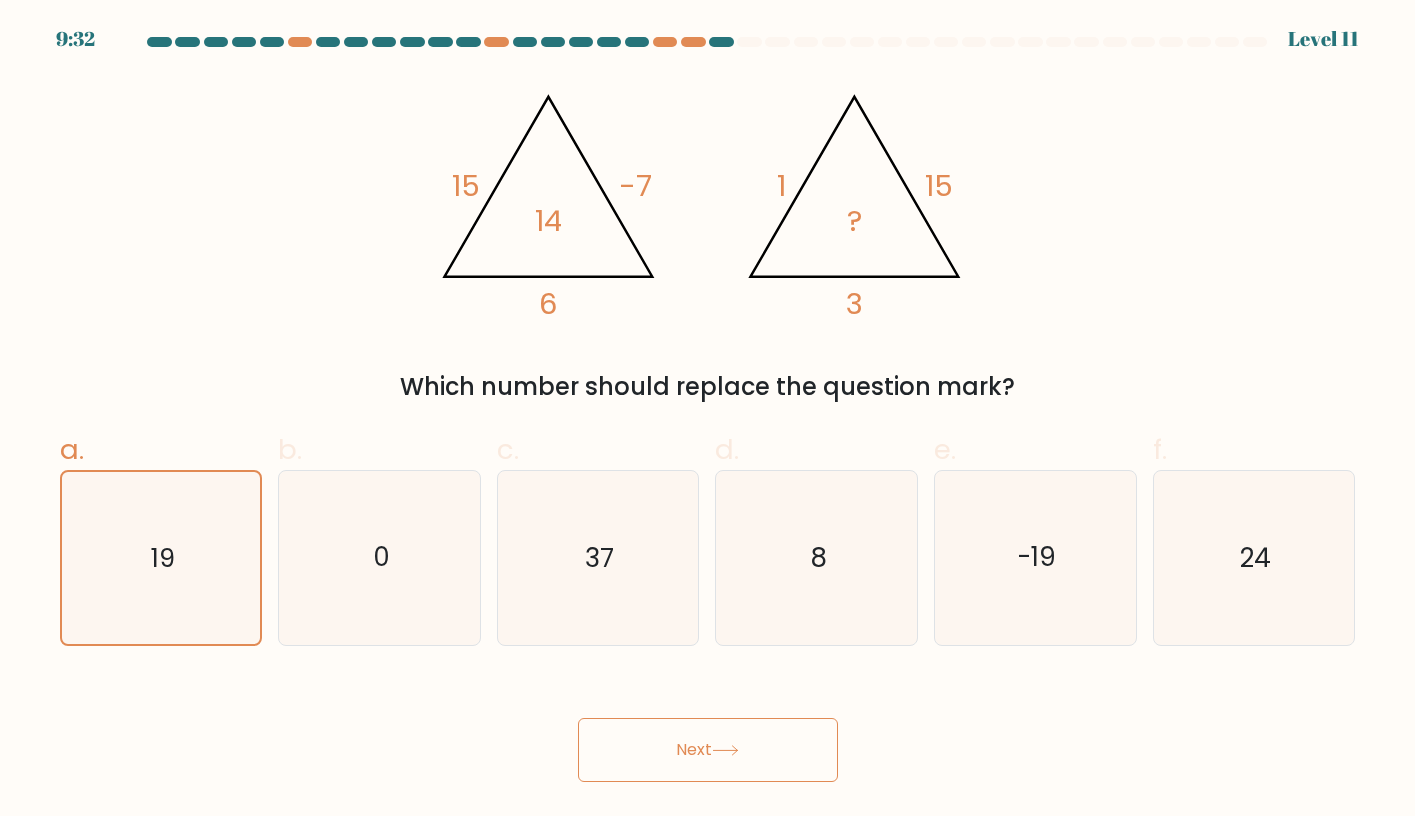click on "Next" at bounding box center [708, 750] 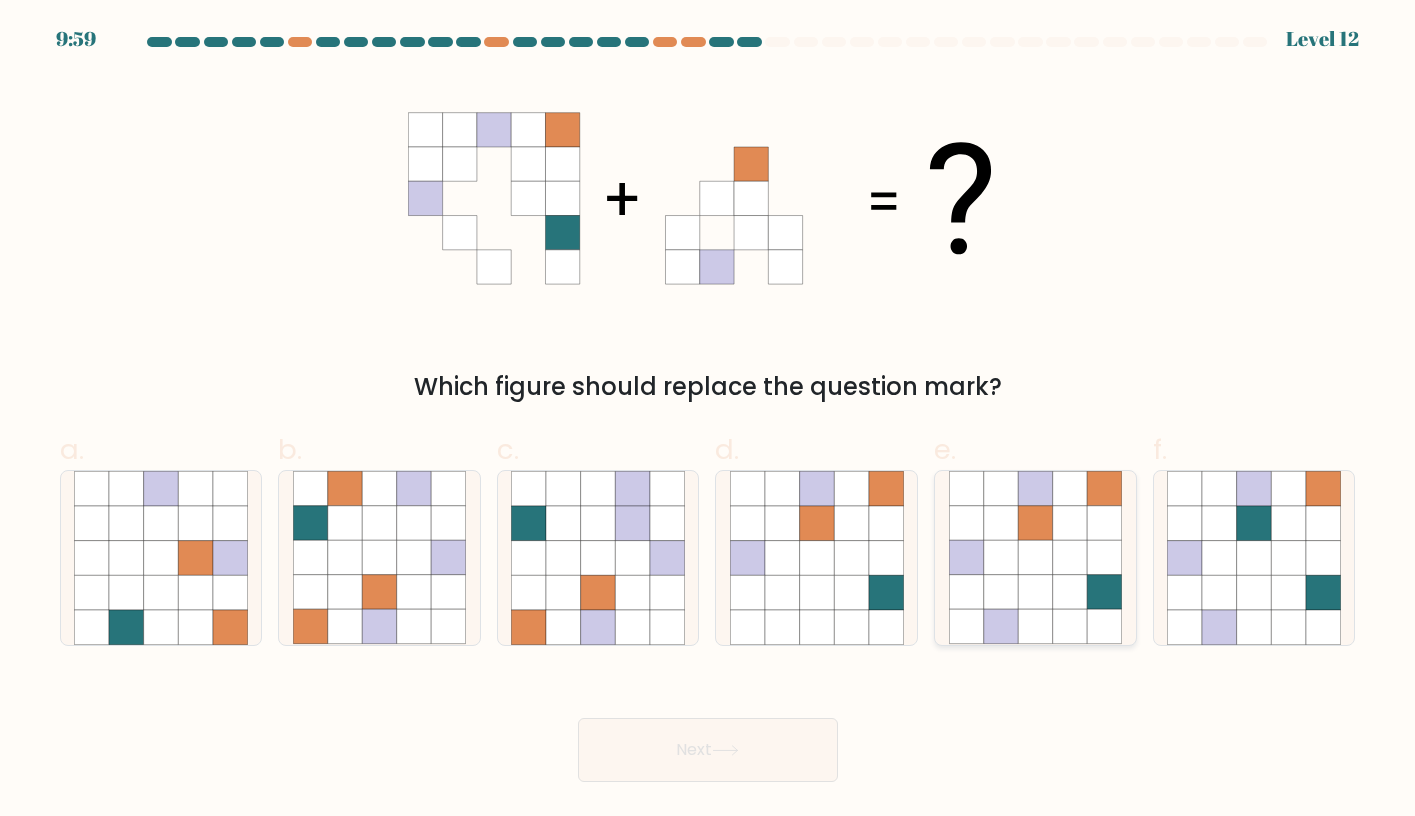 click at bounding box center (1104, 592) 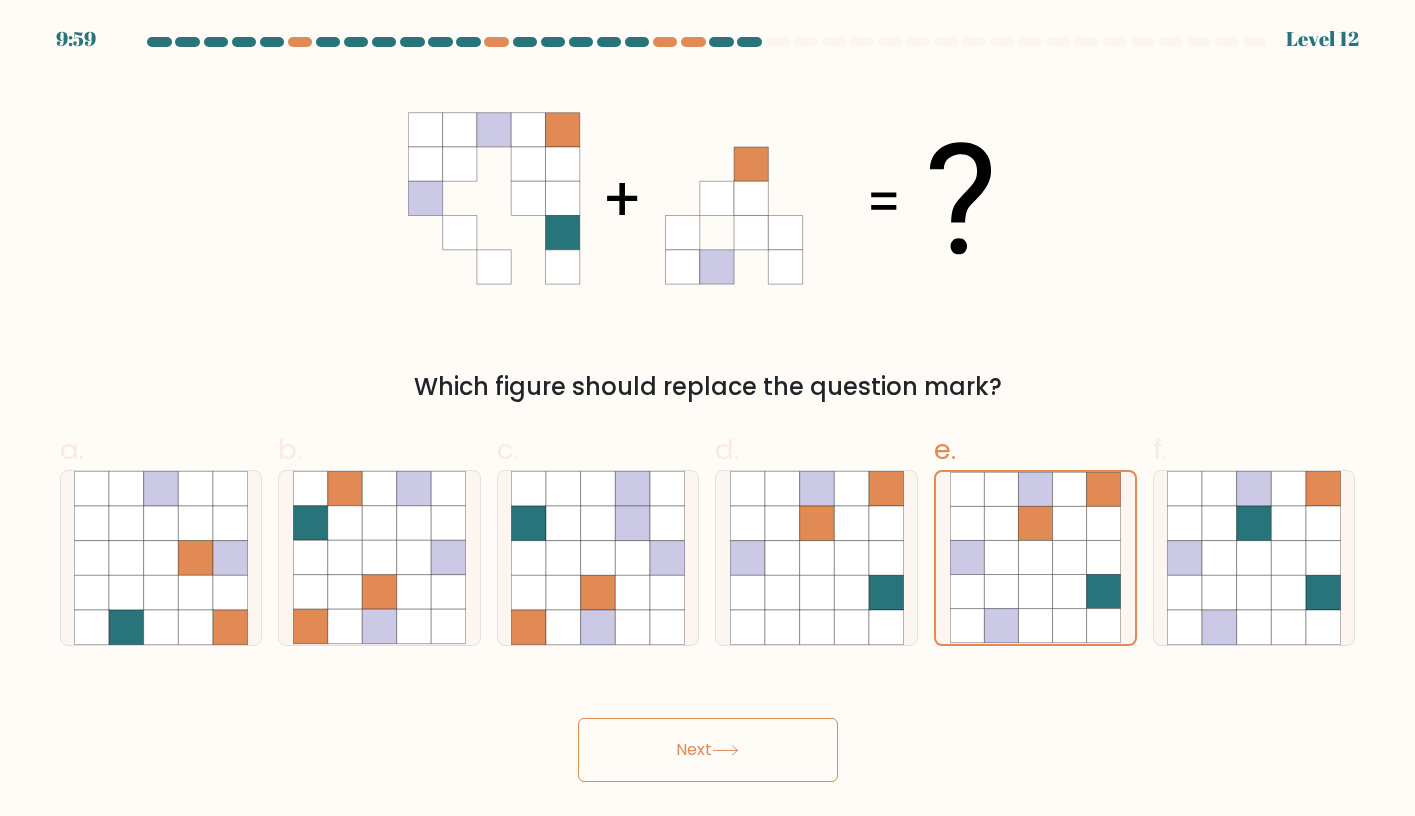 click on "Next" at bounding box center (708, 750) 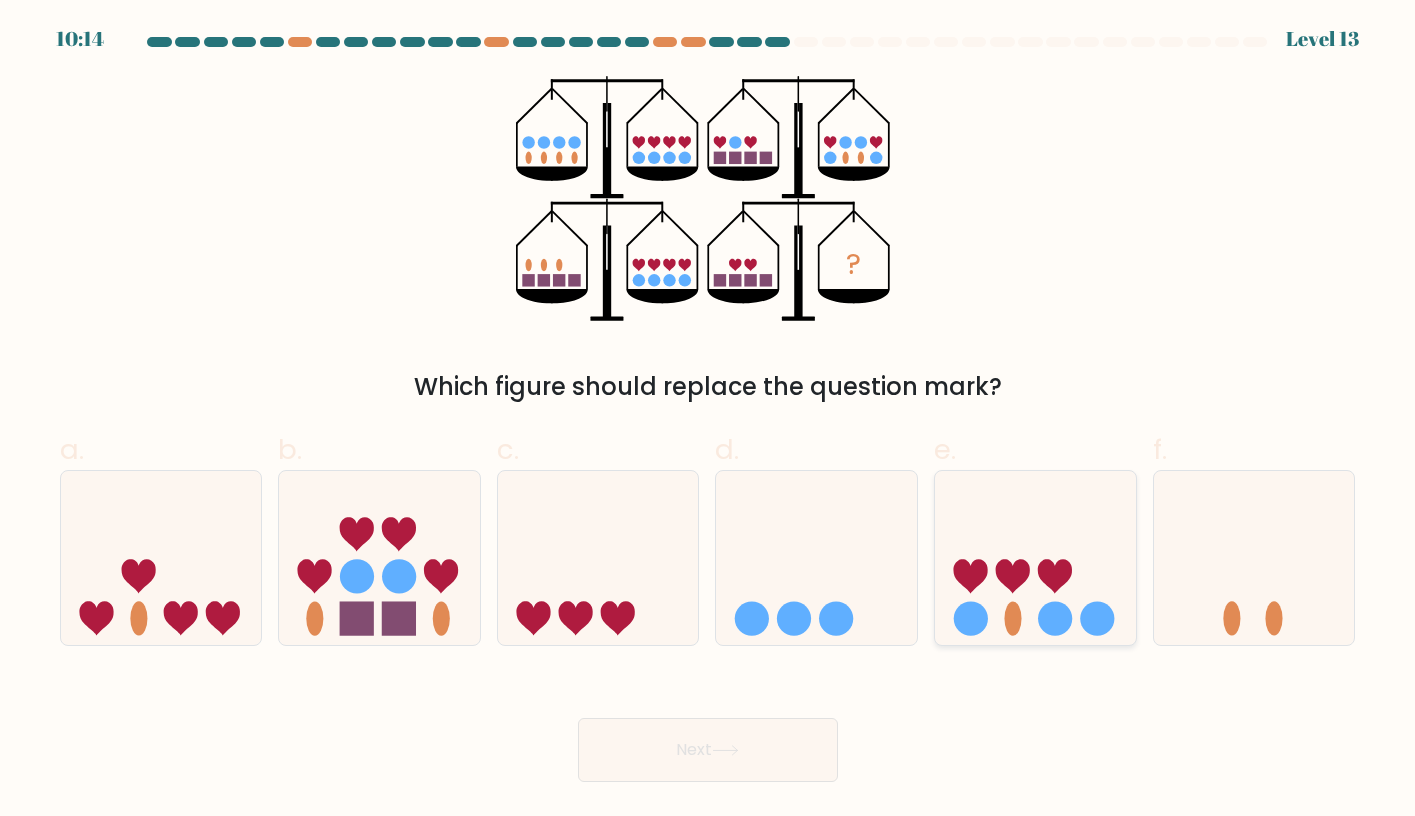 click at bounding box center (1013, 576) 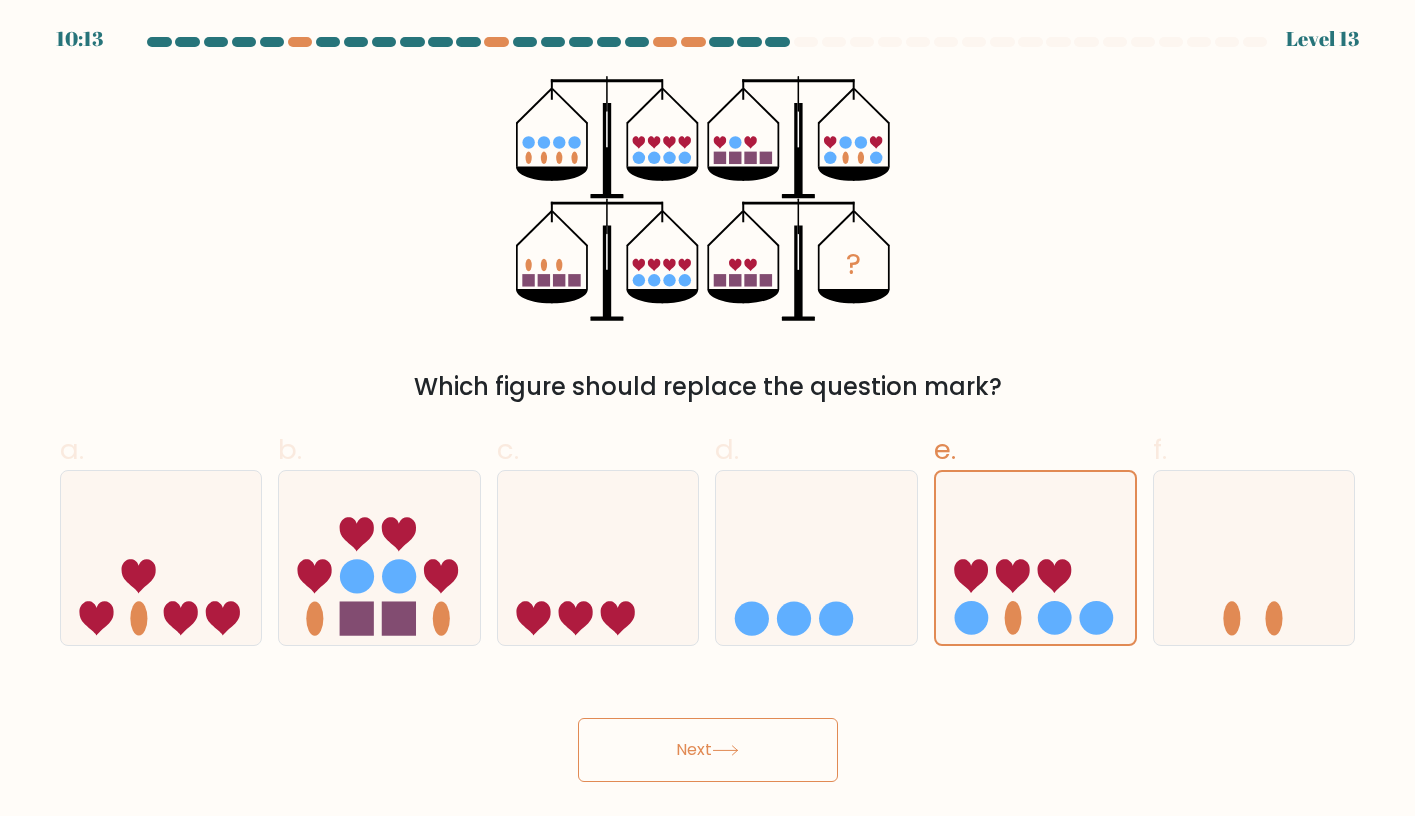 click on "Next" at bounding box center (708, 750) 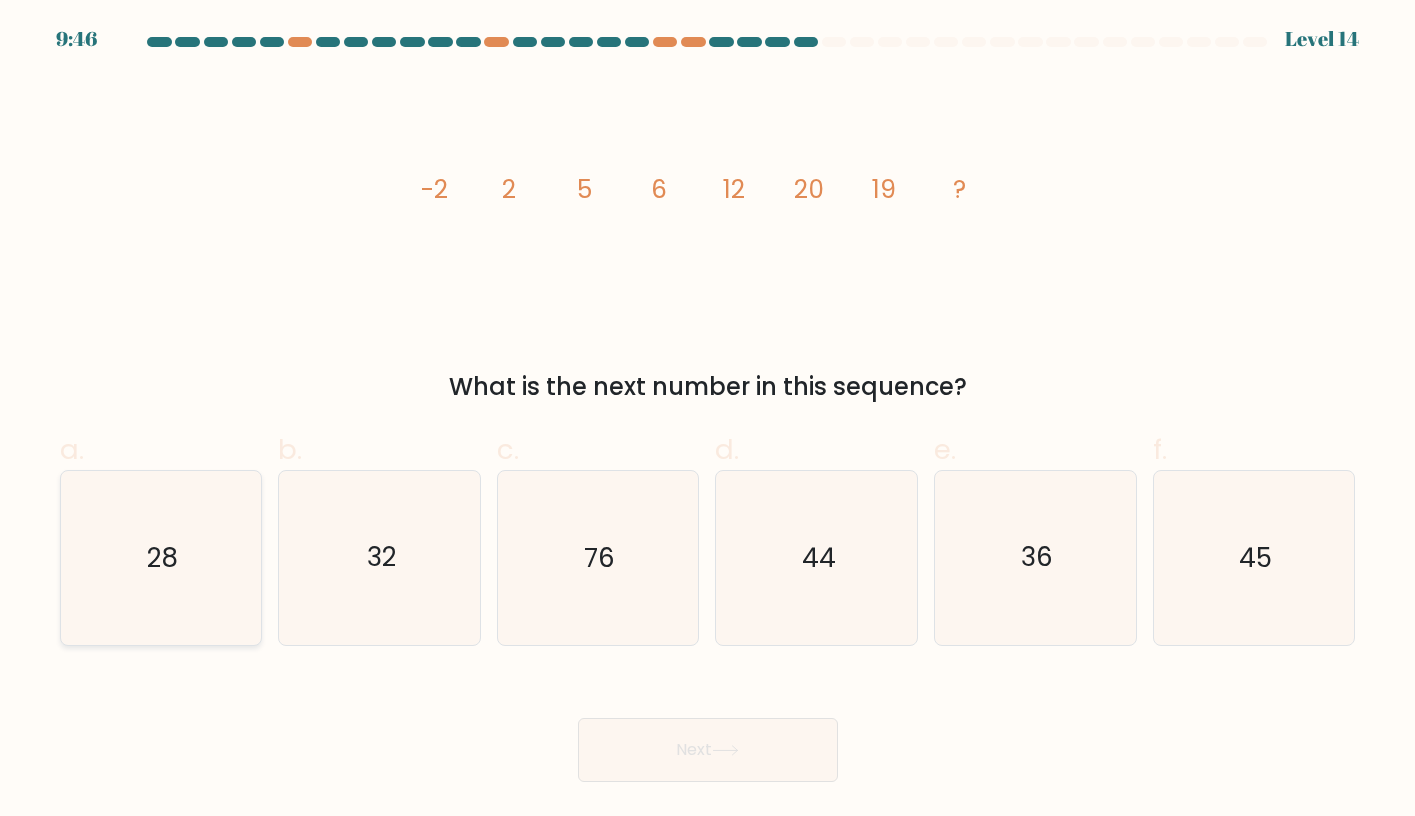 click on "28" at bounding box center [160, 557] 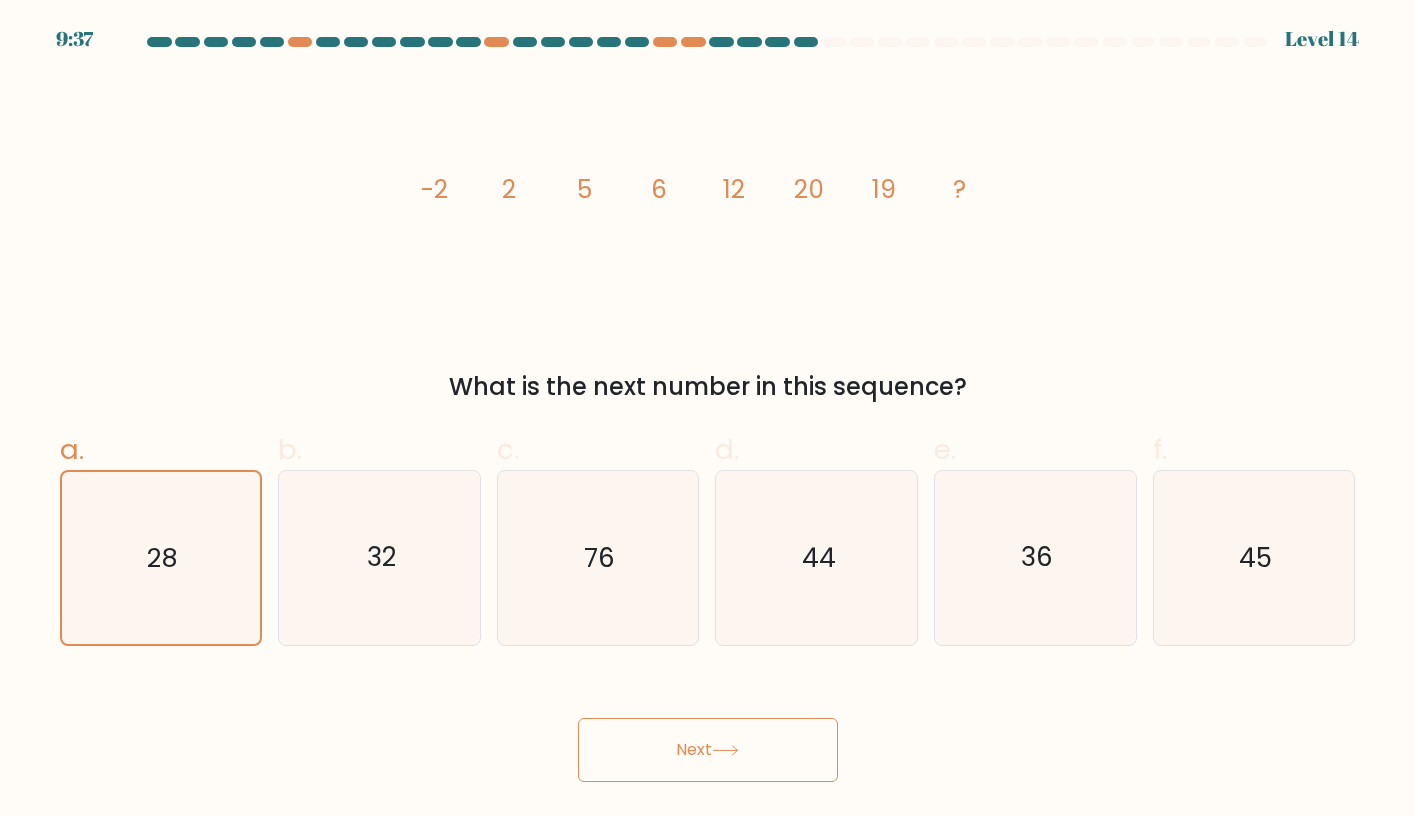 click on "Next" at bounding box center [708, 750] 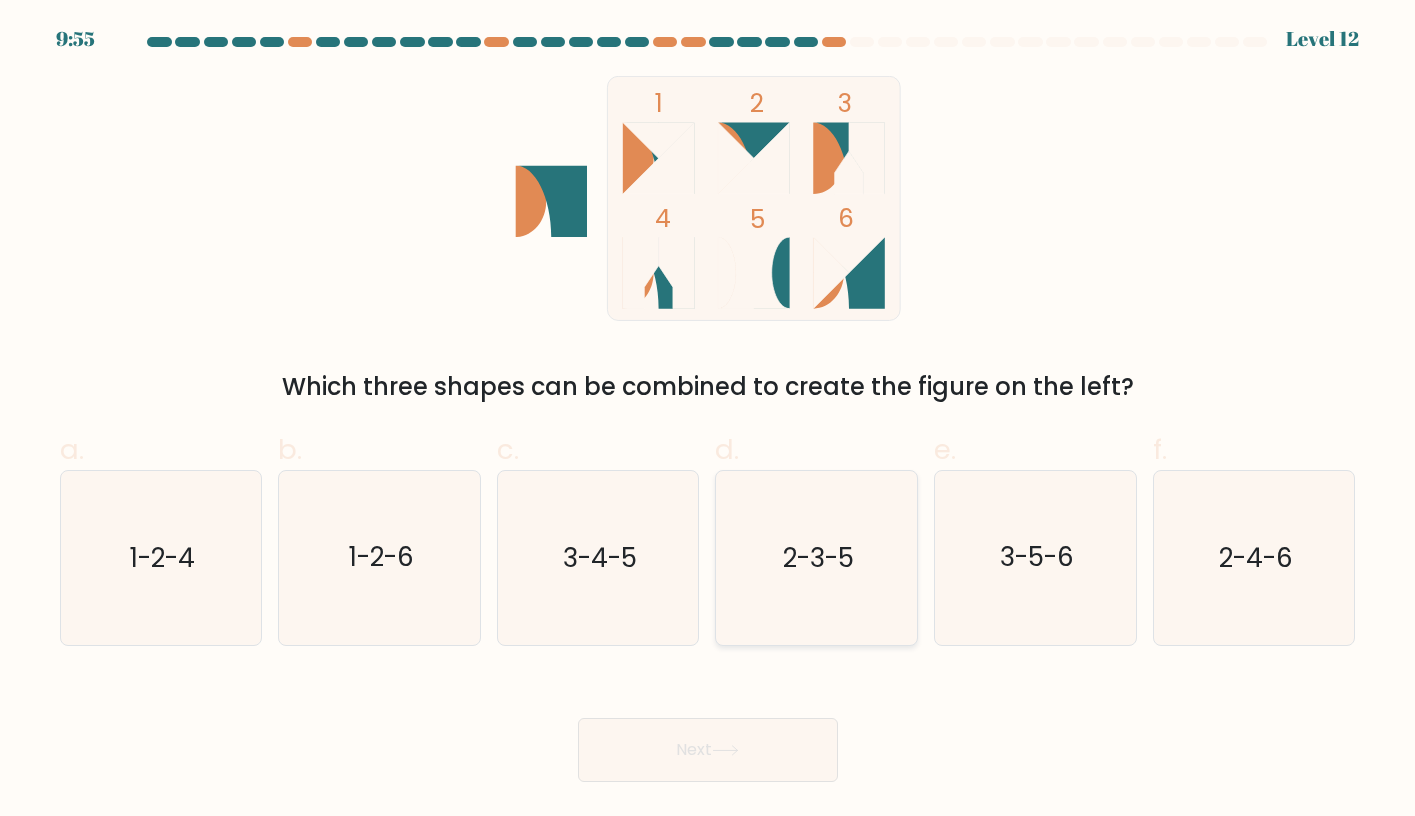 click on "2-3-5" at bounding box center [818, 558] 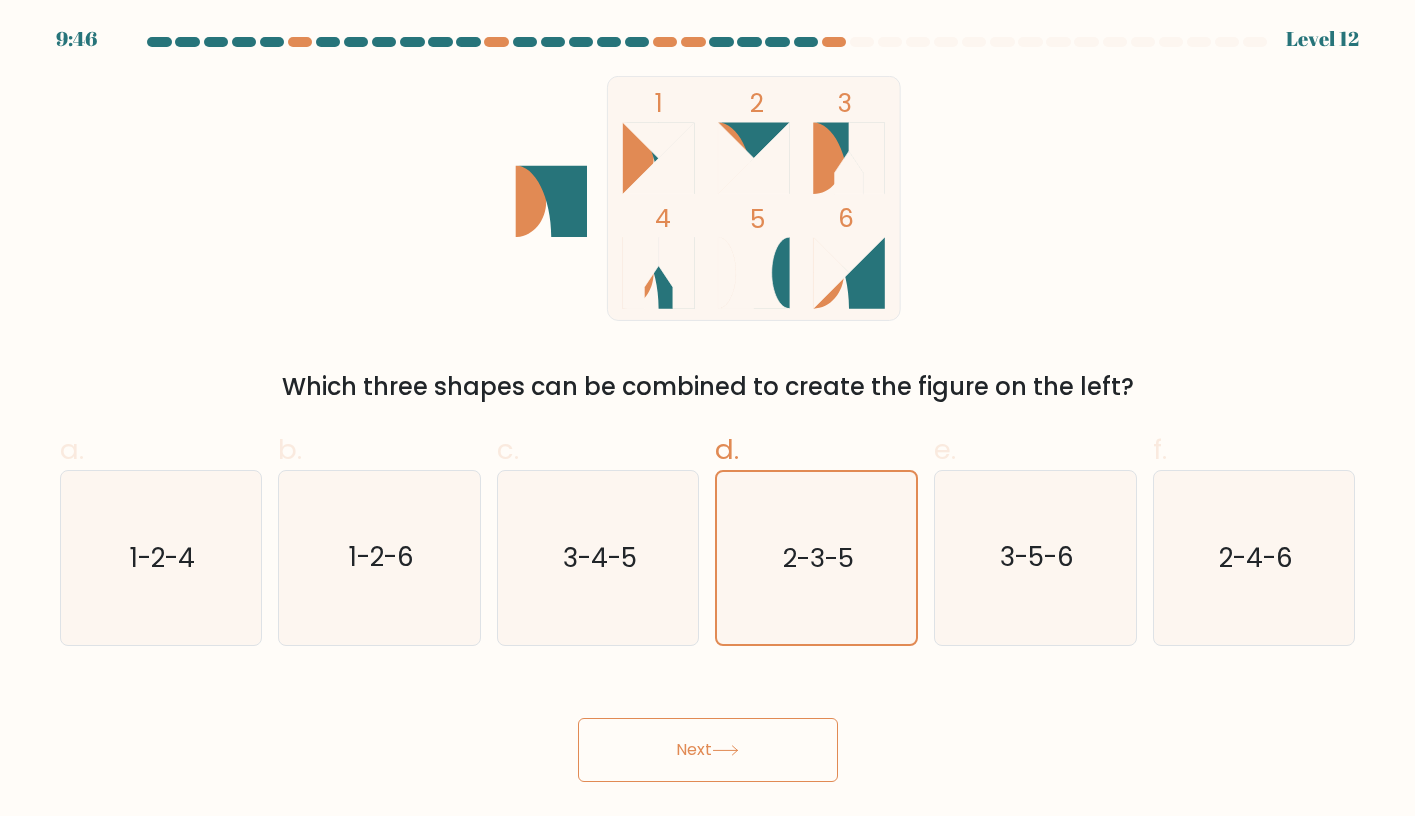 click on "Next" at bounding box center [708, 750] 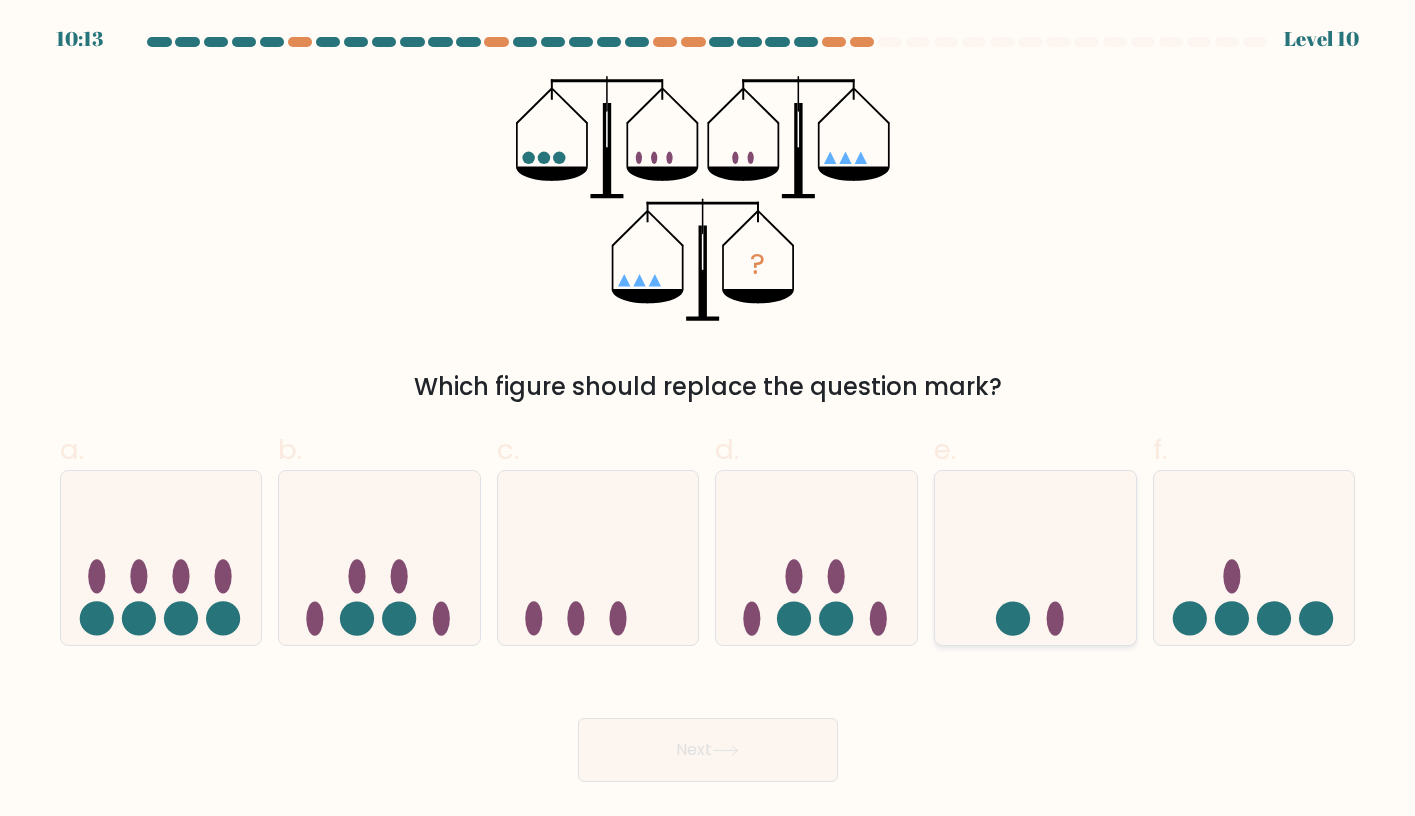 click at bounding box center (1035, 558) 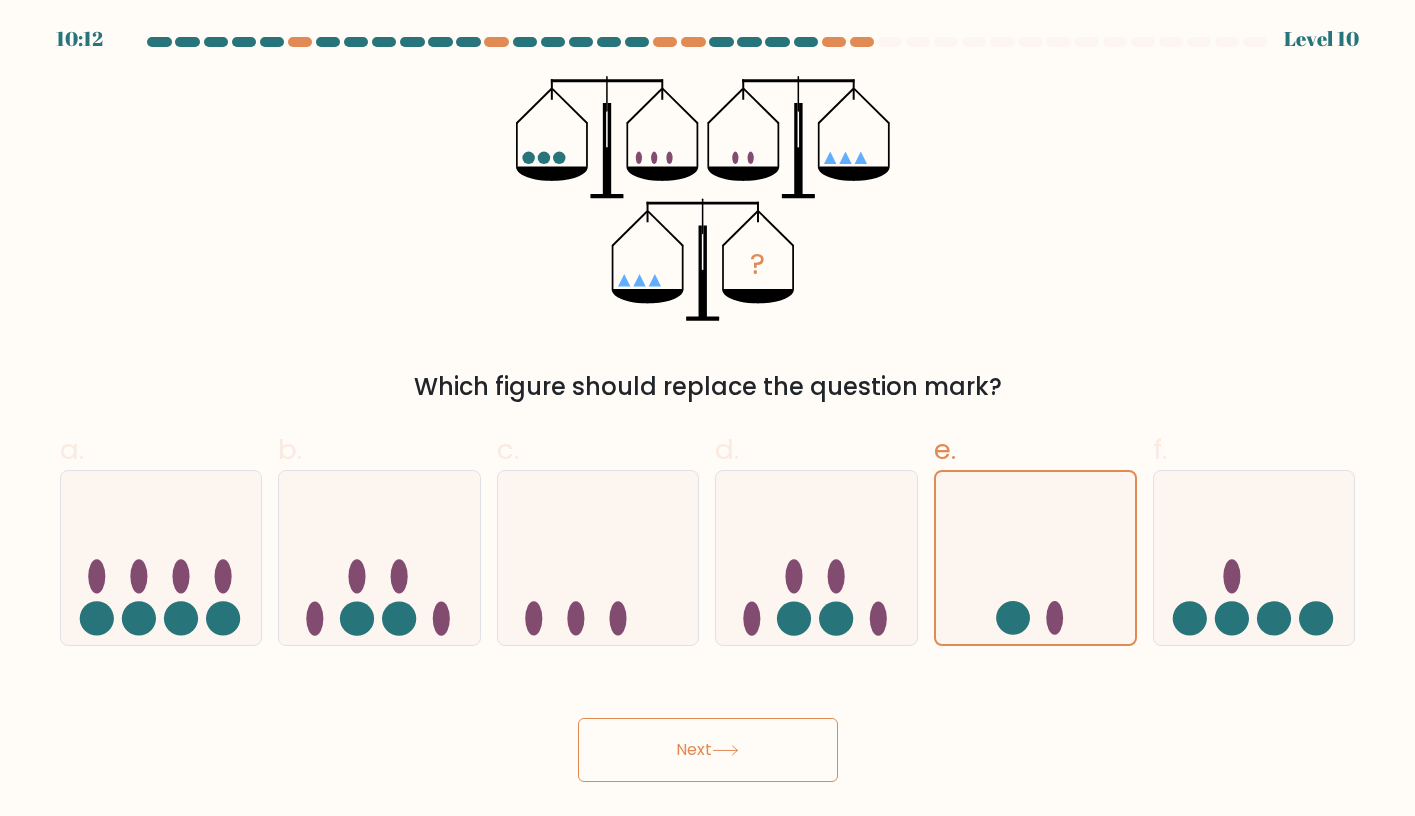 click on "Next" at bounding box center [708, 750] 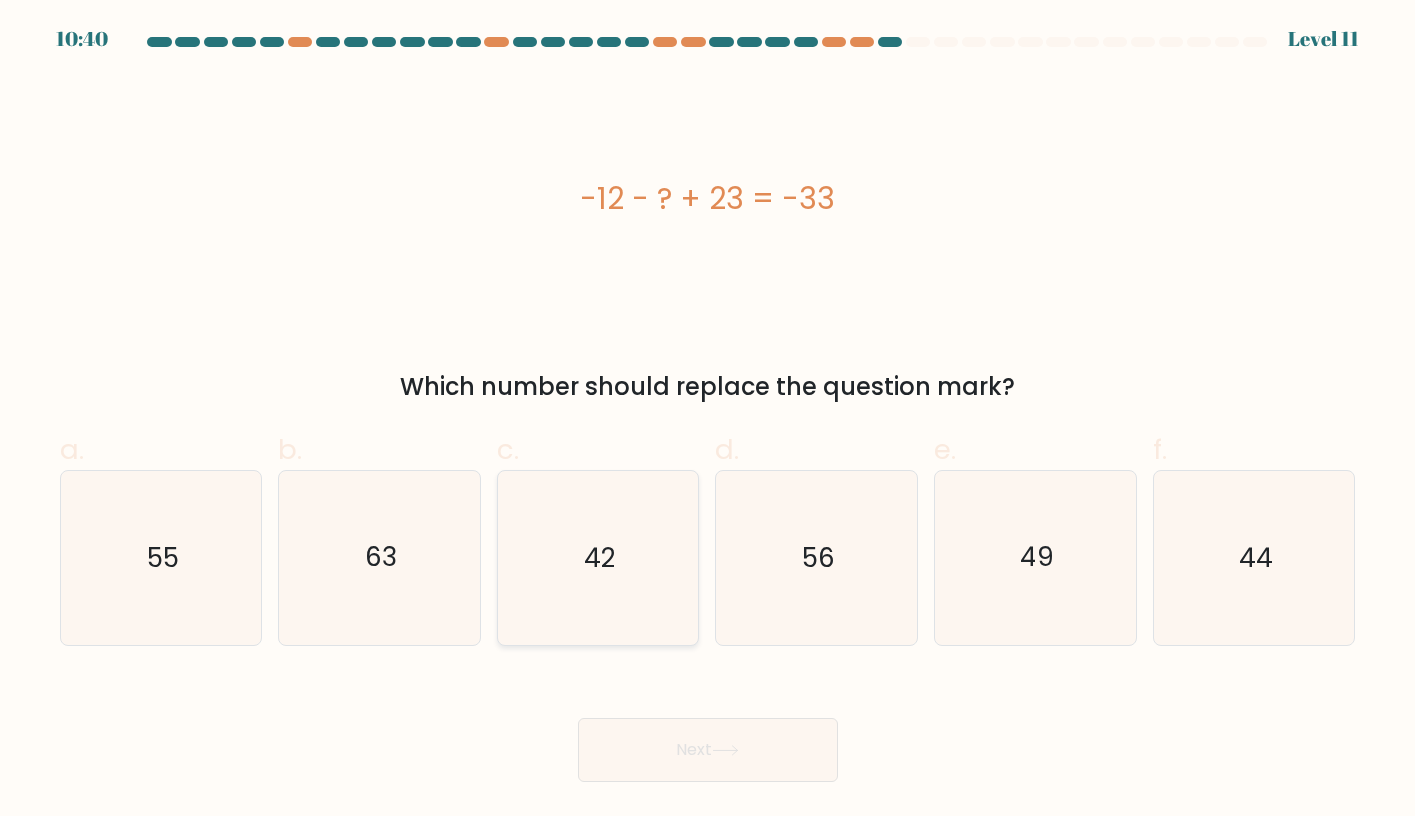 click on "42" at bounding box center [597, 557] 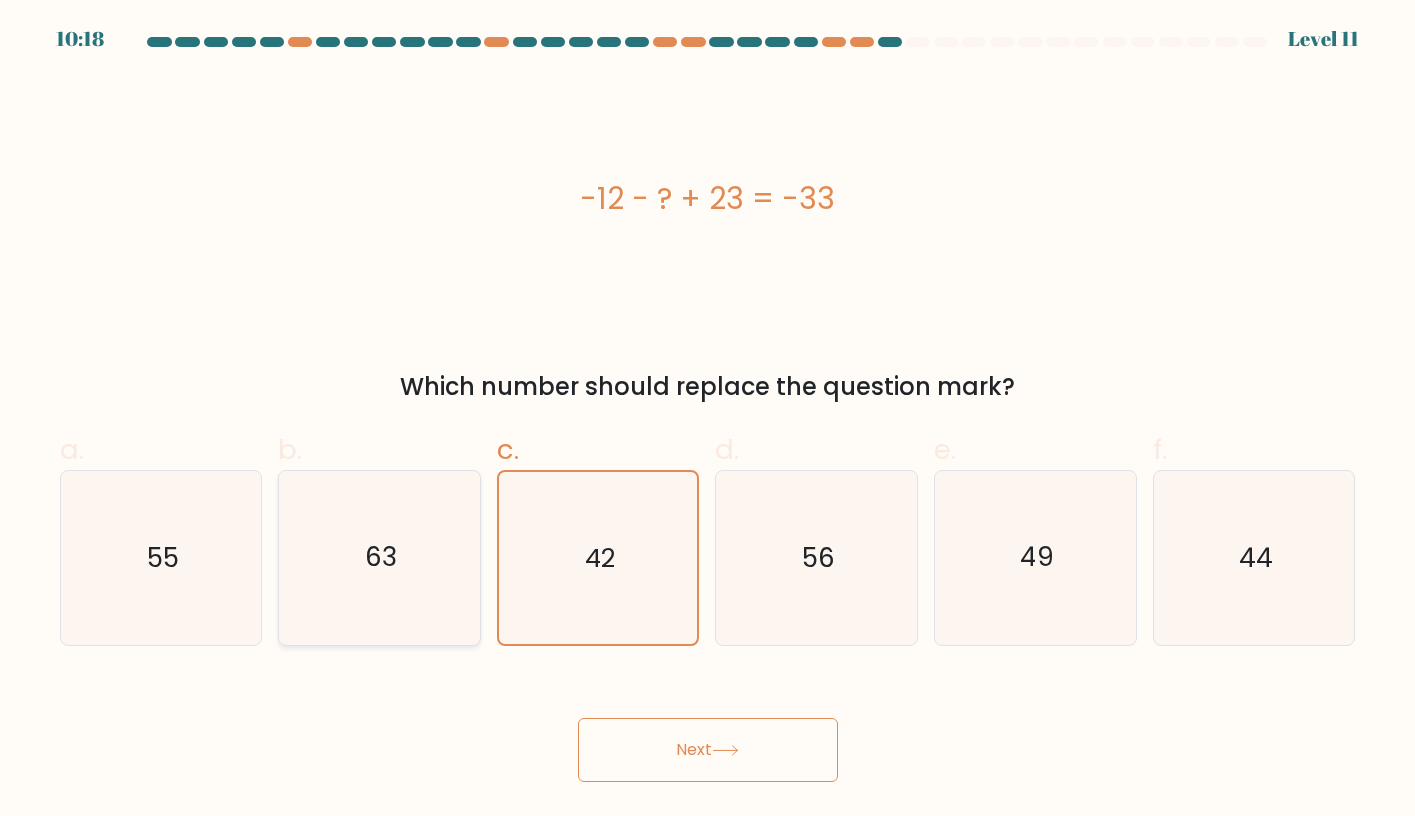click on "63" at bounding box center [379, 557] 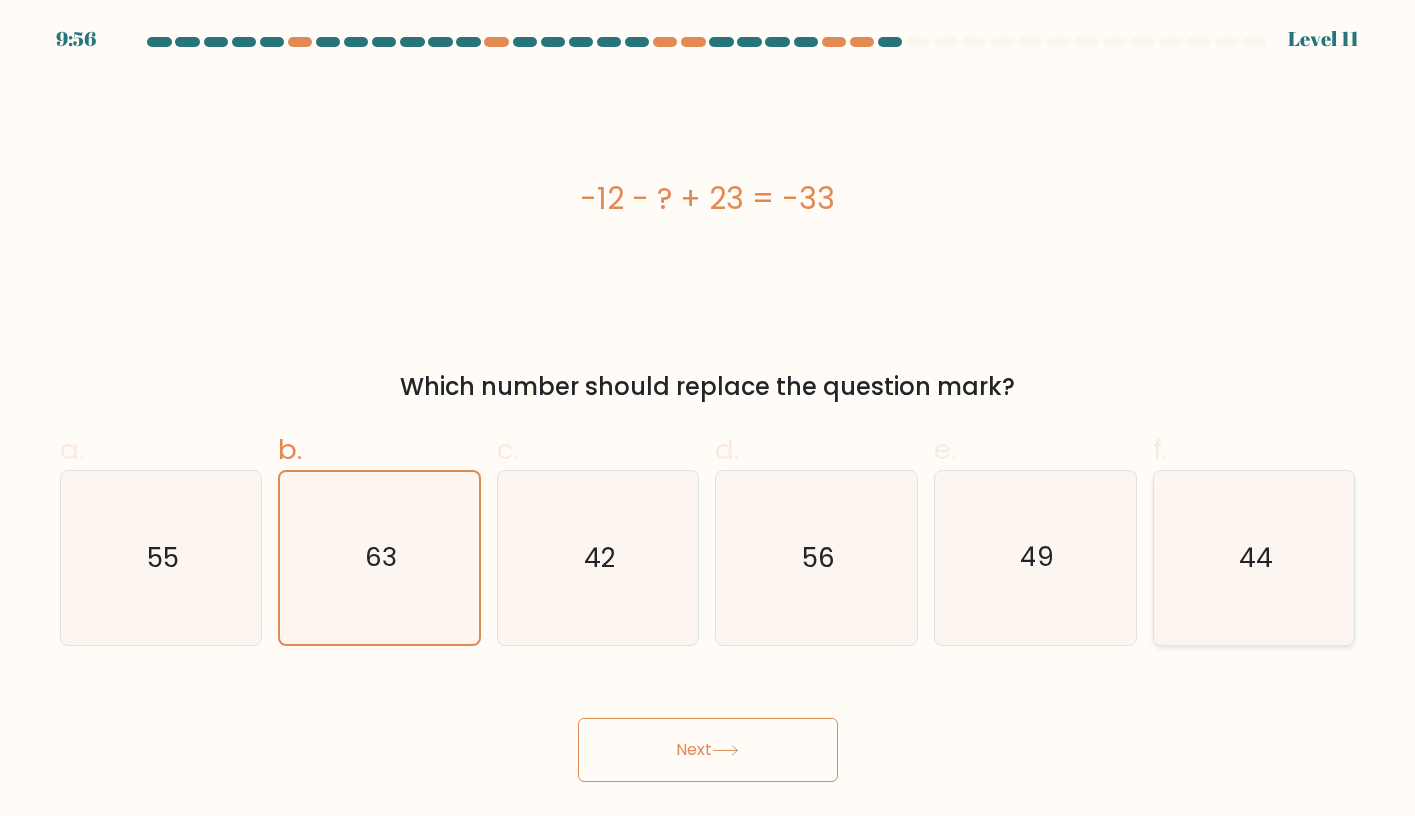 click on "44" at bounding box center [1254, 557] 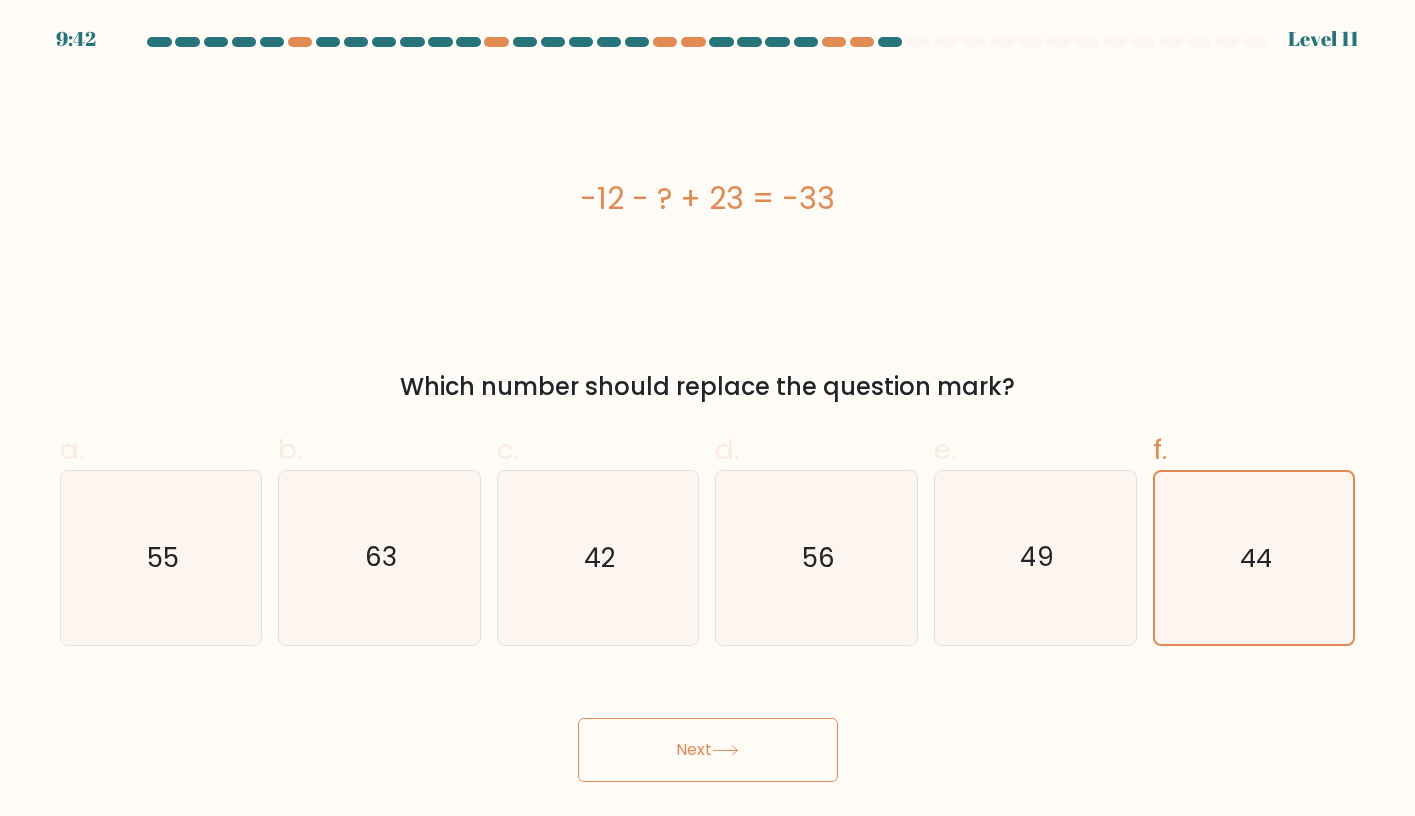 click on "Next" at bounding box center [708, 750] 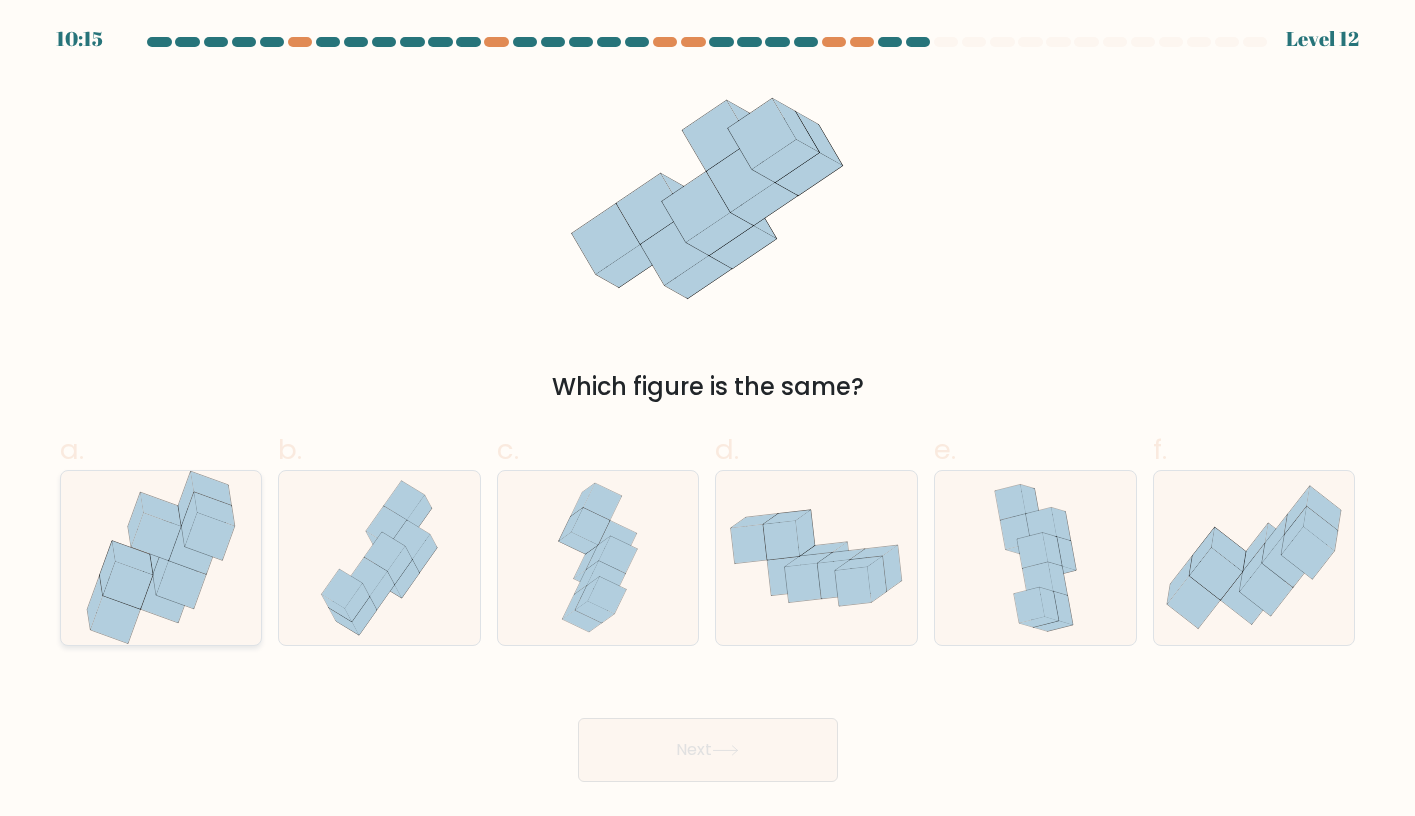 click at bounding box center [181, 586] 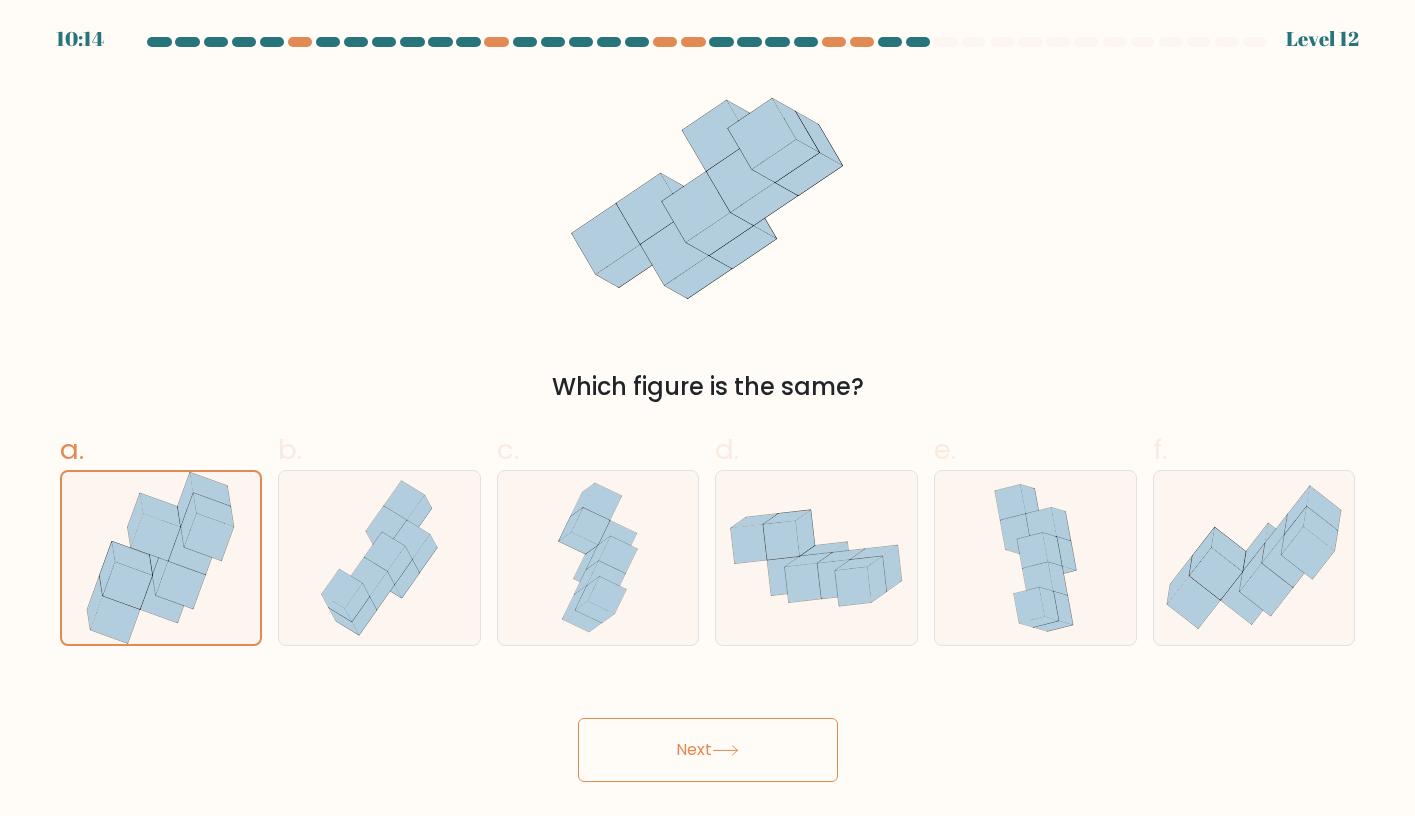 click on "Next" at bounding box center (708, 750) 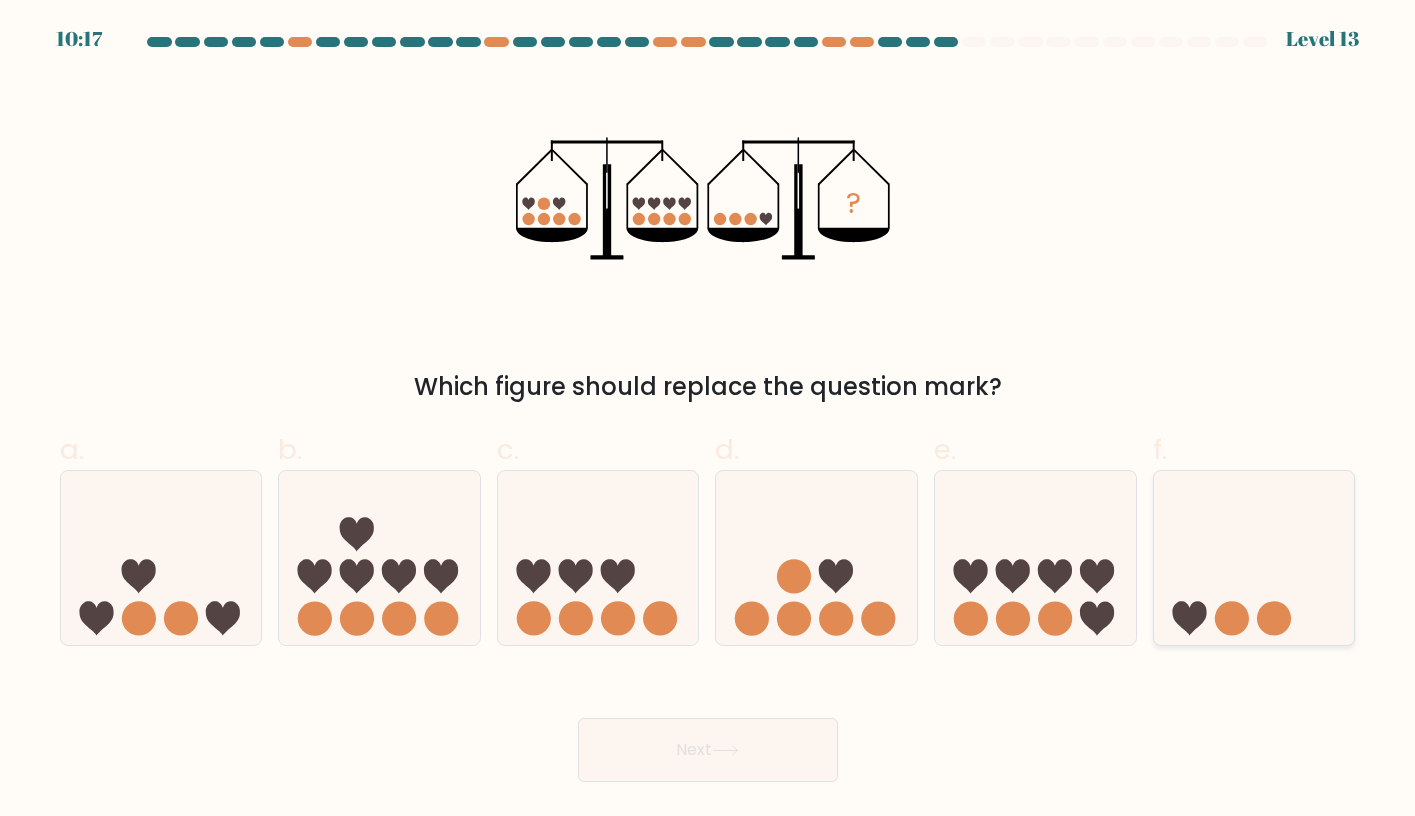 click at bounding box center (1254, 558) 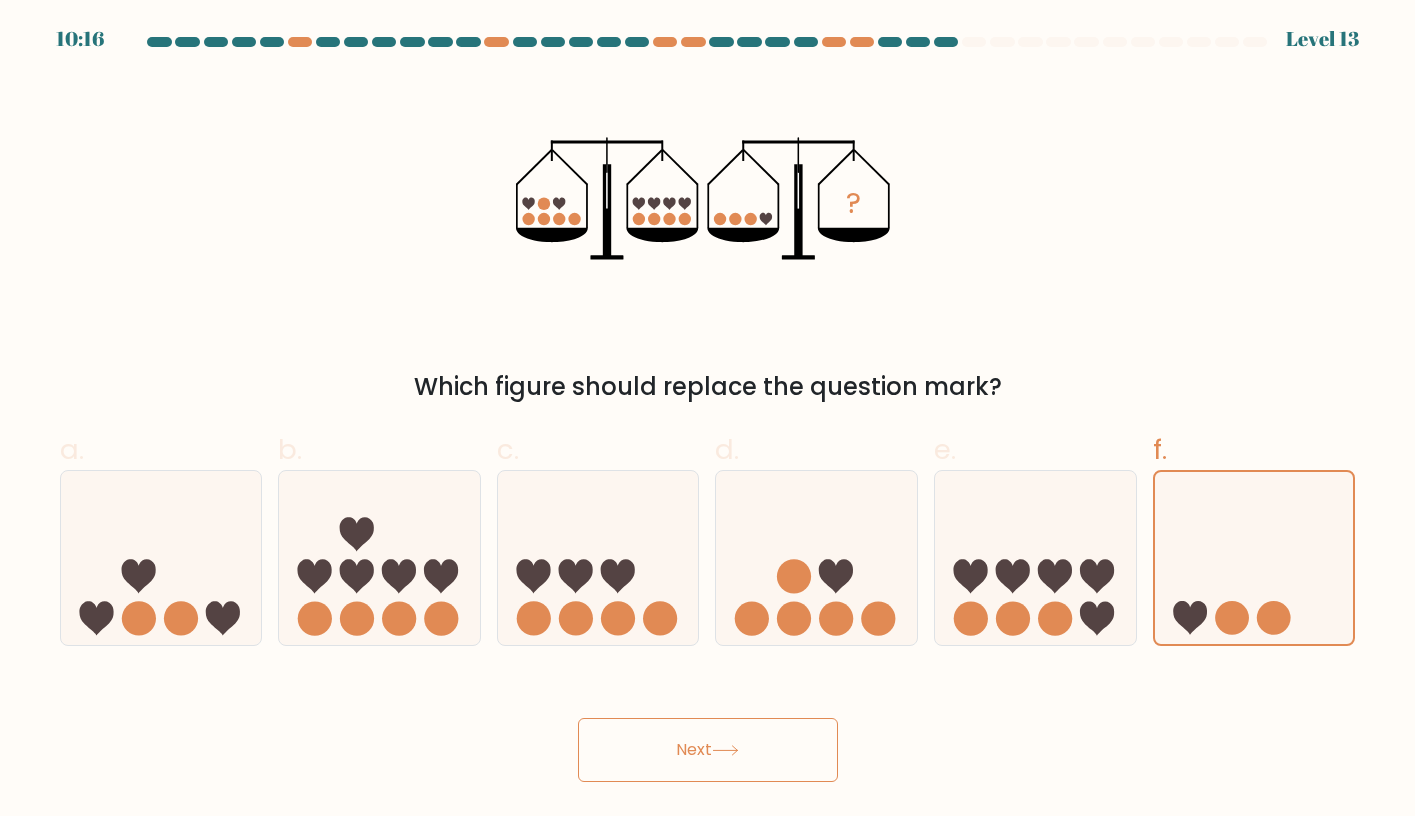 click on "Next" at bounding box center (708, 750) 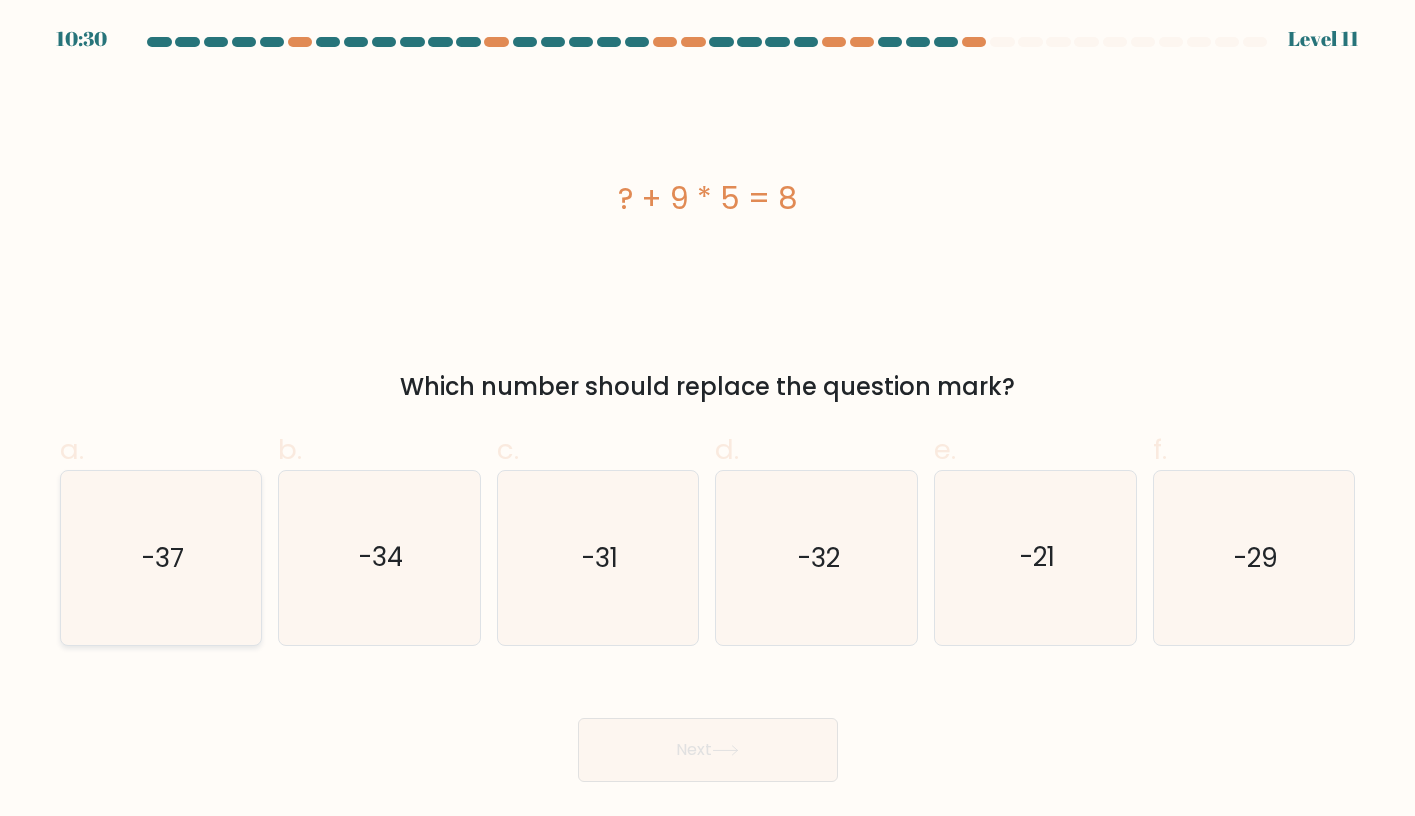 click on "-37" at bounding box center (160, 557) 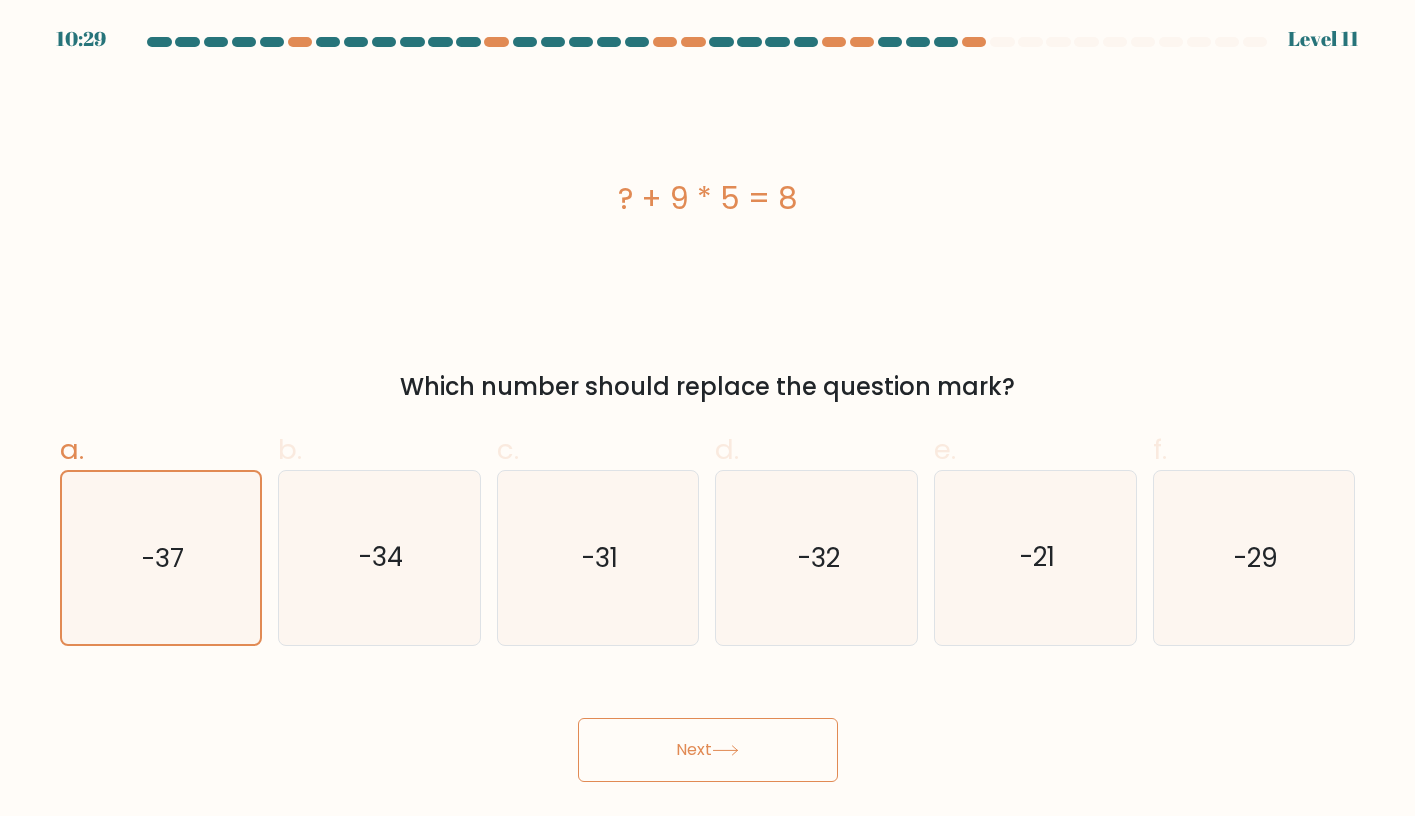 click on "Next" at bounding box center [708, 750] 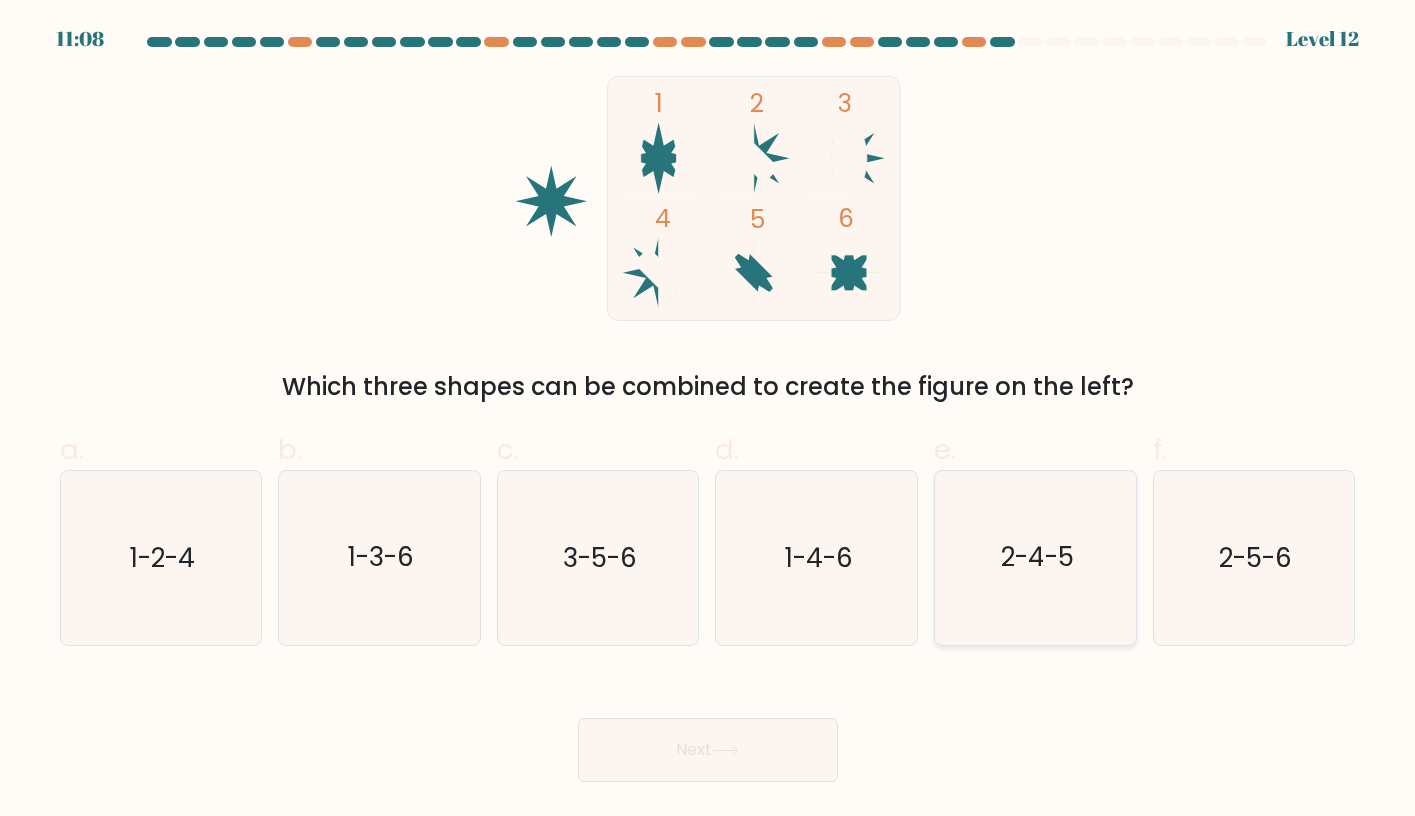 click on "2-4-5" at bounding box center (1035, 557) 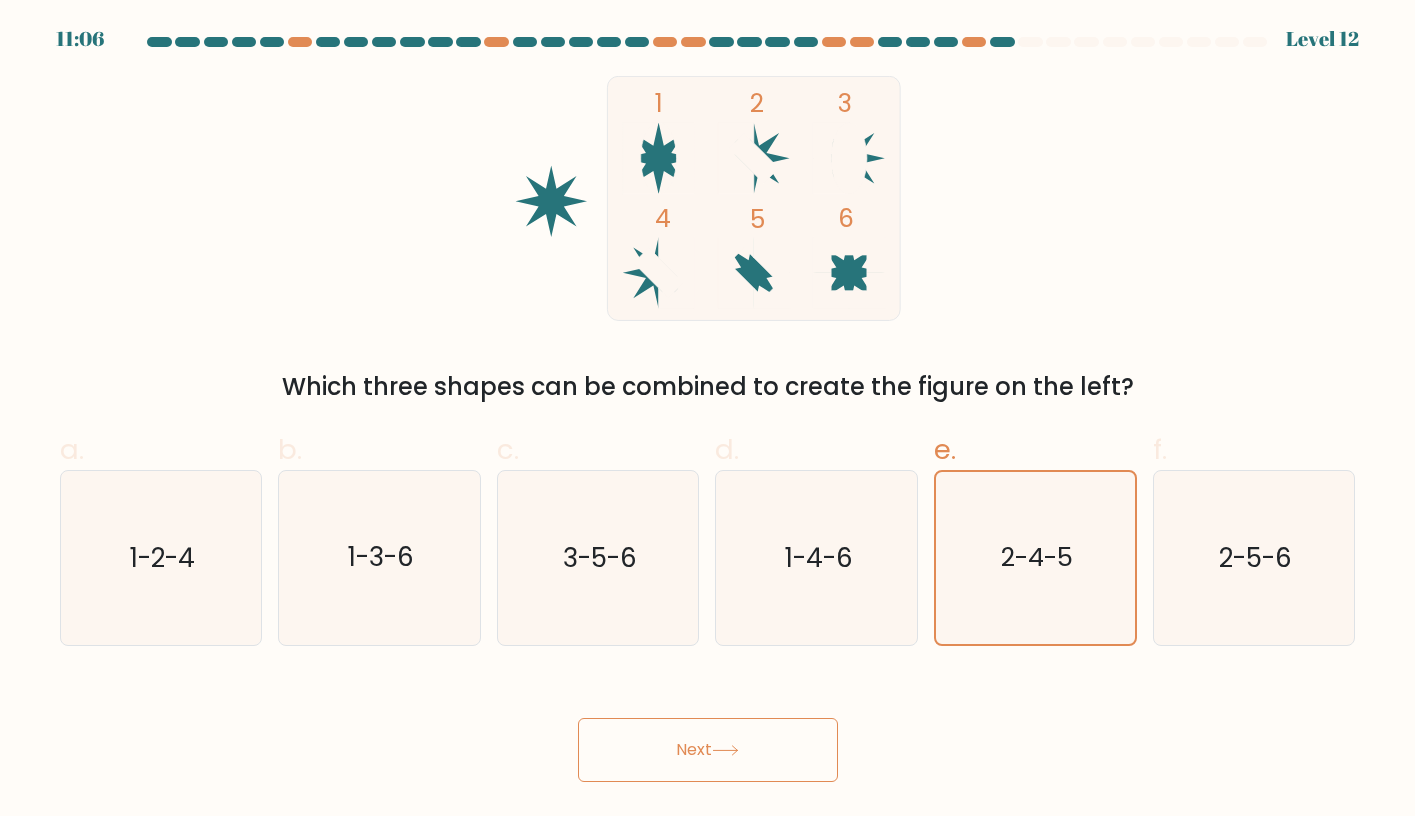 click on "Next" at bounding box center [708, 750] 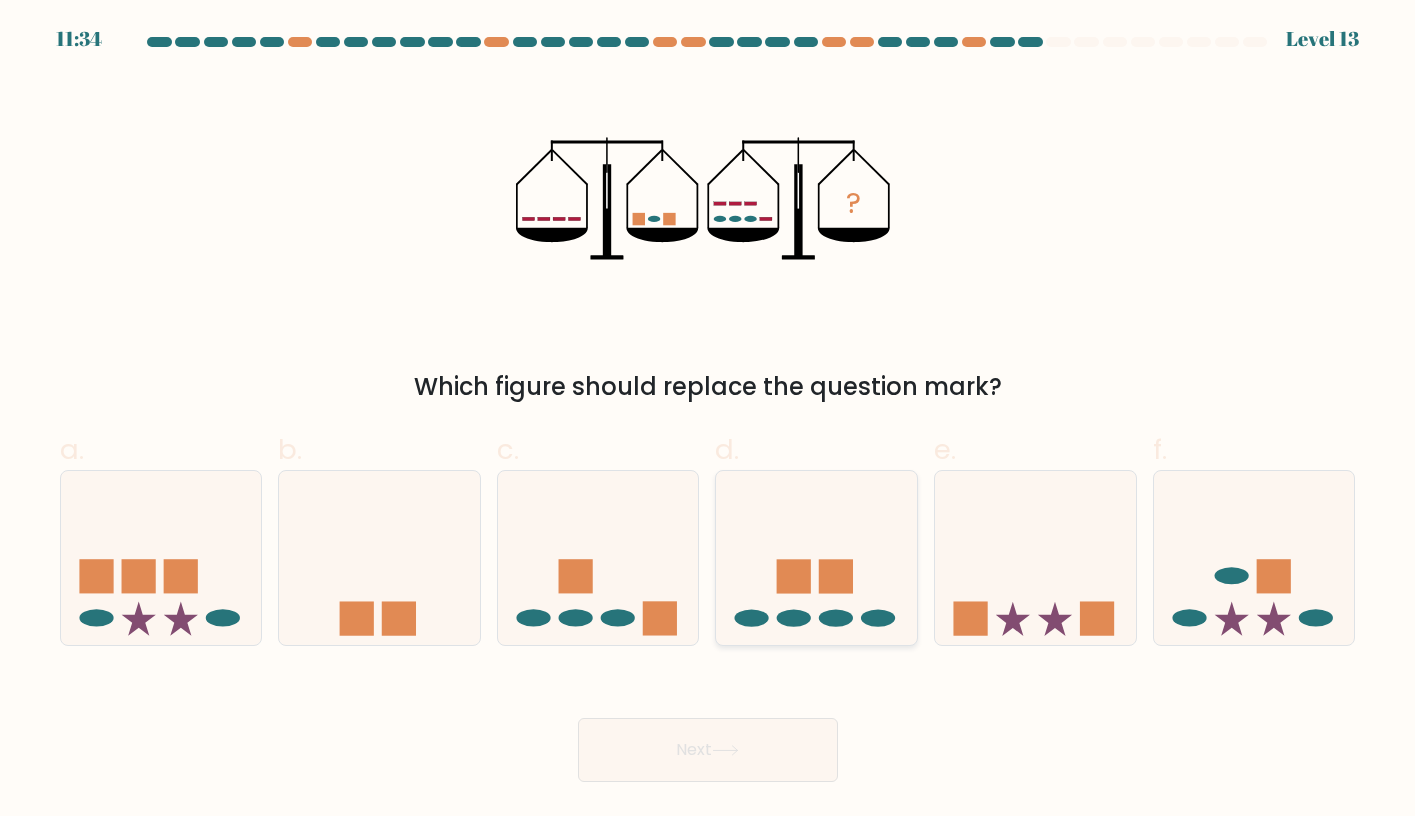 click at bounding box center (794, 617) 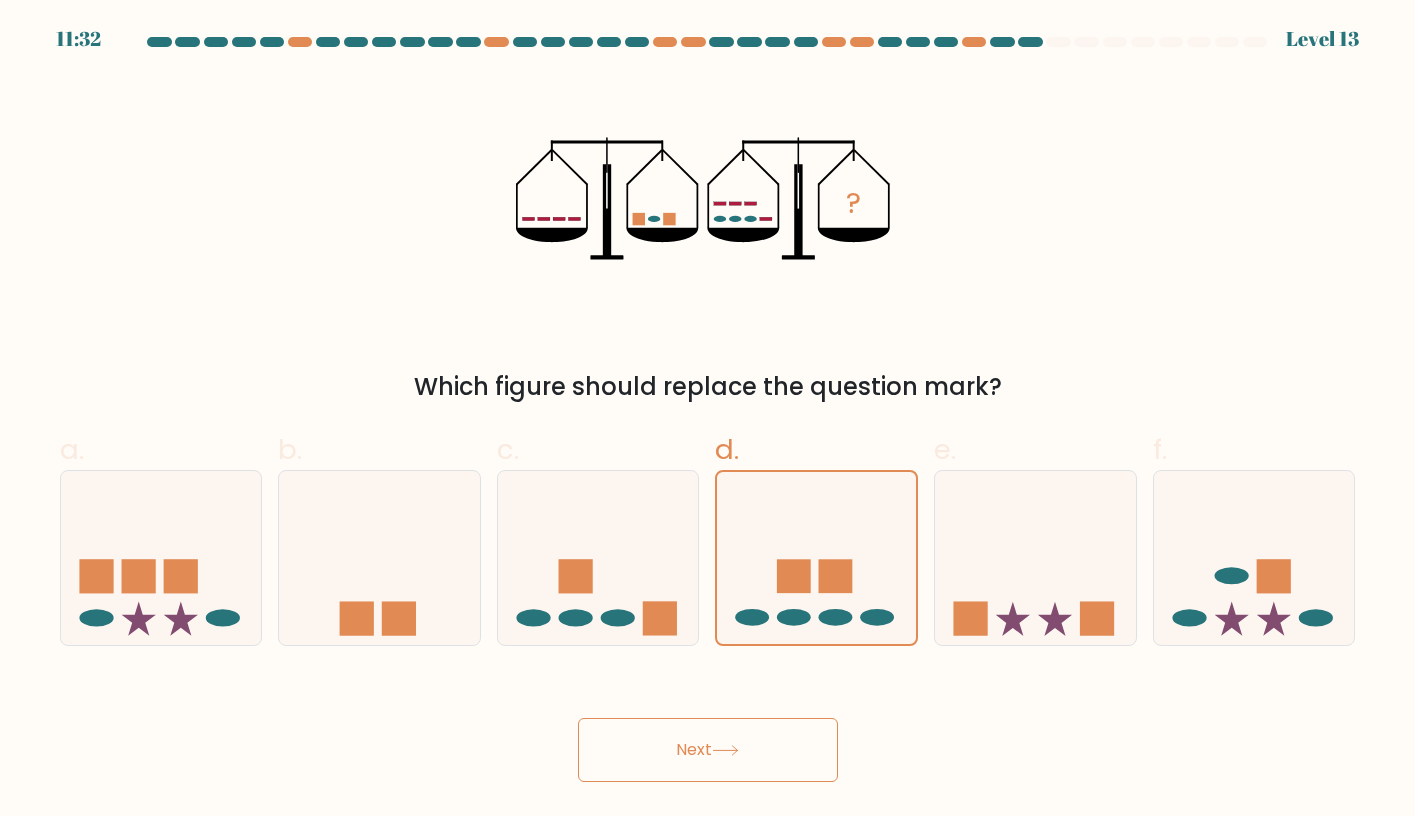 click on "Next" at bounding box center (708, 750) 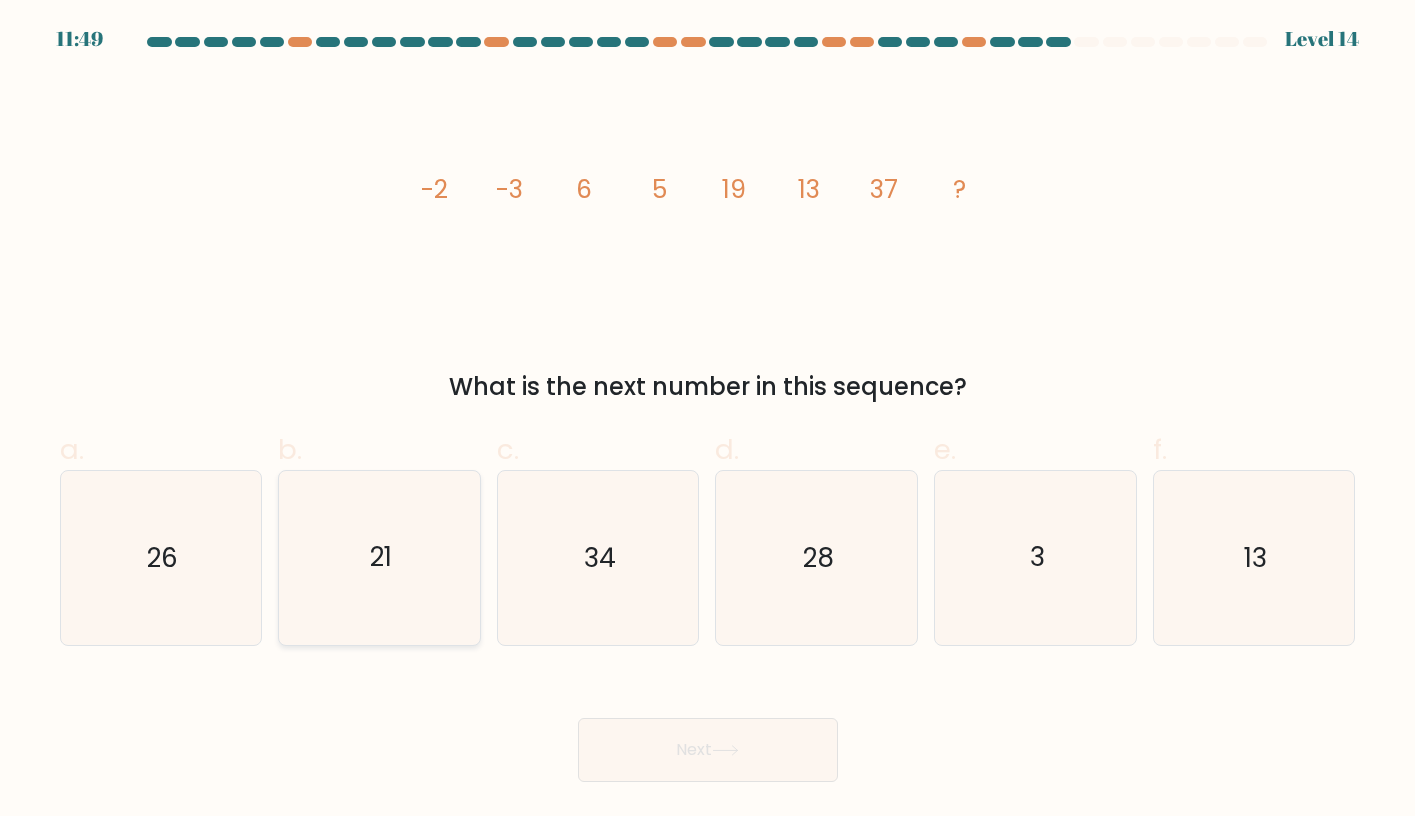 click on "21" at bounding box center [381, 558] 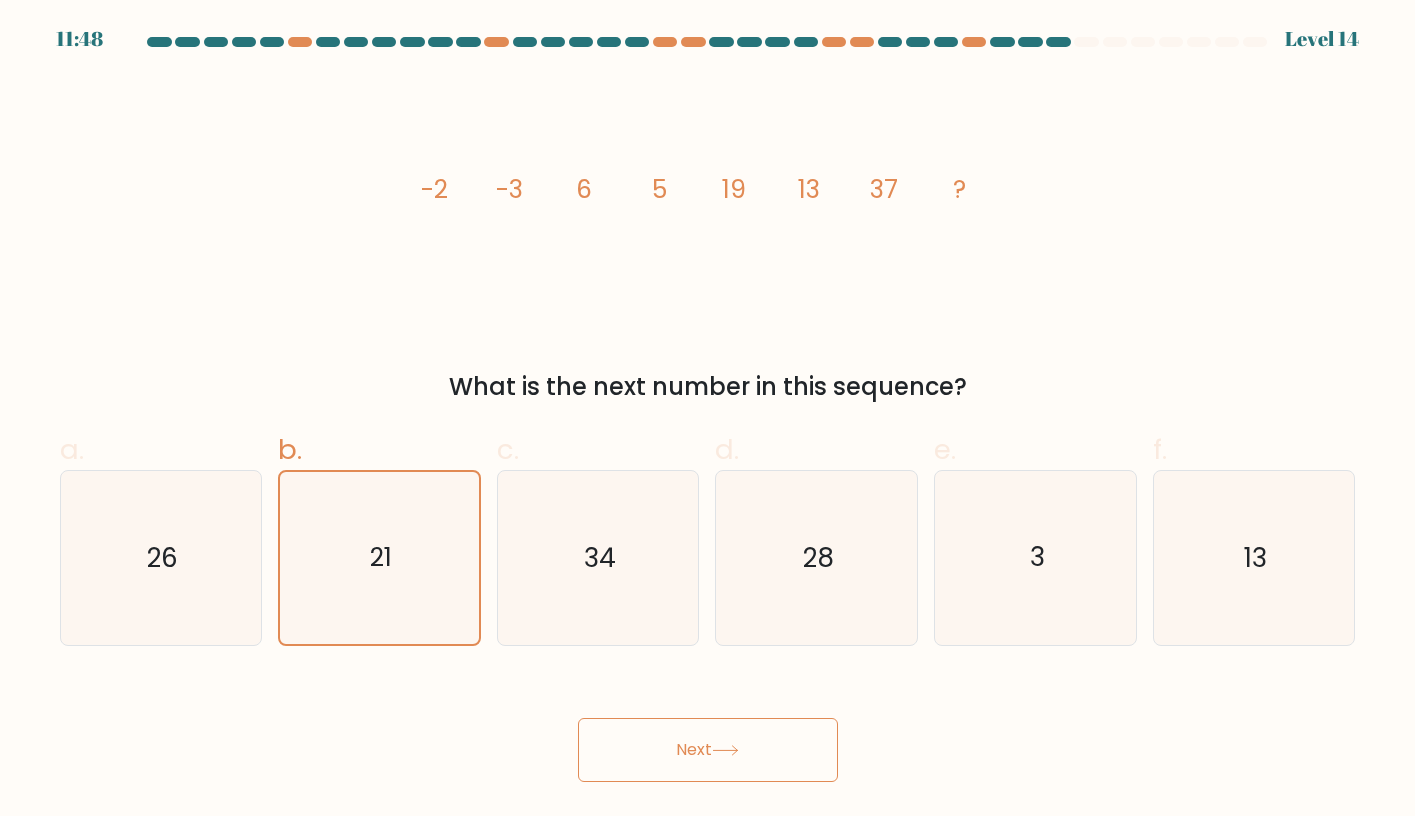click on "Next" at bounding box center (708, 750) 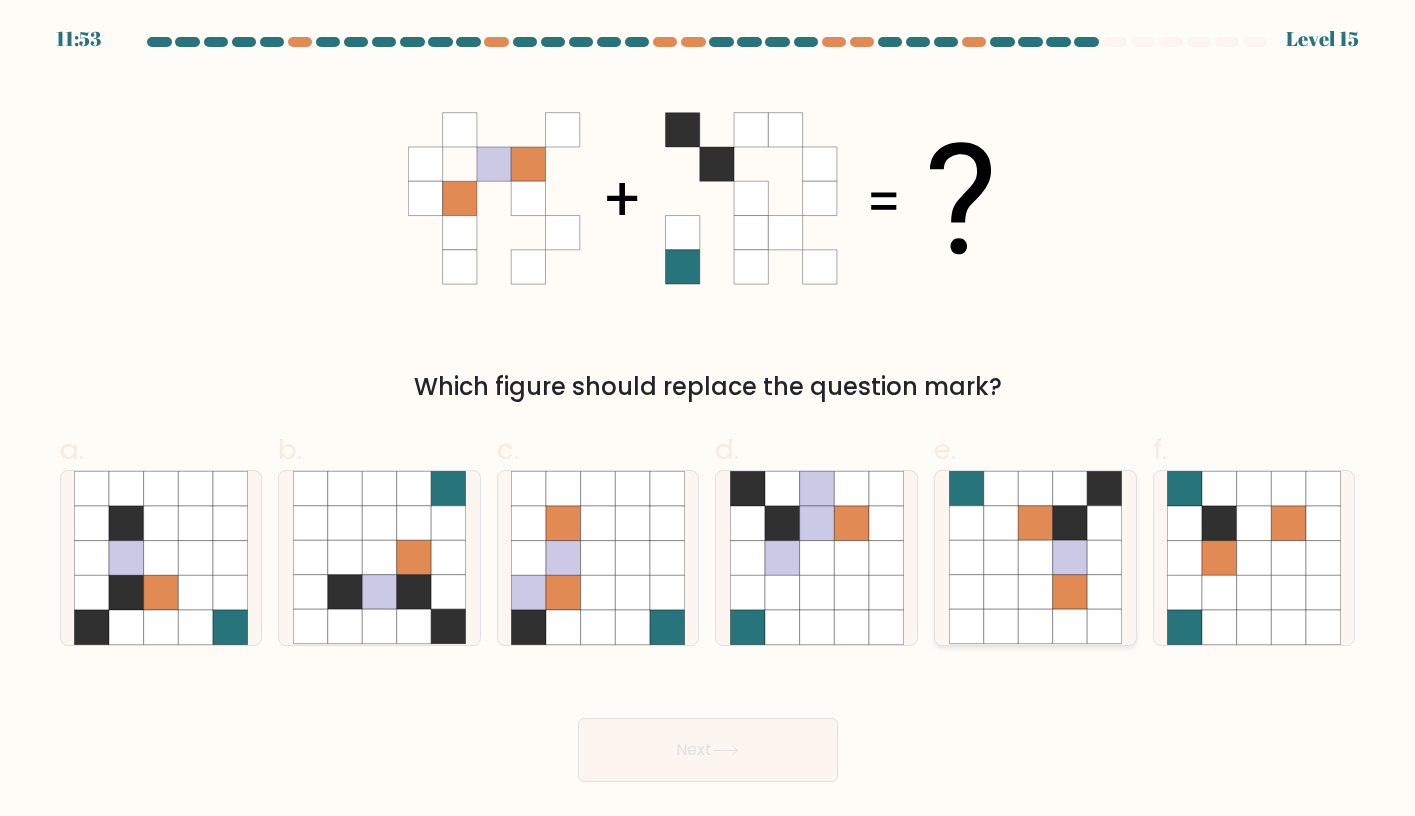click at bounding box center (1070, 558) 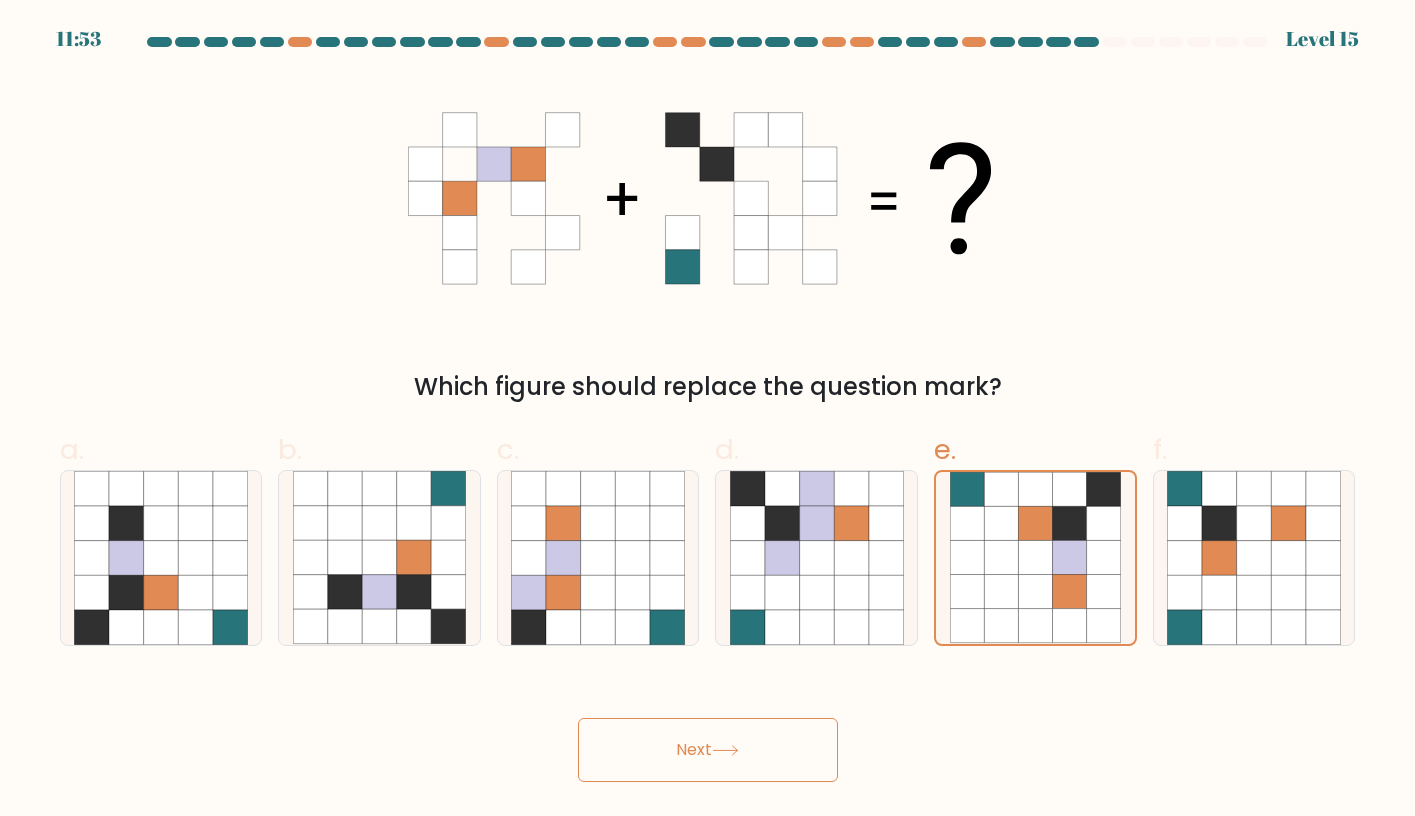 click on "Next" at bounding box center [708, 750] 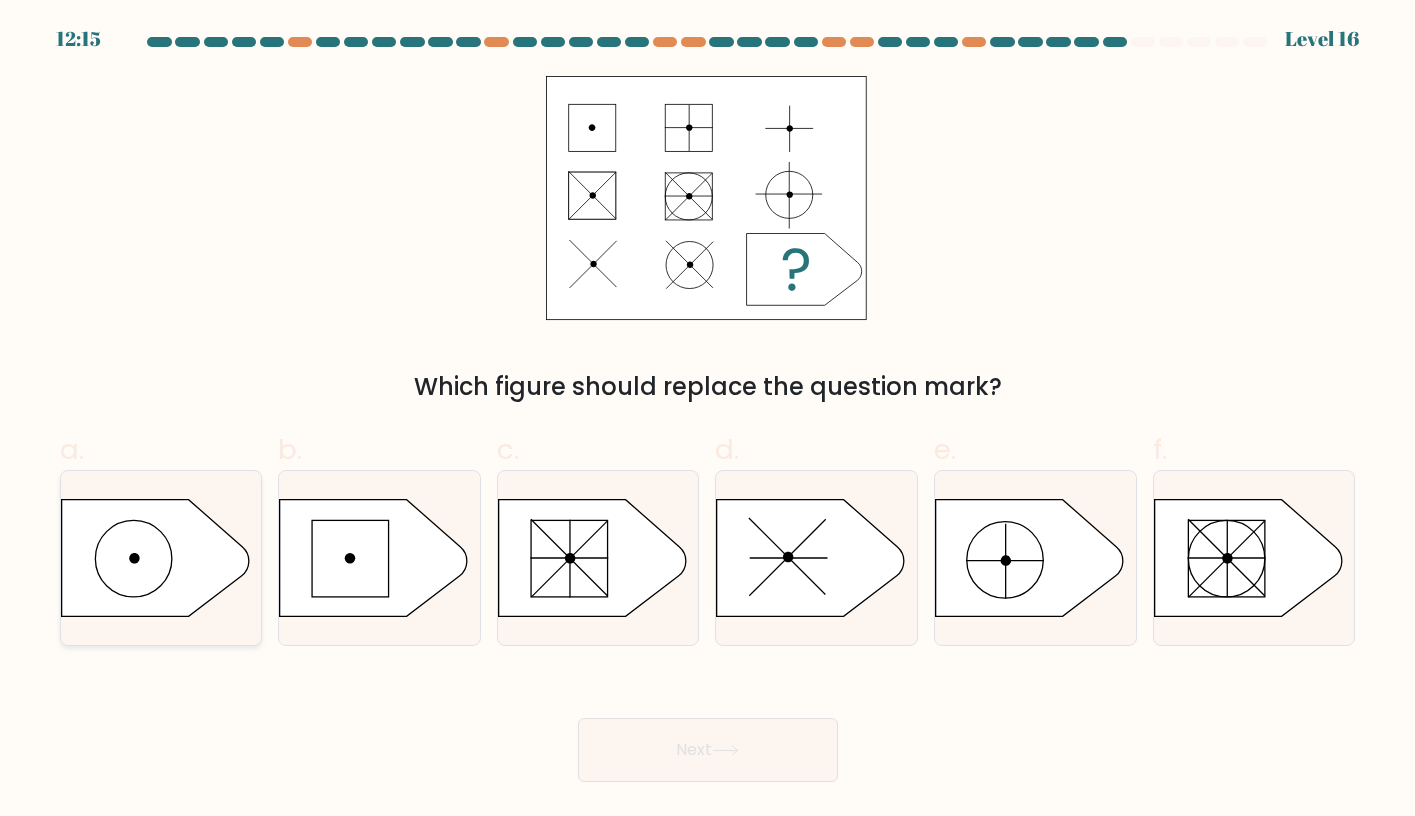click at bounding box center (155, 557) 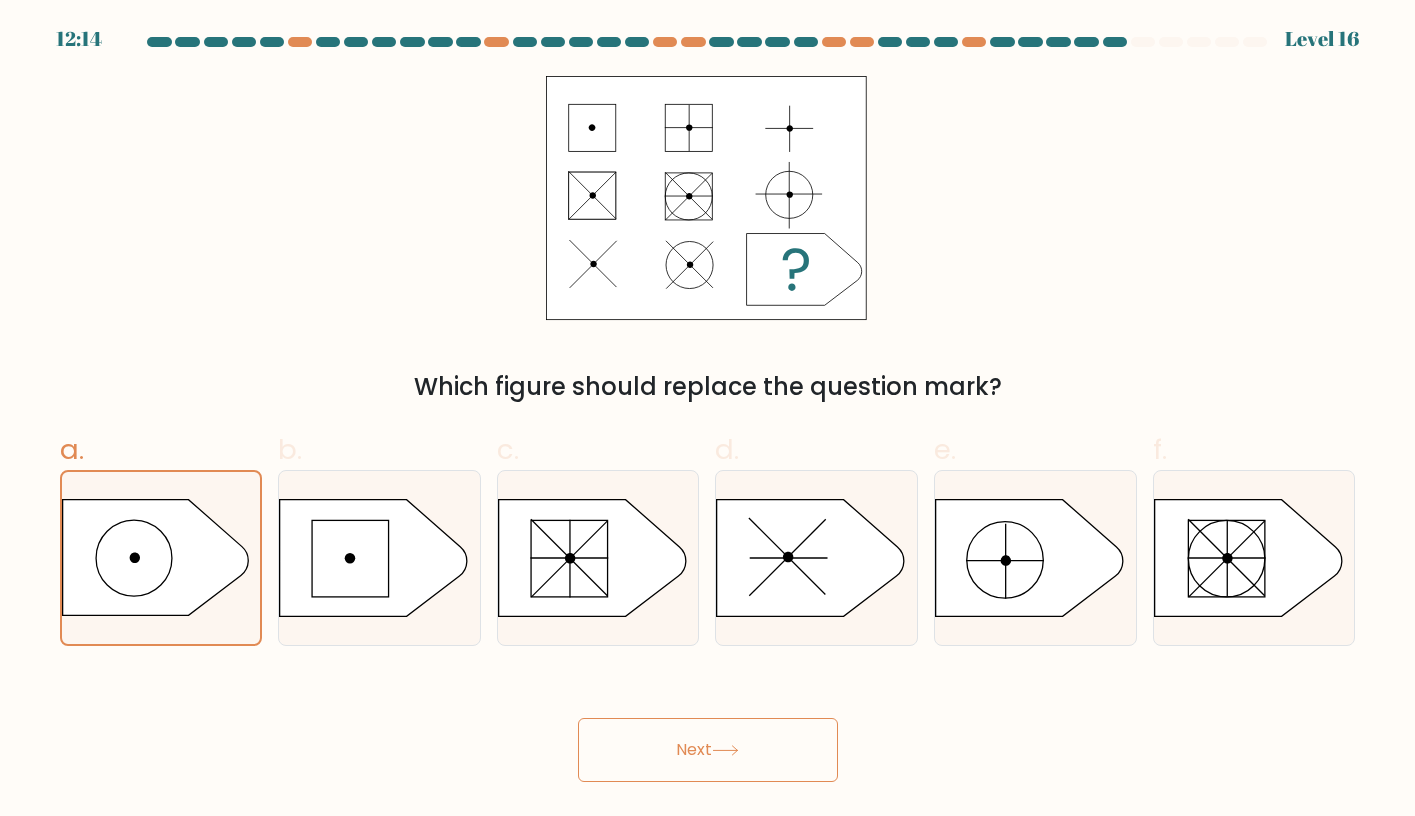 click on "Next" at bounding box center (708, 750) 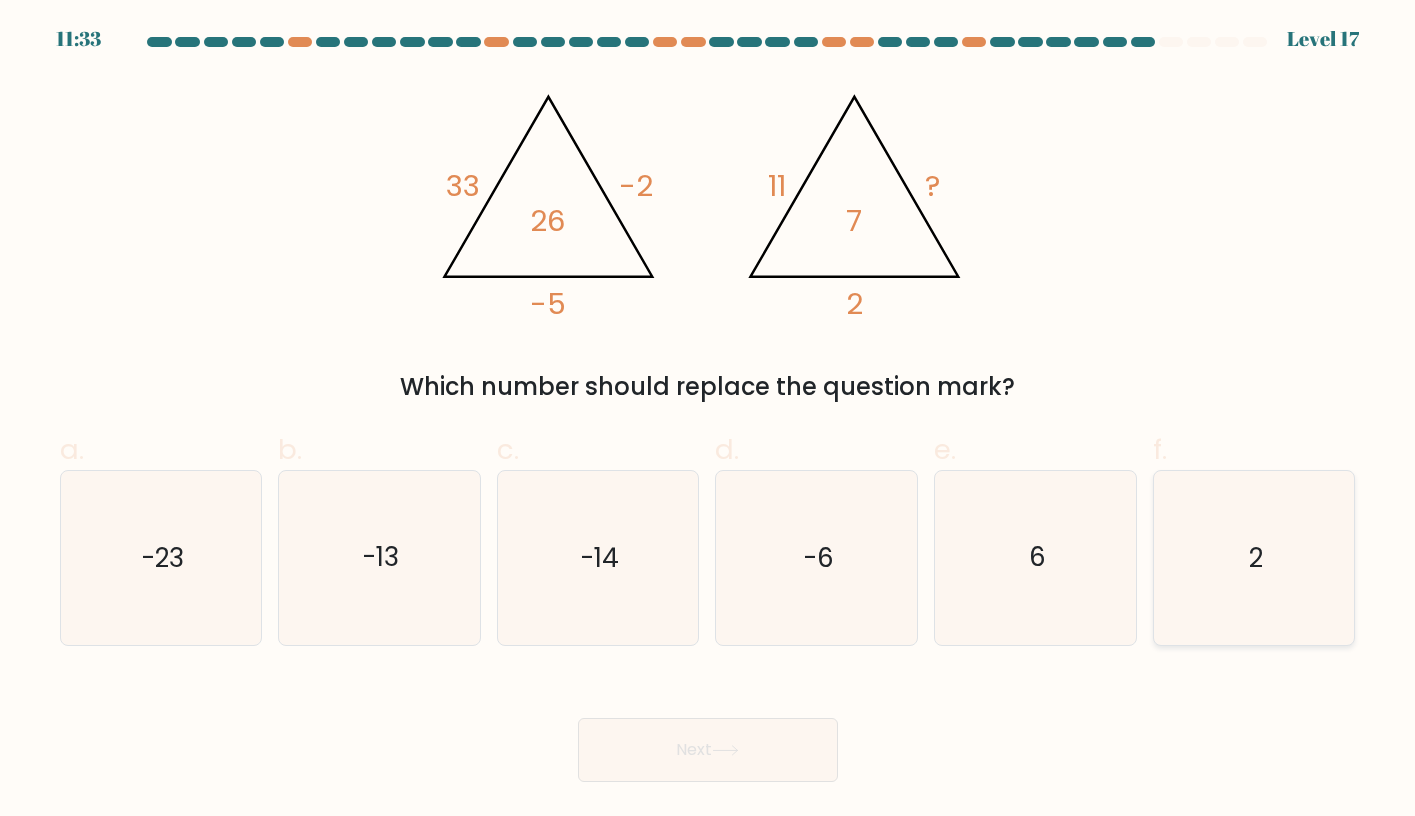click on "2" at bounding box center [1253, 557] 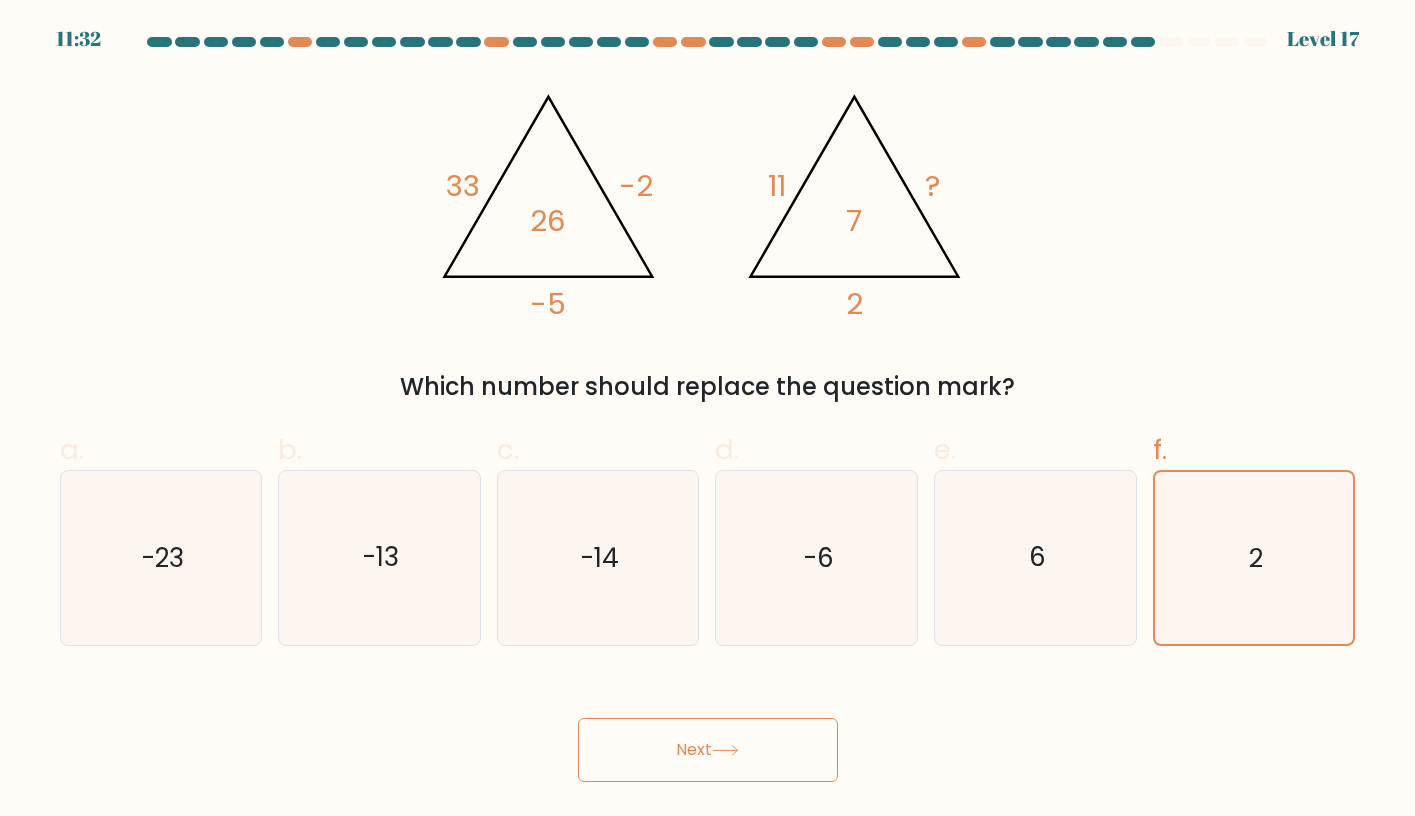 click on "Next" at bounding box center [708, 750] 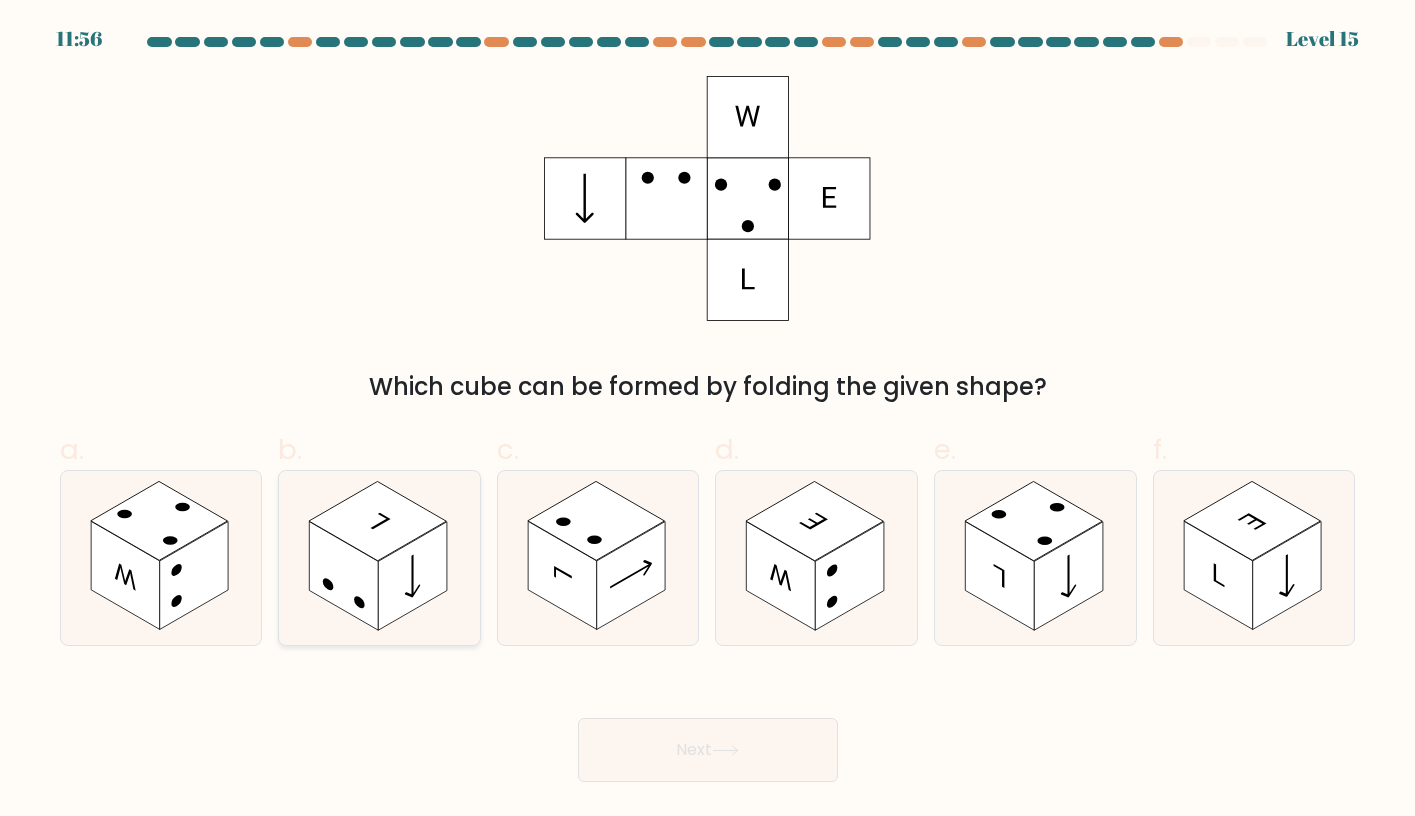 click at bounding box center (377, 521) 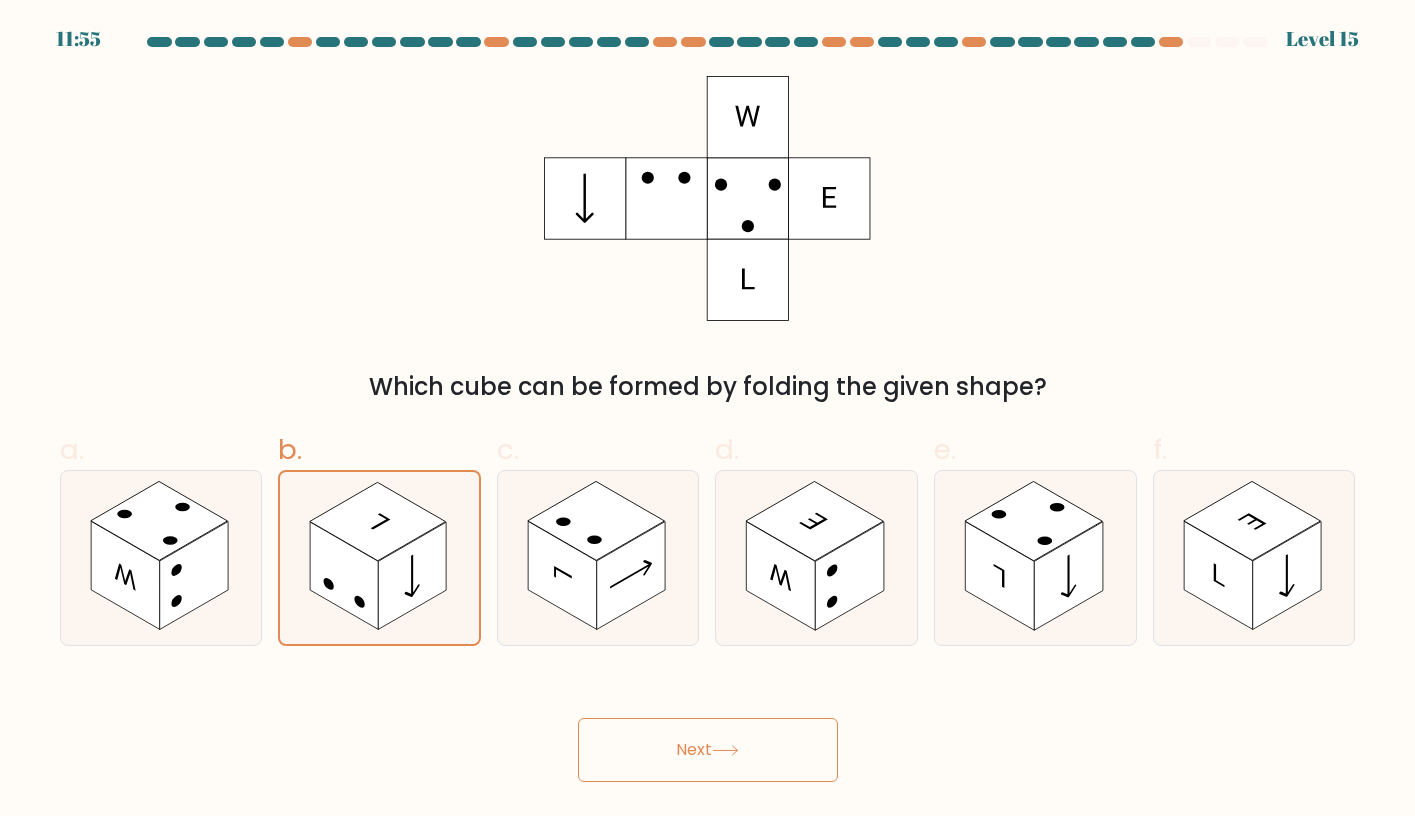 click on "Next" at bounding box center [708, 750] 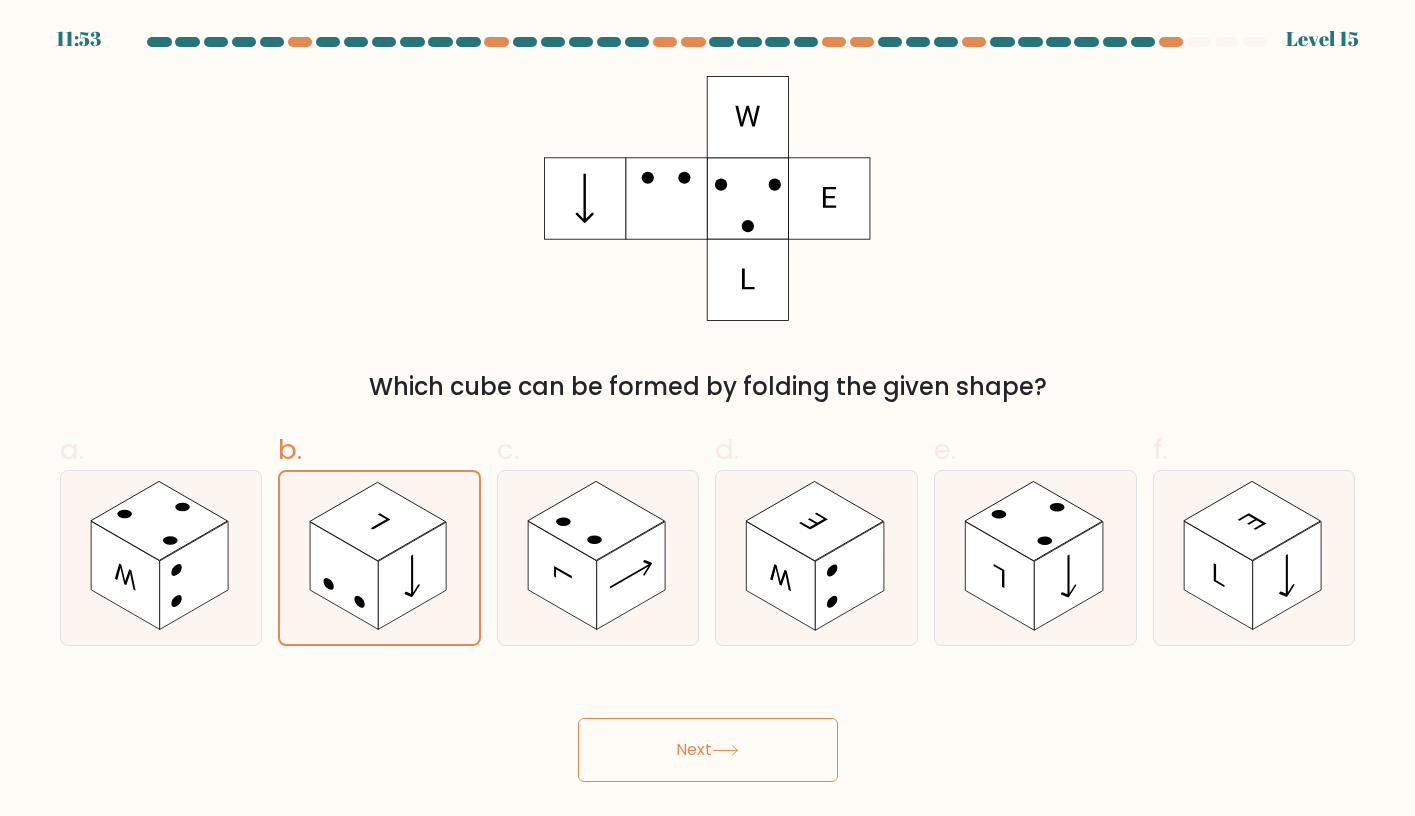 click on "Next" at bounding box center [708, 750] 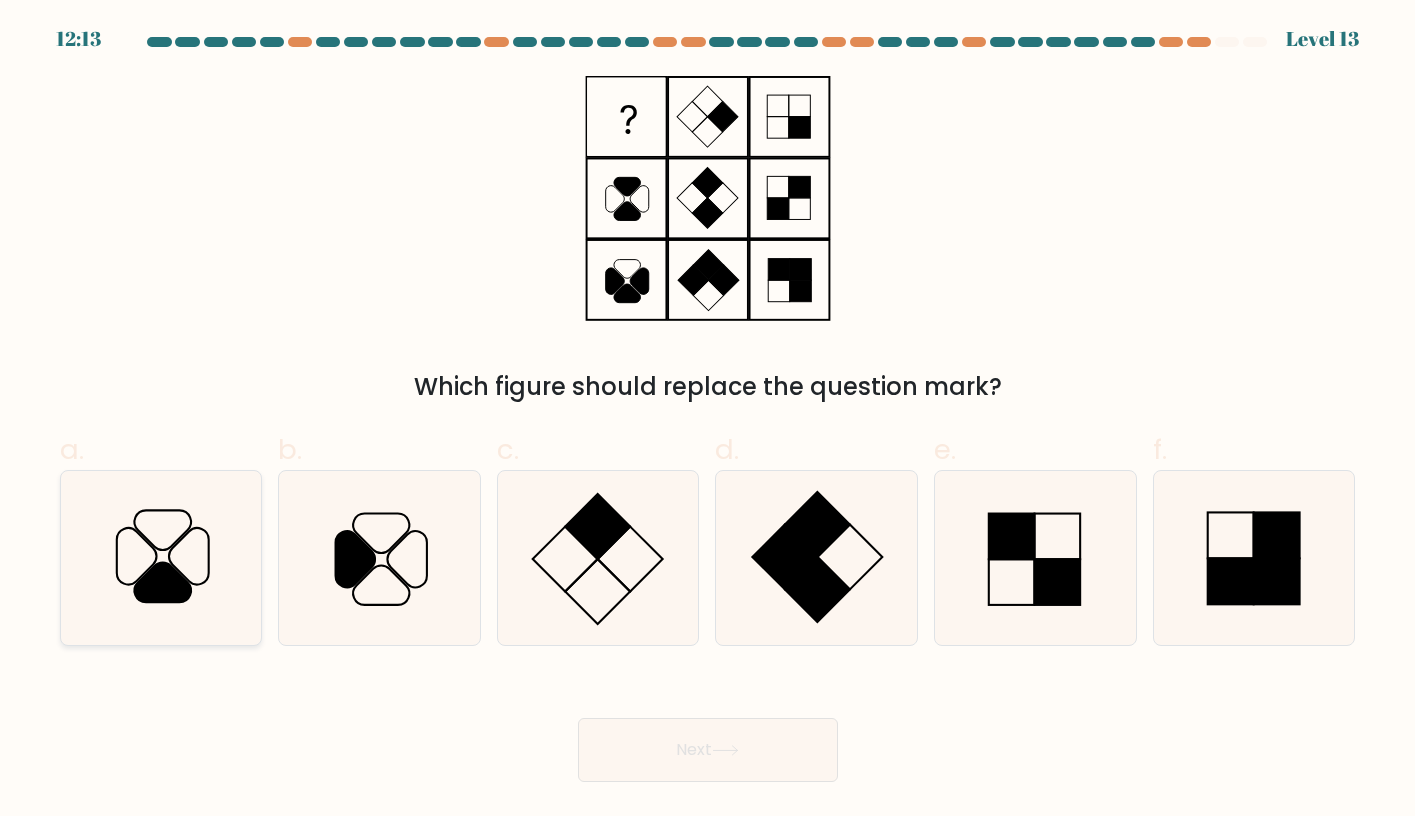 click at bounding box center (162, 582) 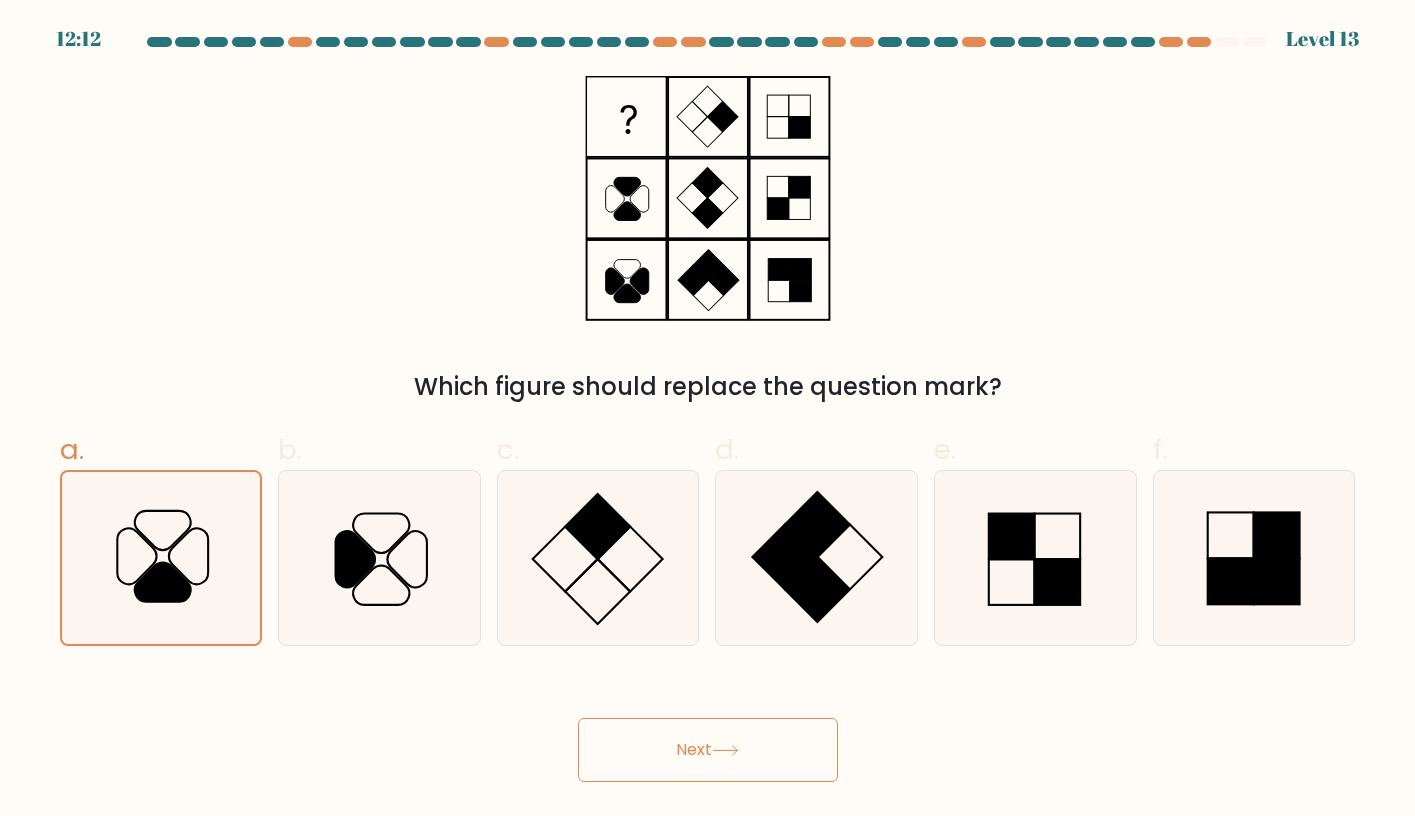 click on "Next" at bounding box center [708, 750] 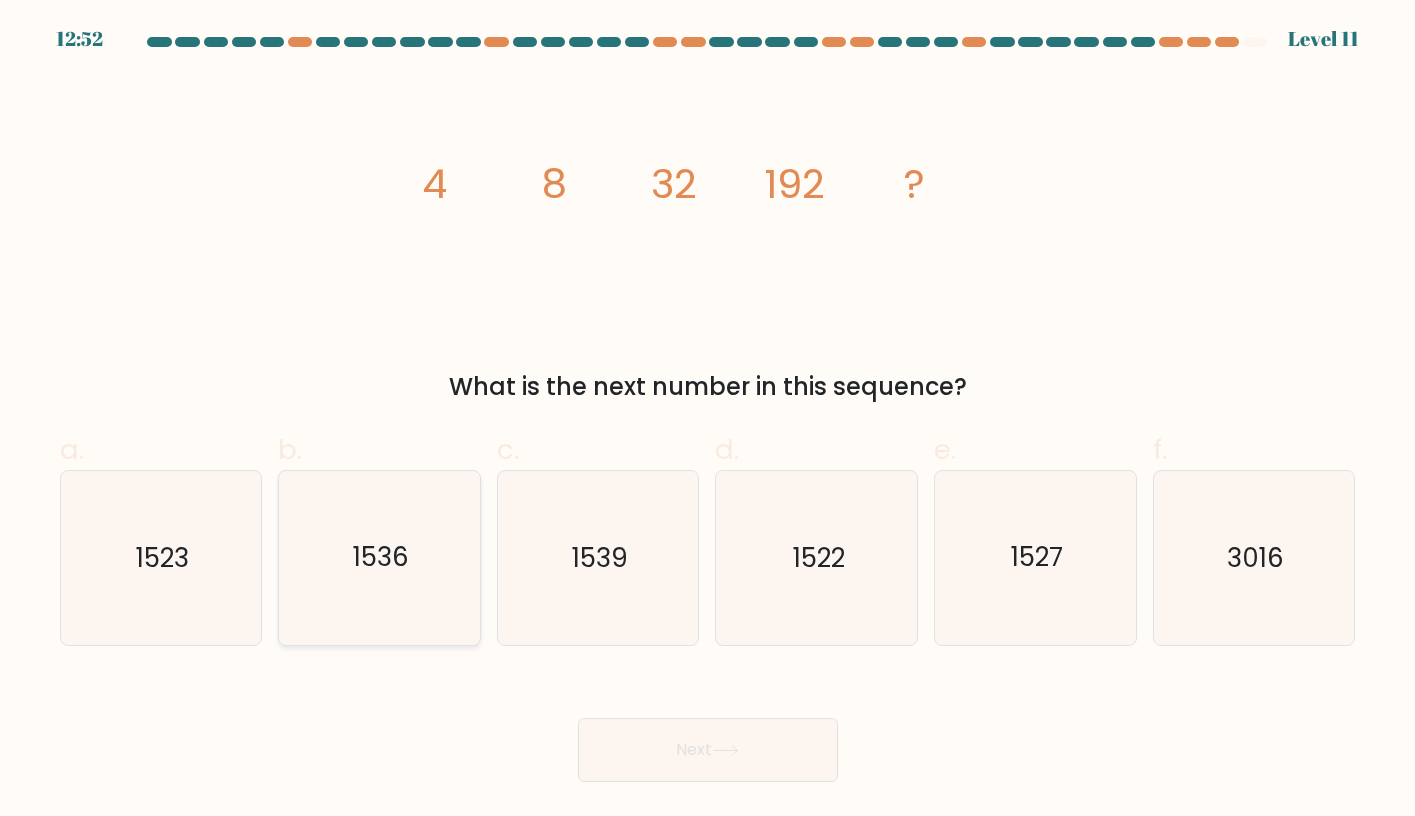 click on "1536" at bounding box center (379, 557) 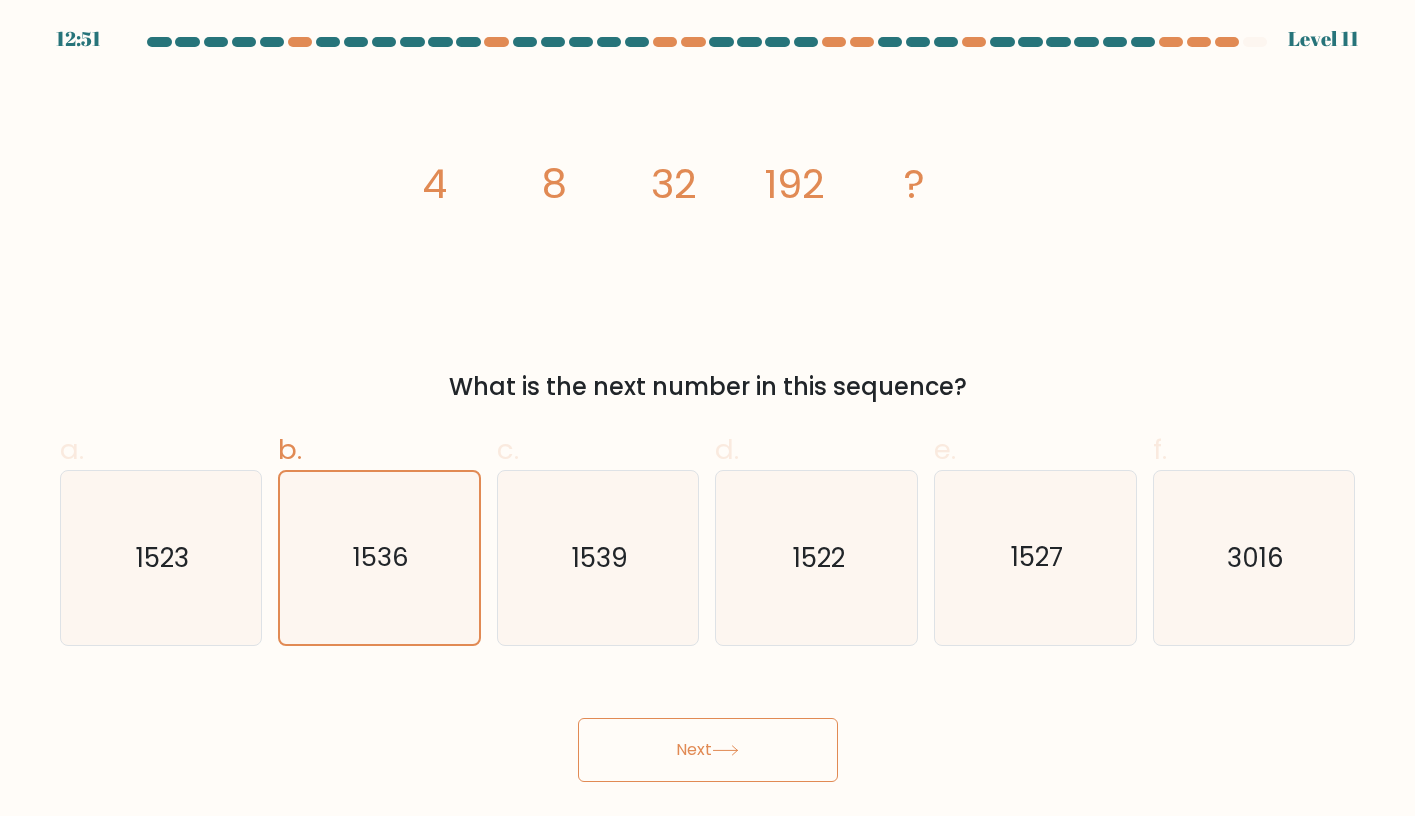click on "Next" at bounding box center (708, 750) 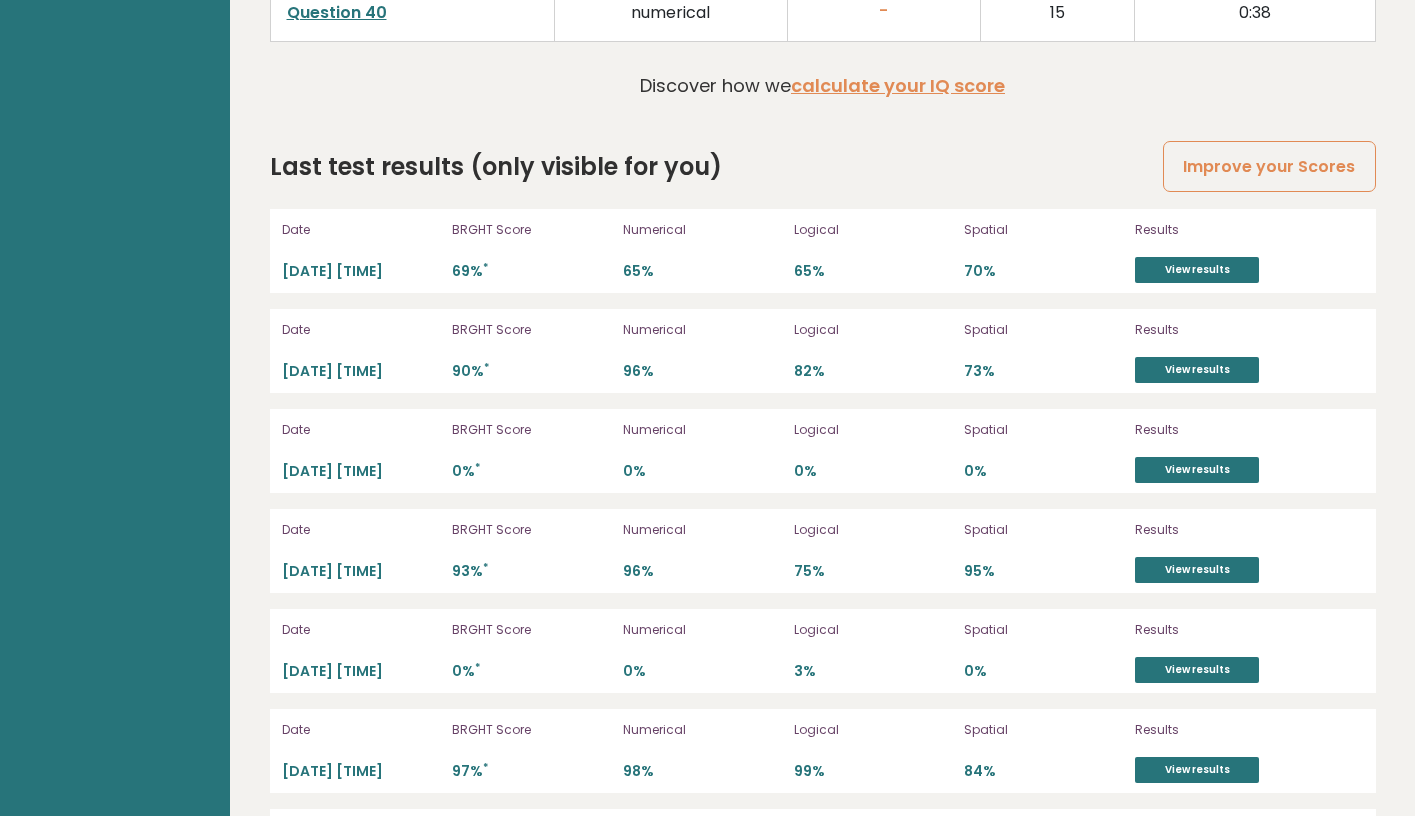 scroll, scrollTop: 4824, scrollLeft: 0, axis: vertical 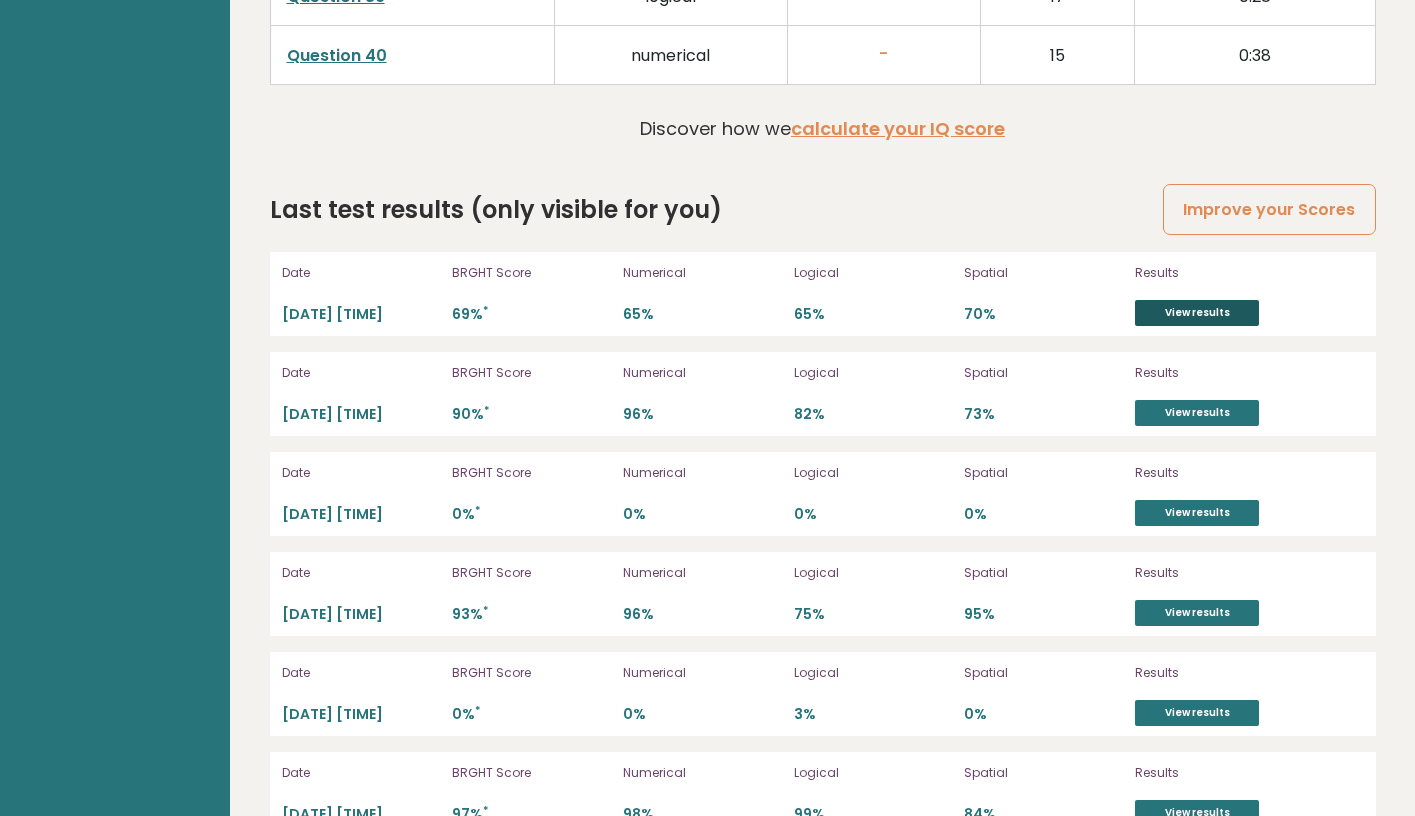 click on "View results" at bounding box center (1197, 313) 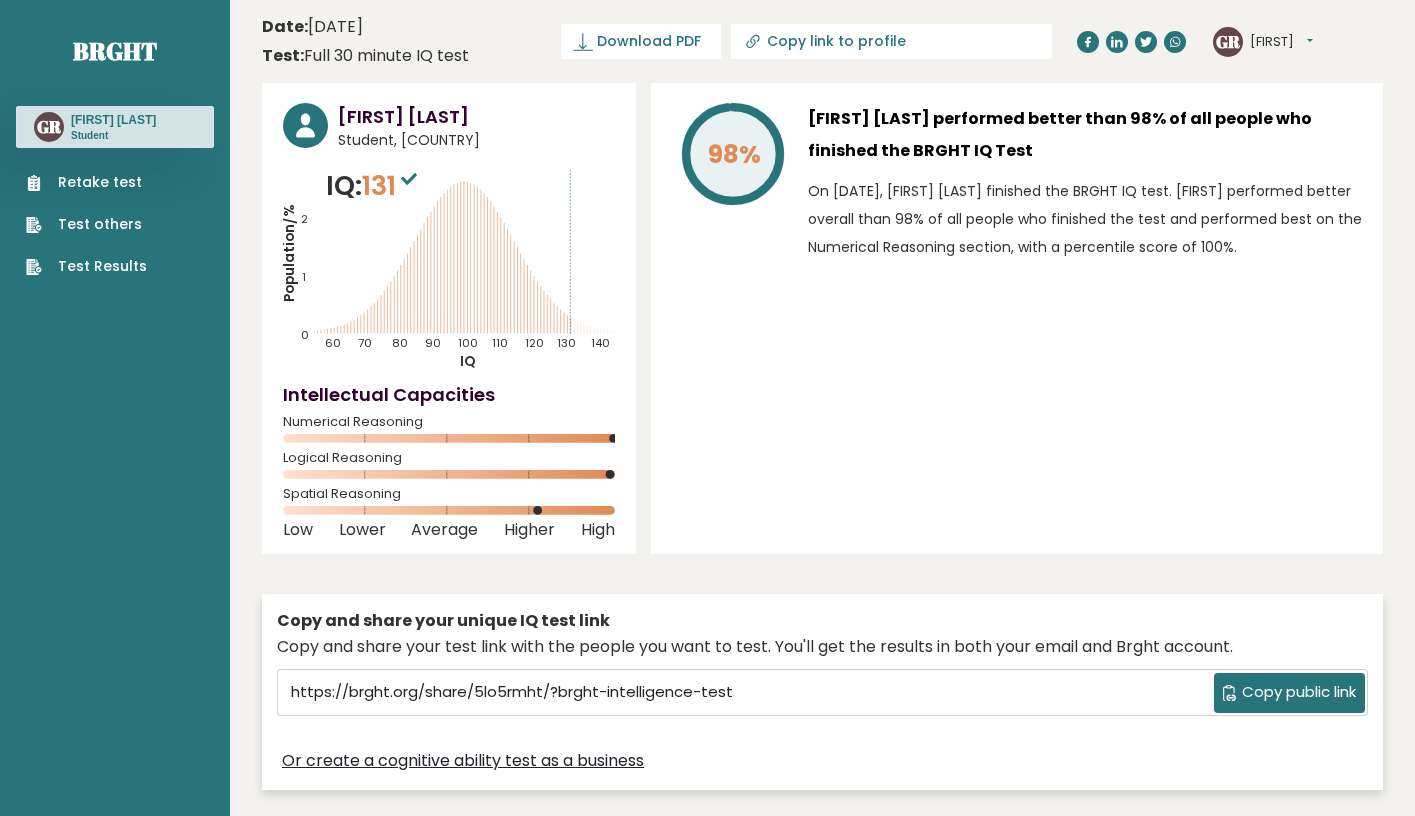 scroll, scrollTop: 0, scrollLeft: 0, axis: both 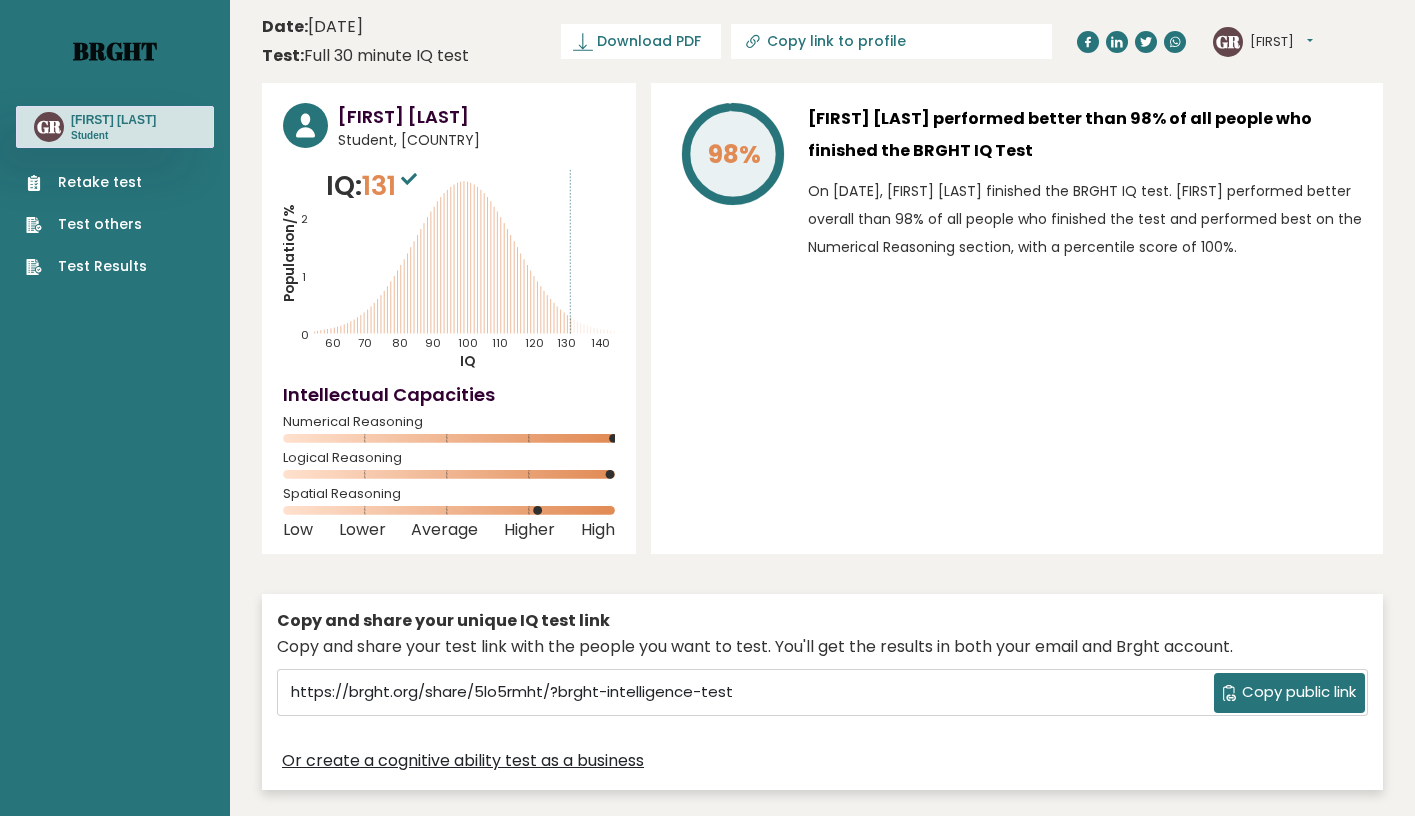 click on "Brght" at bounding box center (115, 51) 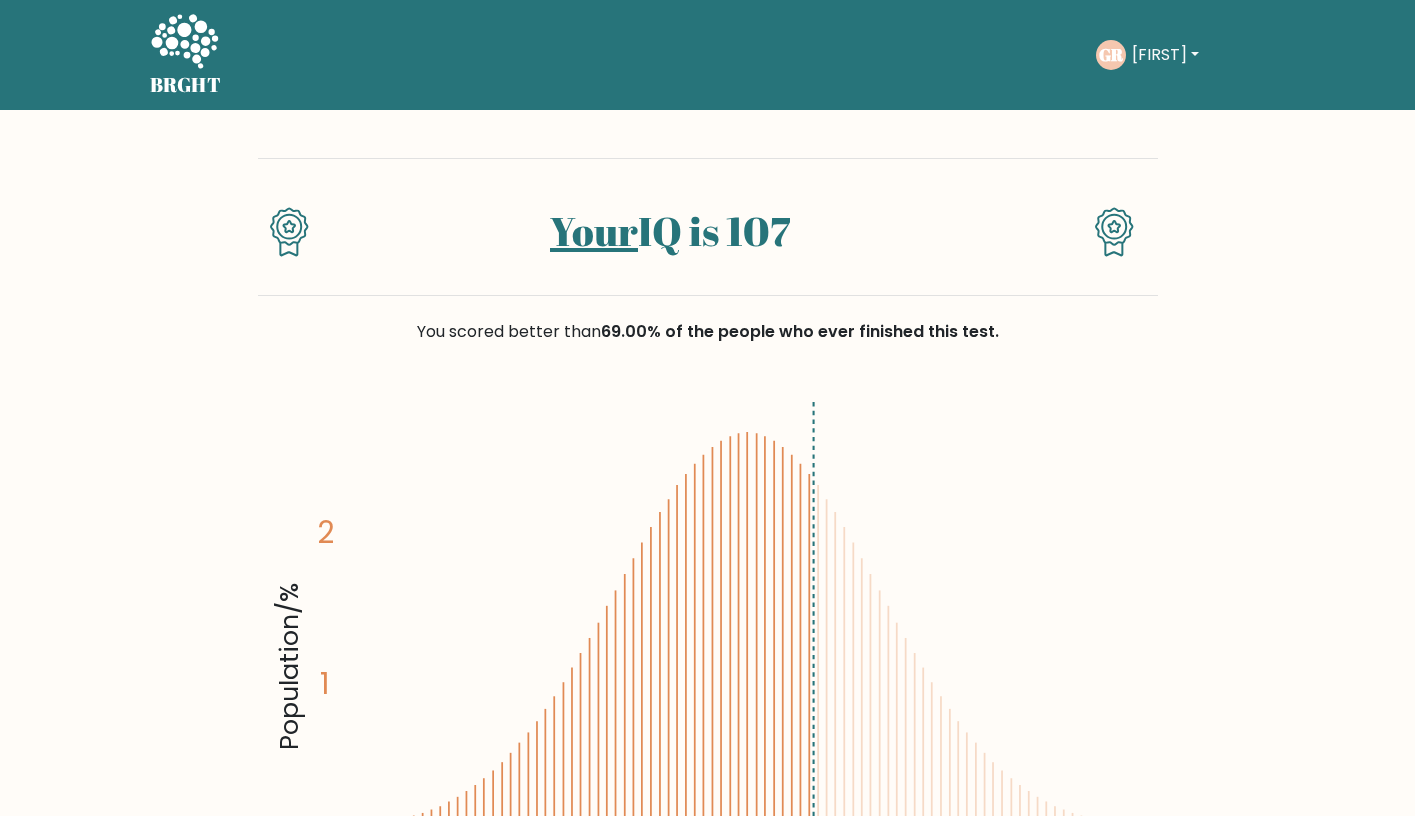 scroll, scrollTop: 0, scrollLeft: 0, axis: both 